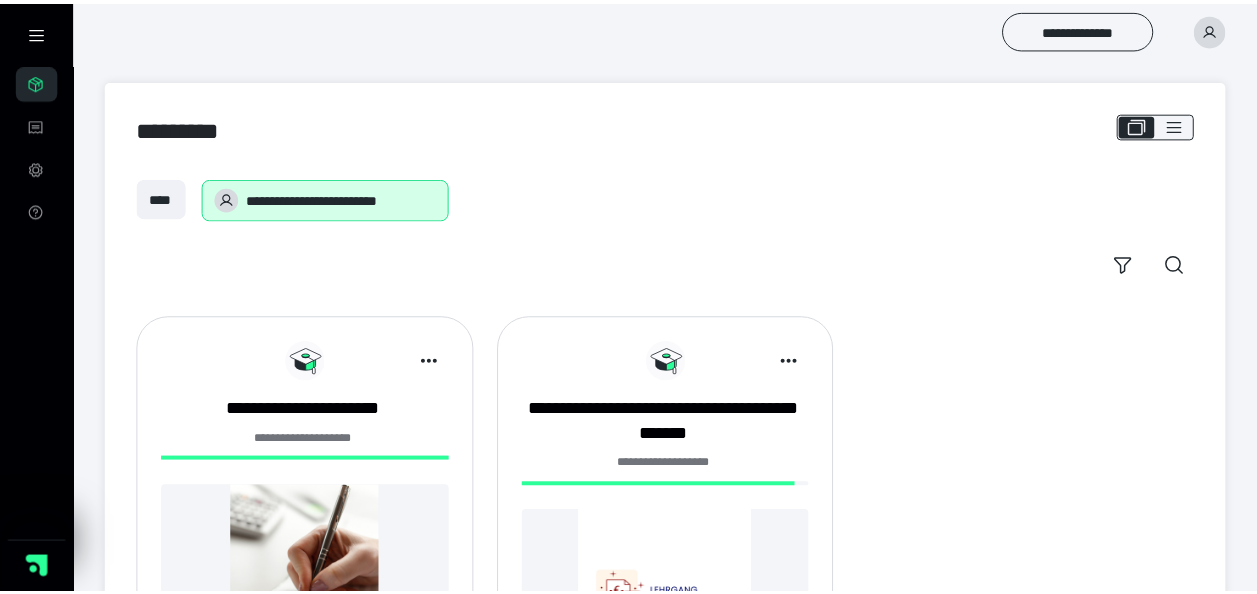 scroll, scrollTop: 0, scrollLeft: 0, axis: both 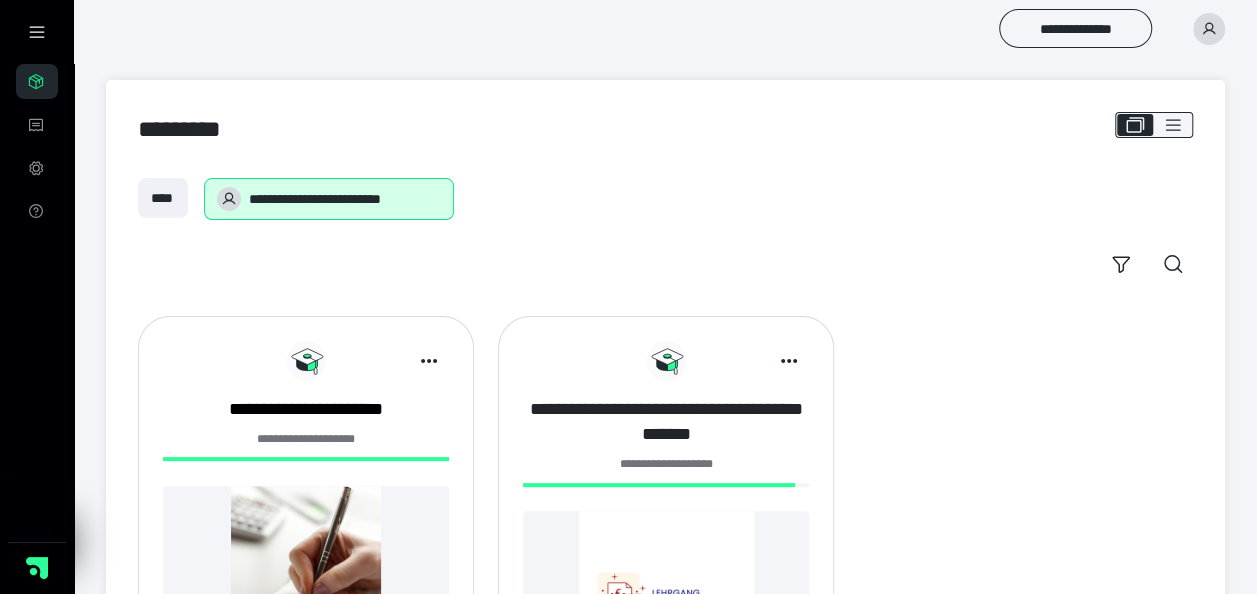 click on "**********" at bounding box center (666, 422) 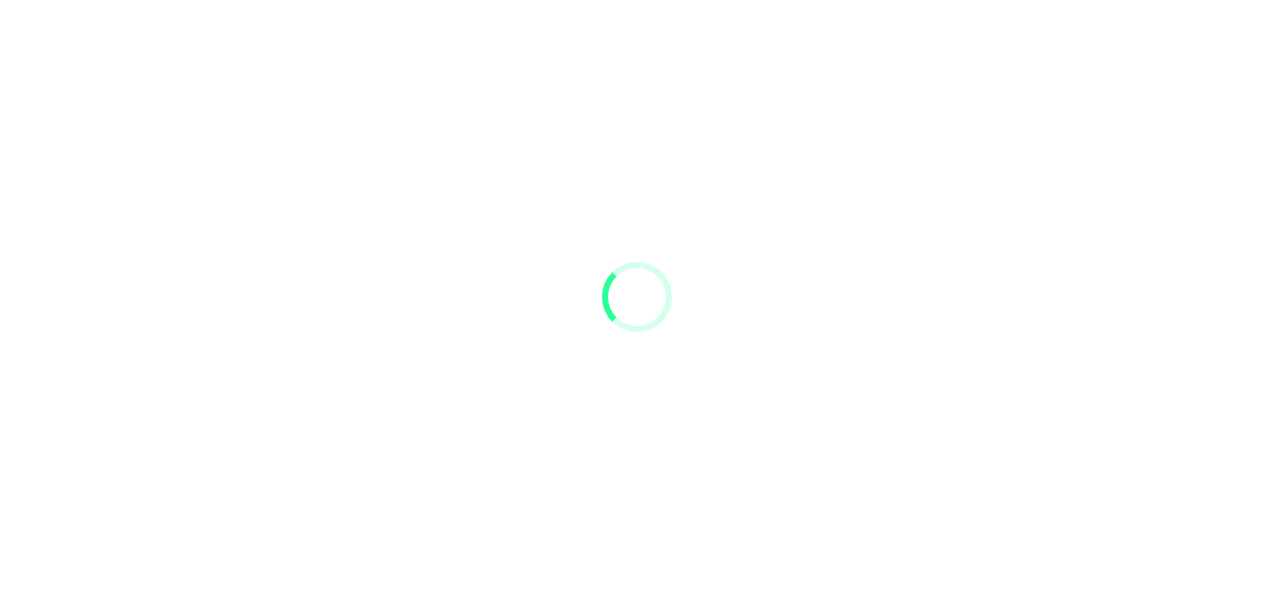 scroll, scrollTop: 0, scrollLeft: 0, axis: both 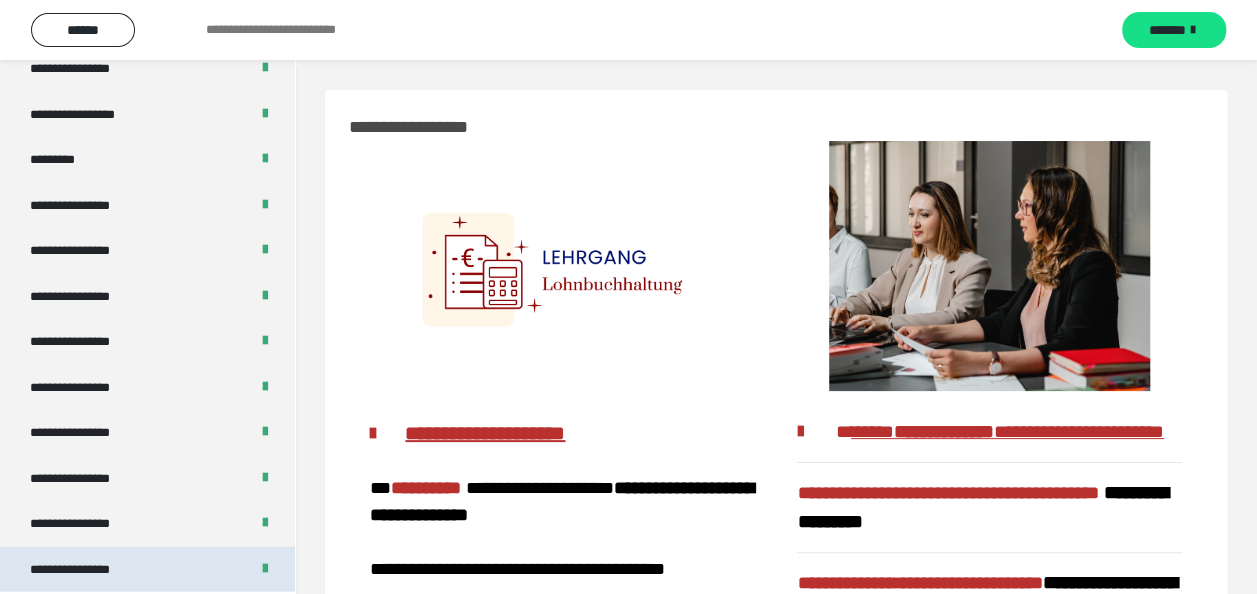 click on "**********" at bounding box center [147, 570] 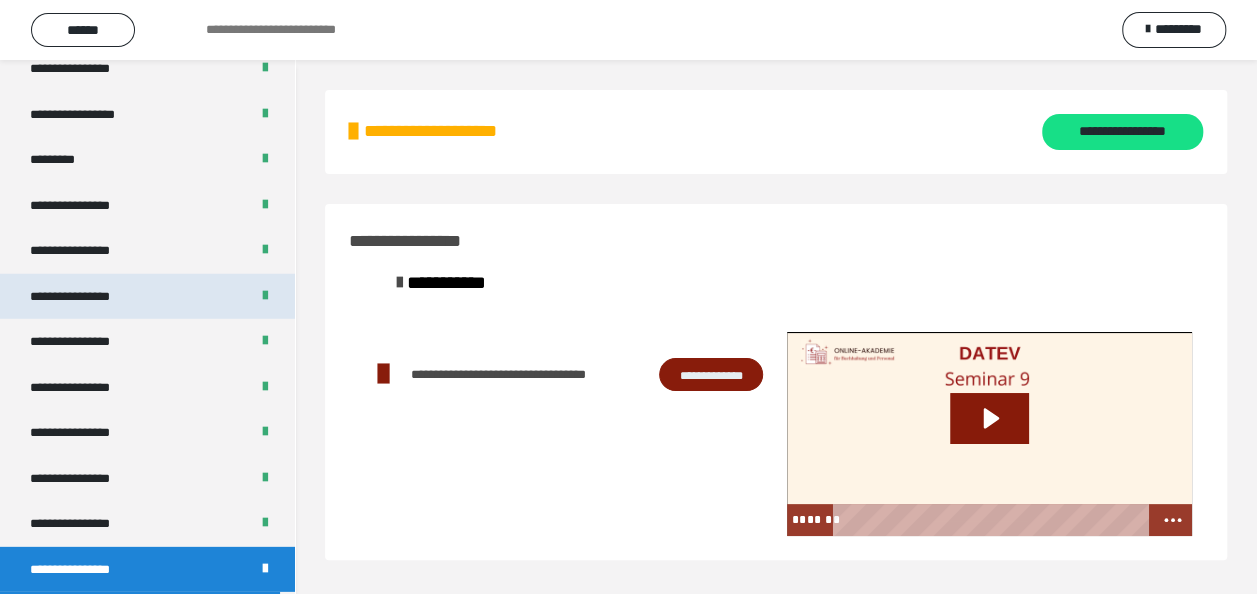 click on "**********" at bounding box center [87, 297] 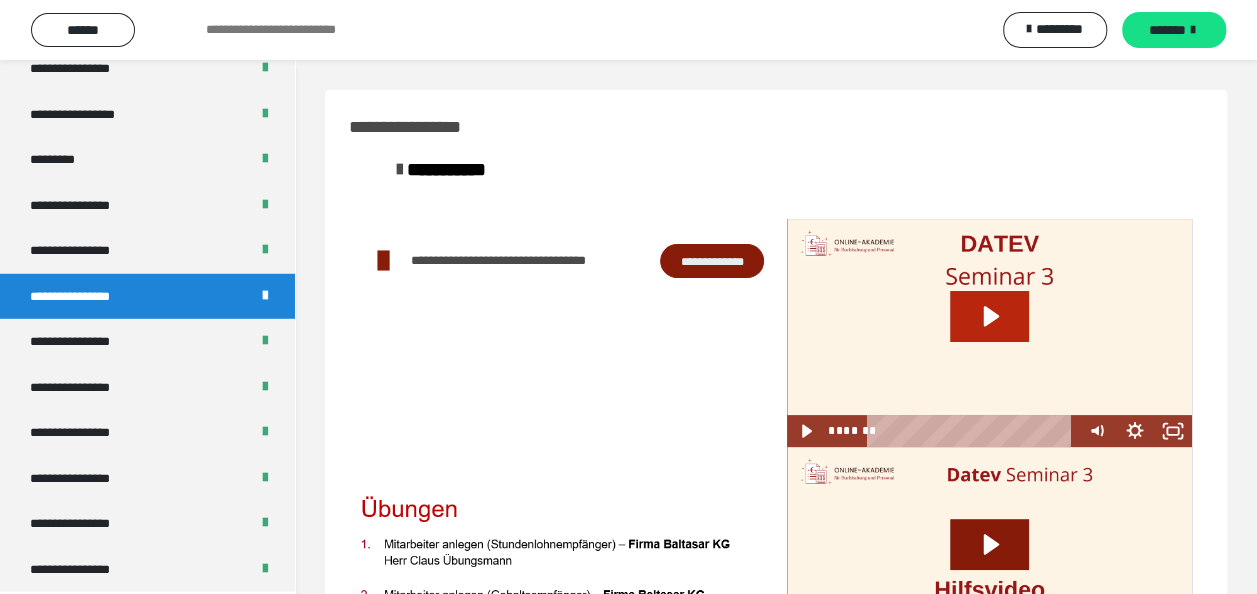 click 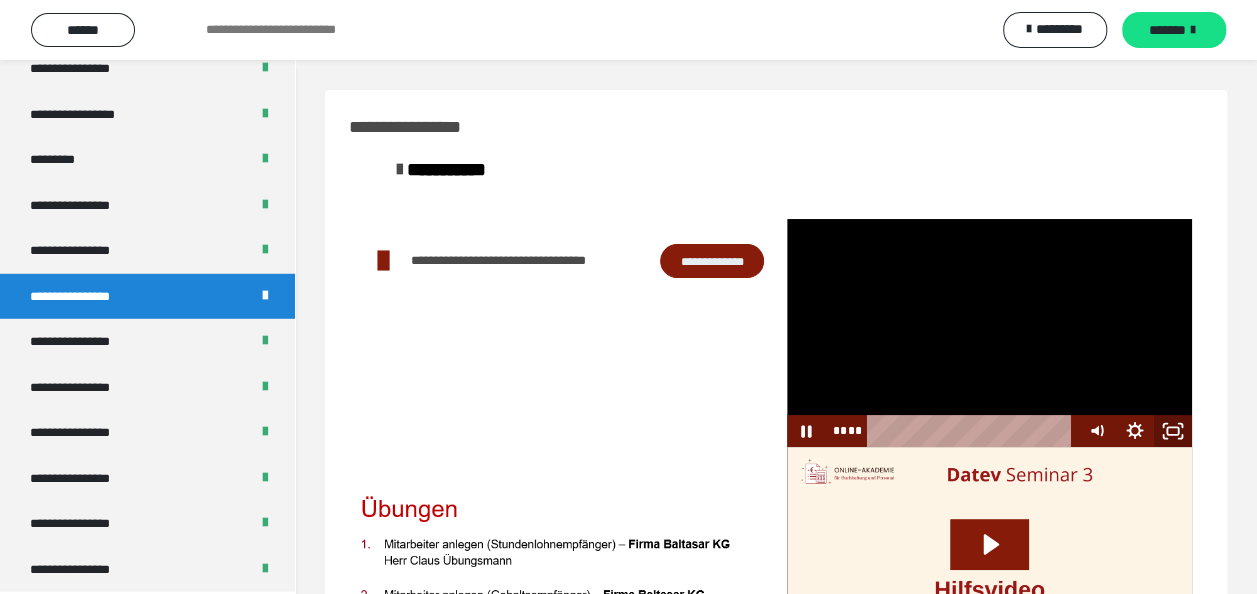 click 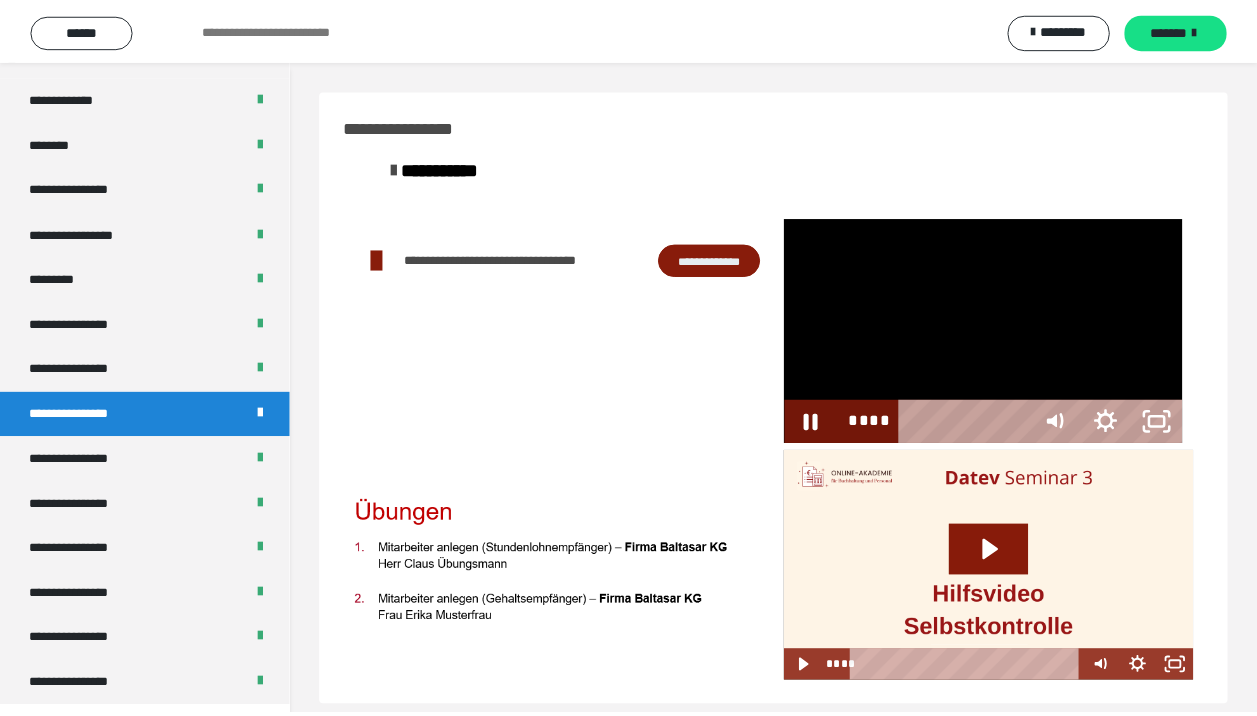 scroll, scrollTop: 2563, scrollLeft: 0, axis: vertical 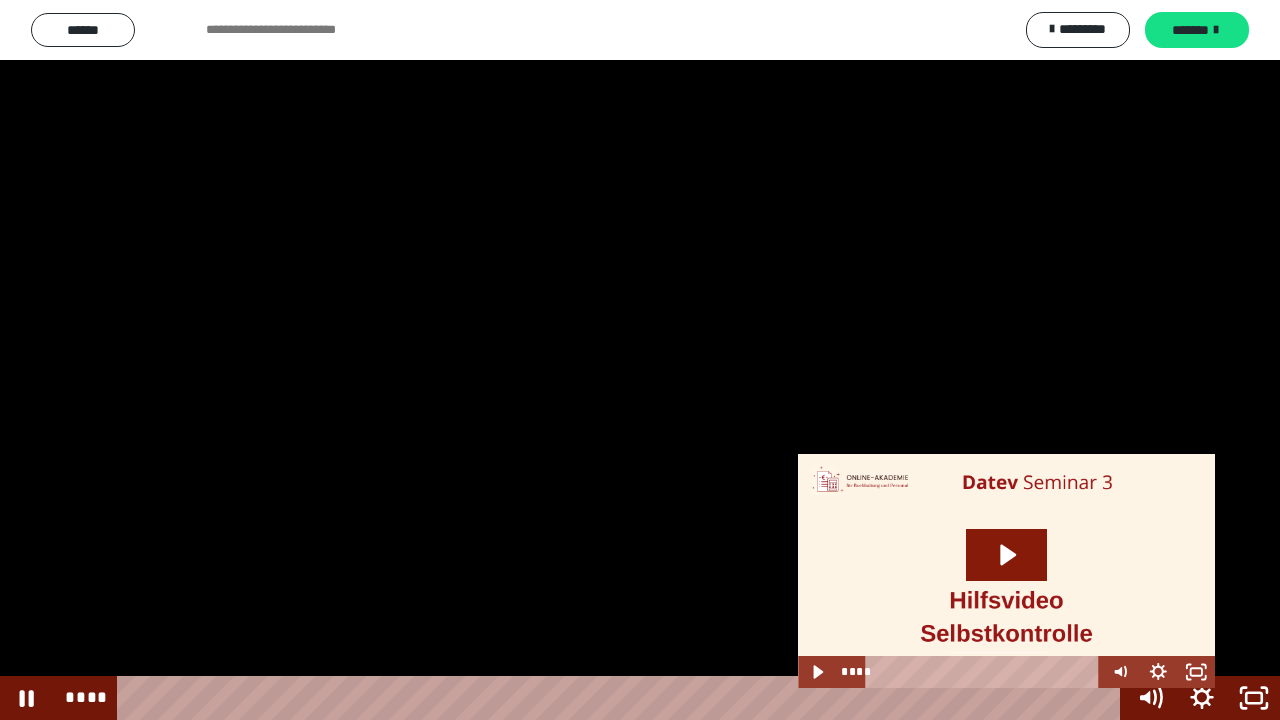 click at bounding box center [1149, 572] 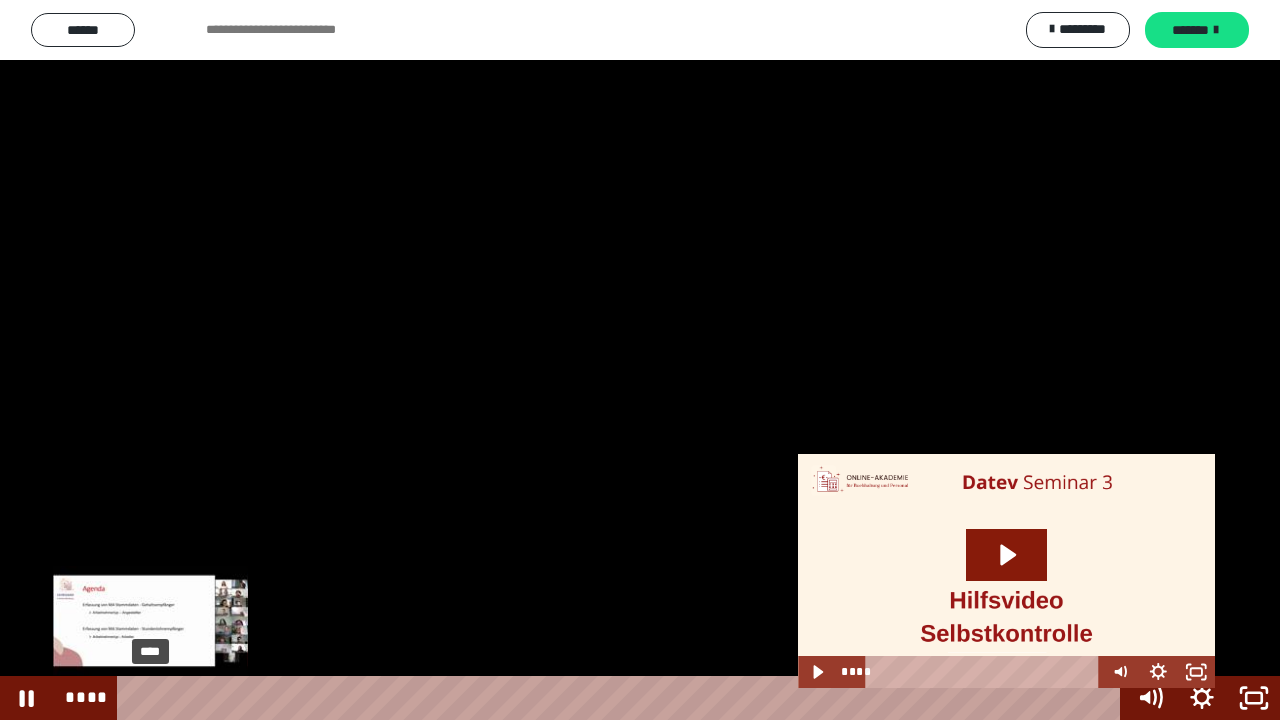 click on "****" at bounding box center [622, 698] 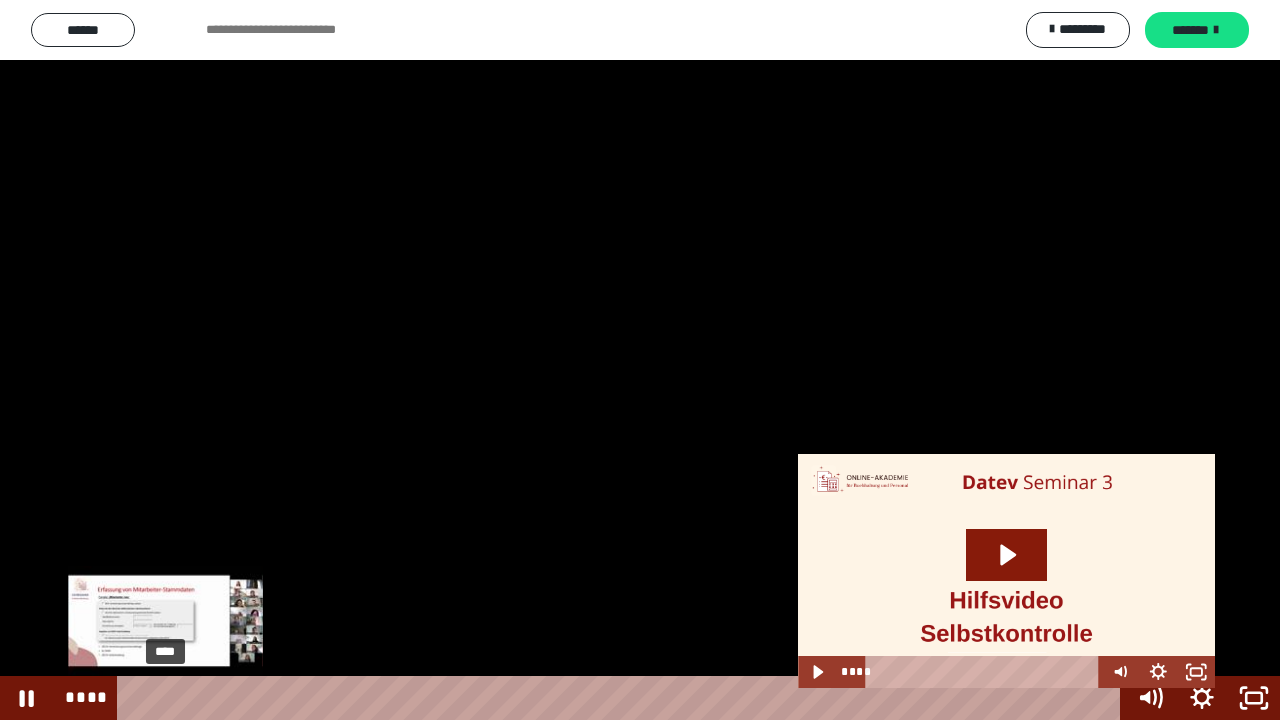 click on "****" at bounding box center (622, 698) 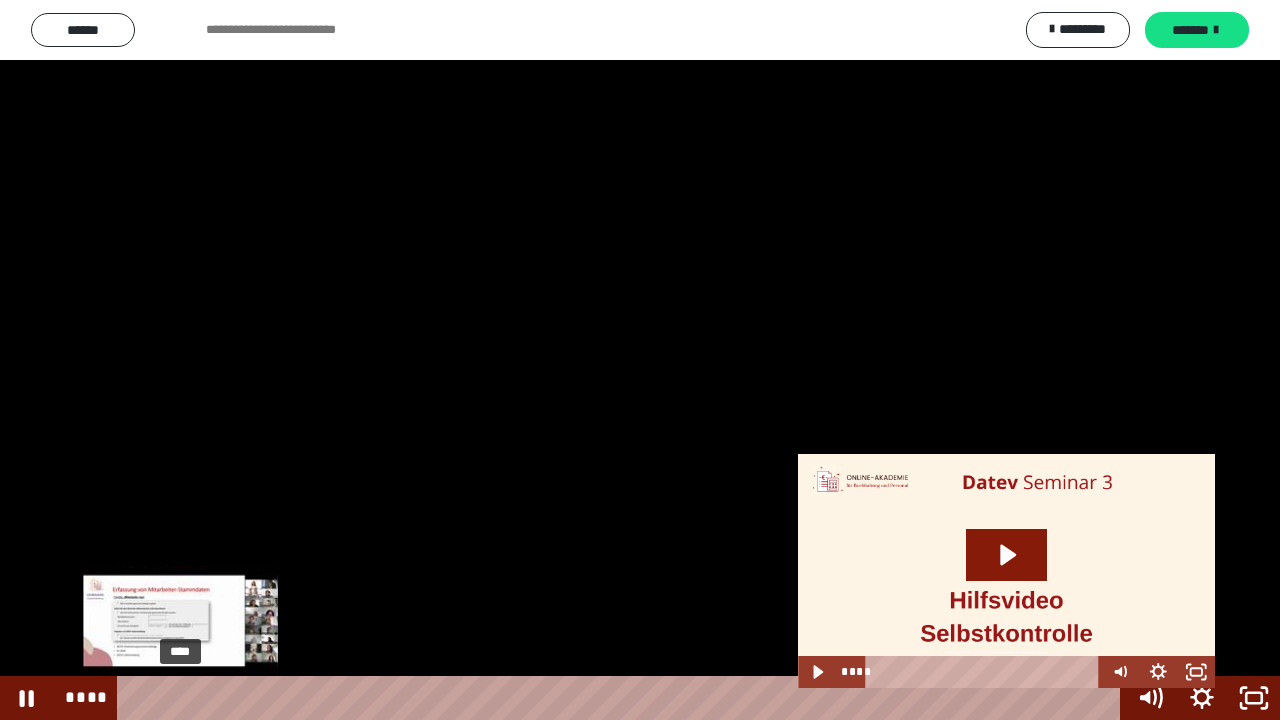 click on "****" at bounding box center [622, 698] 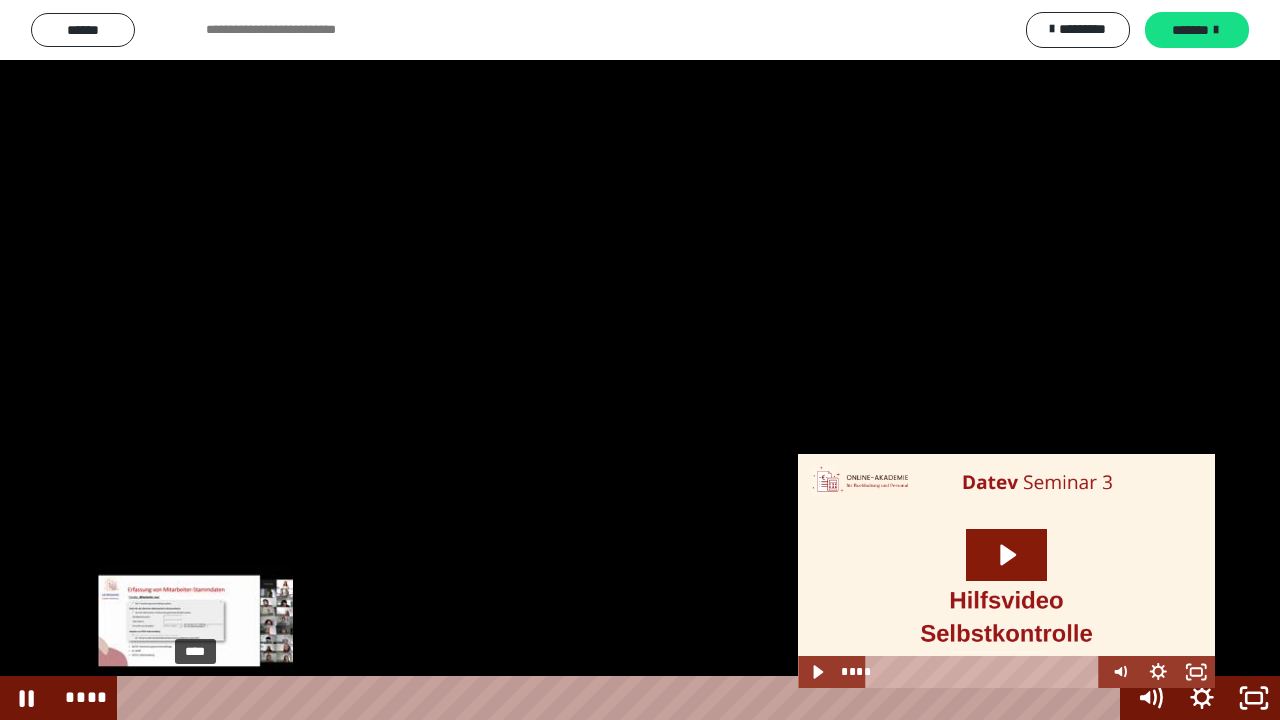 click on "****" at bounding box center (622, 698) 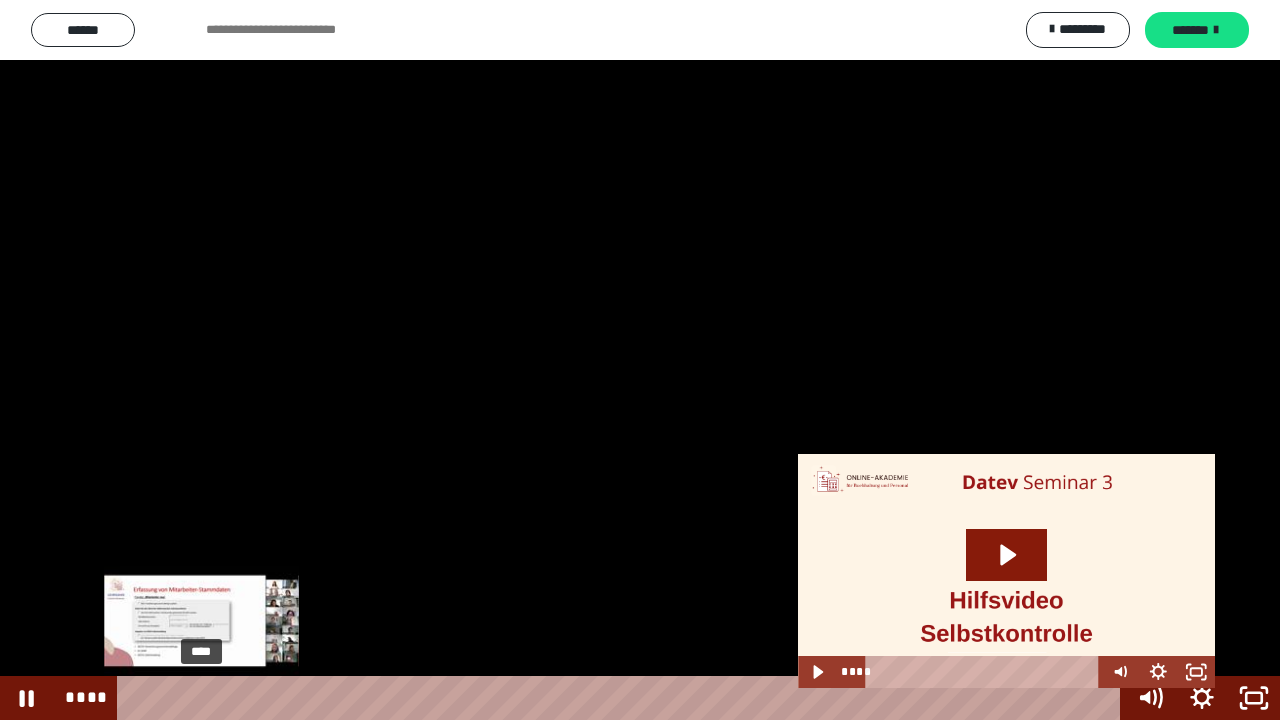 click at bounding box center [196, 698] 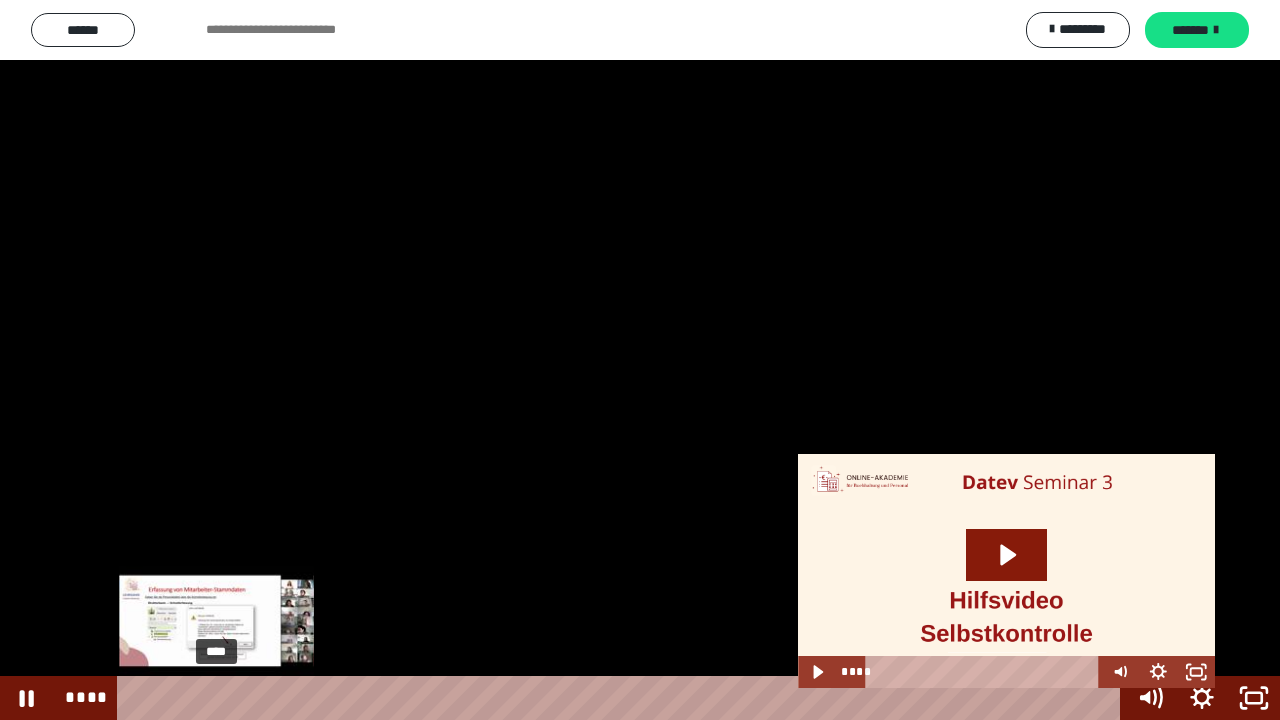 click on "****" at bounding box center [622, 698] 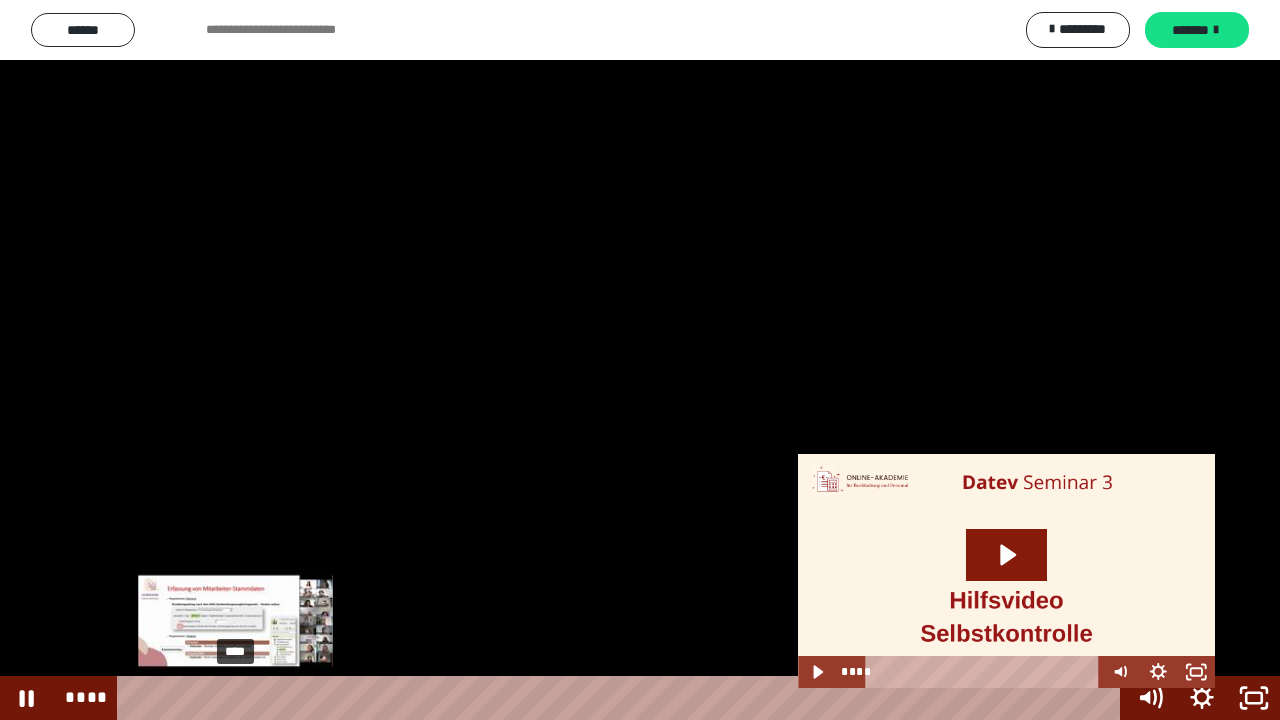 click on "****" at bounding box center [622, 698] 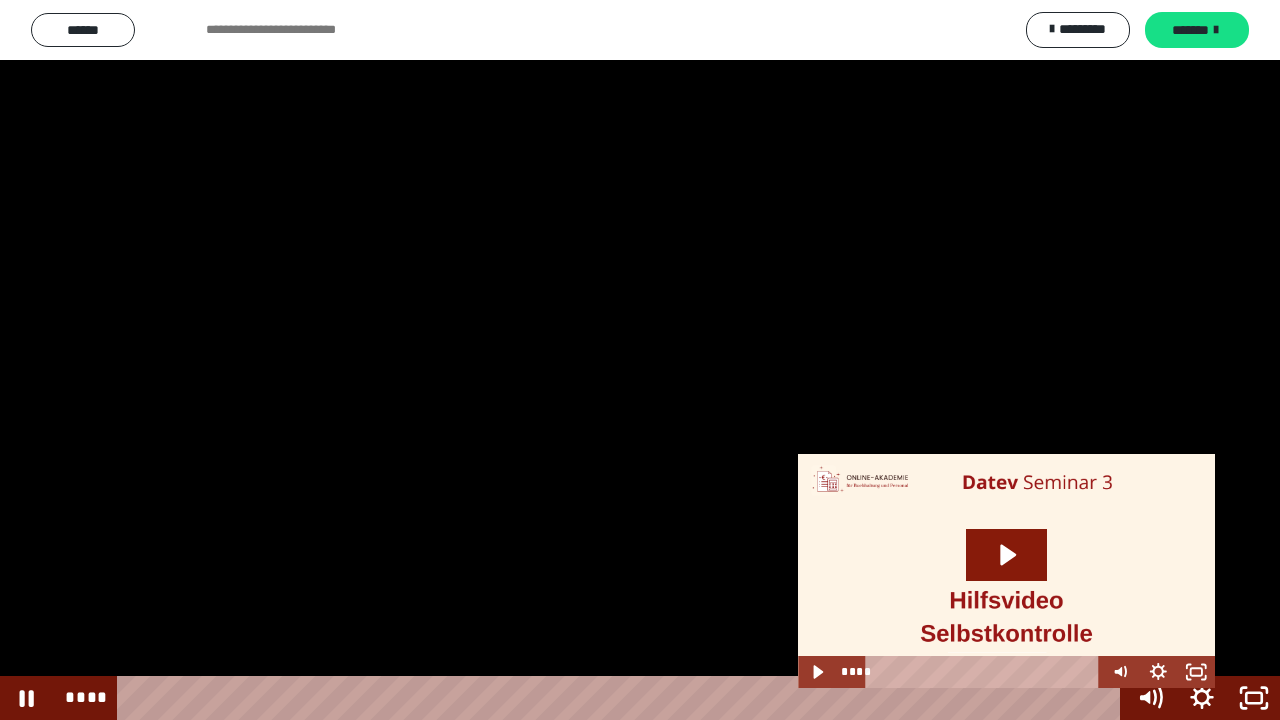 click at bounding box center (640, 360) 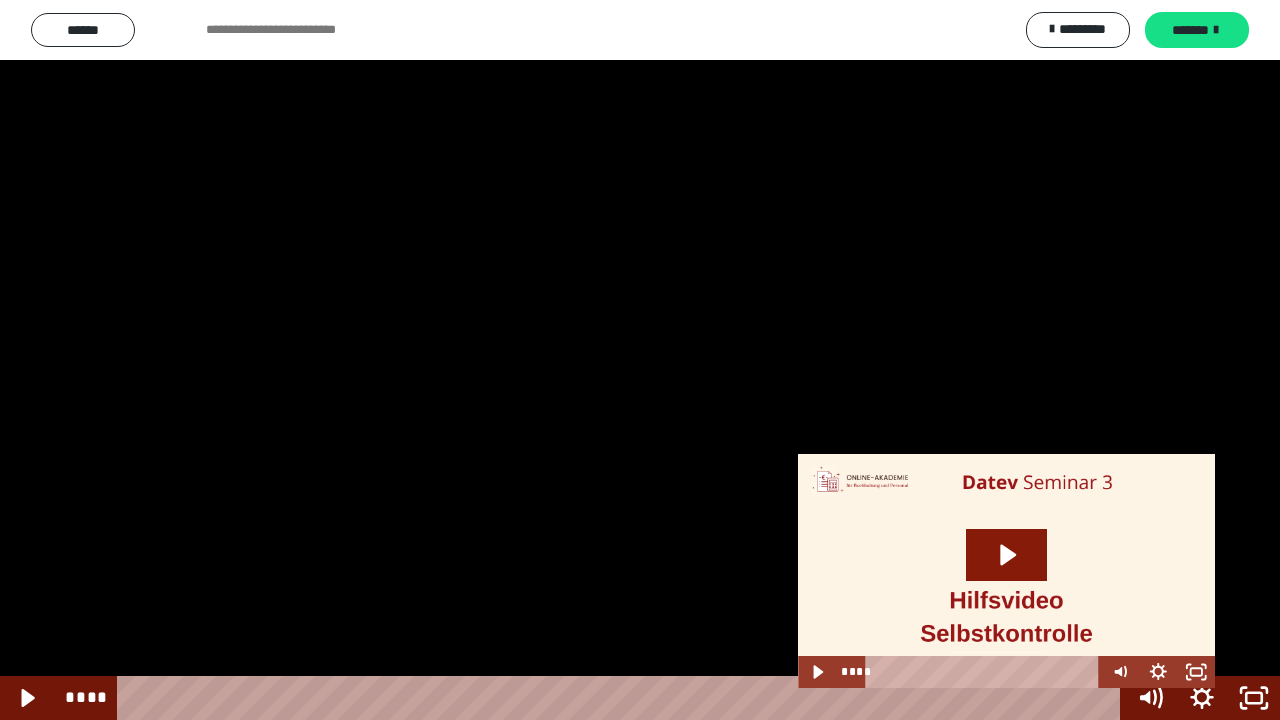 click at bounding box center [640, 360] 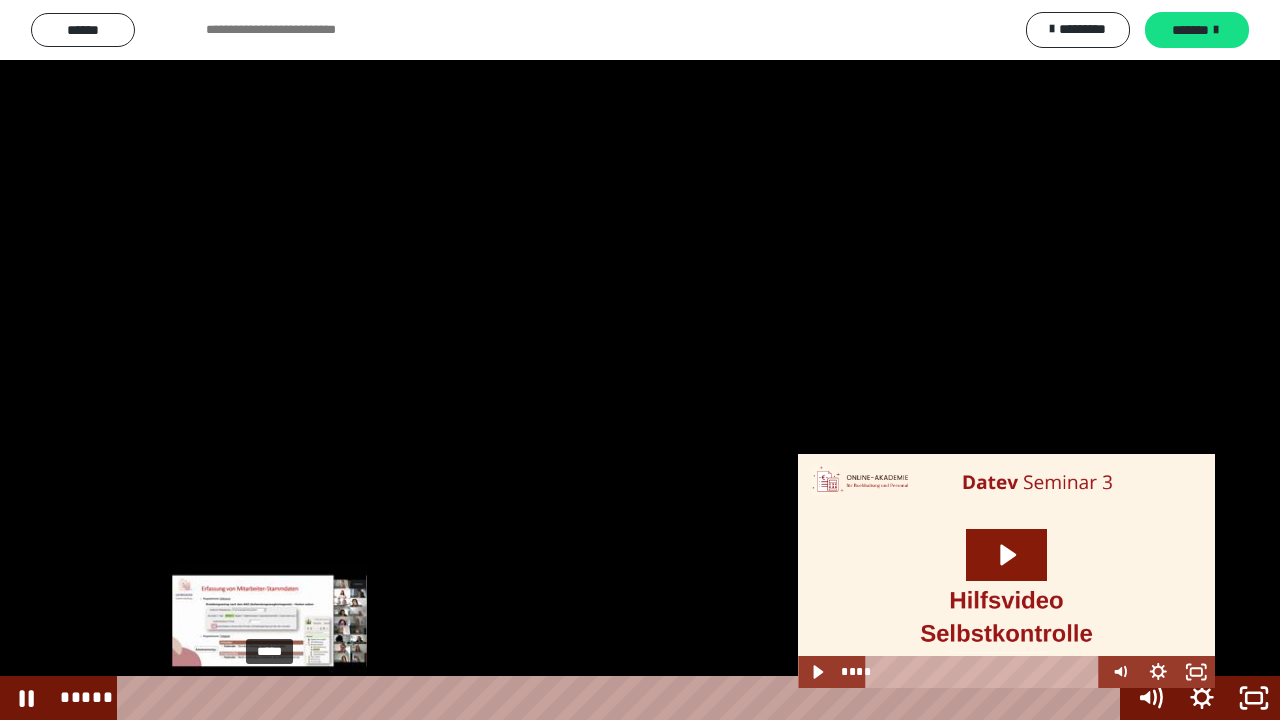 click on "*****" at bounding box center [622, 698] 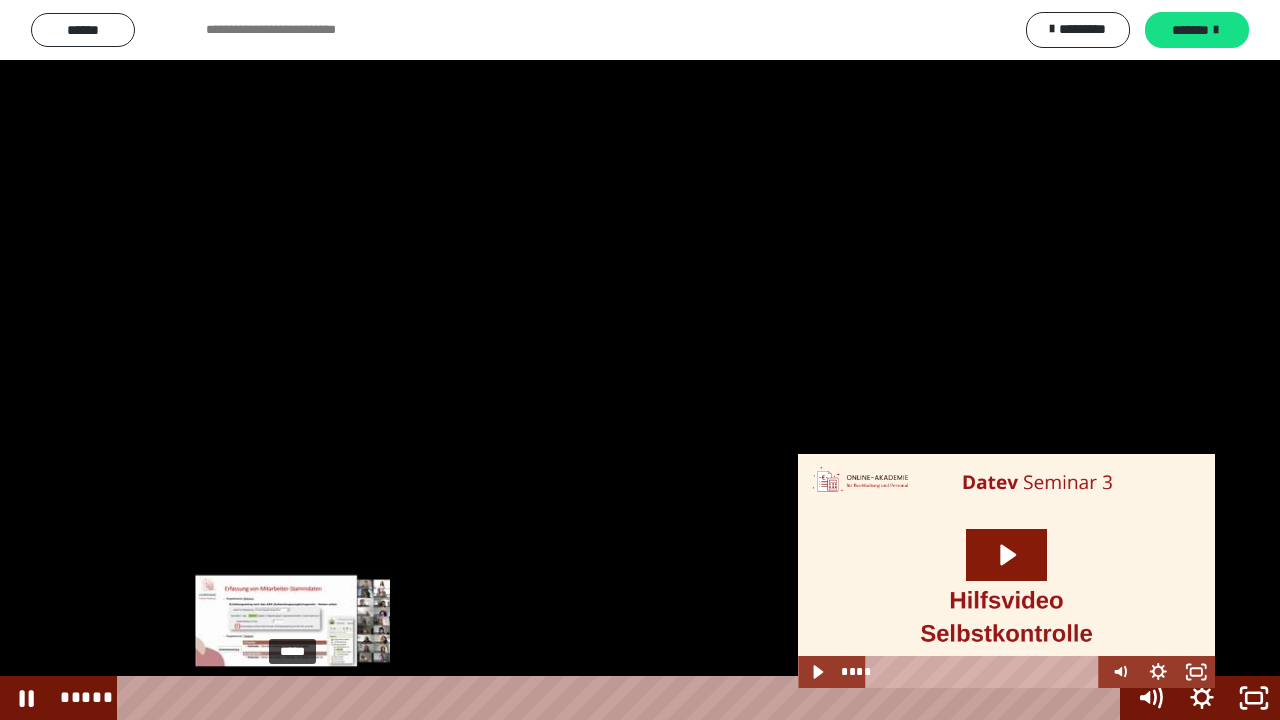 click on "*****" at bounding box center (622, 698) 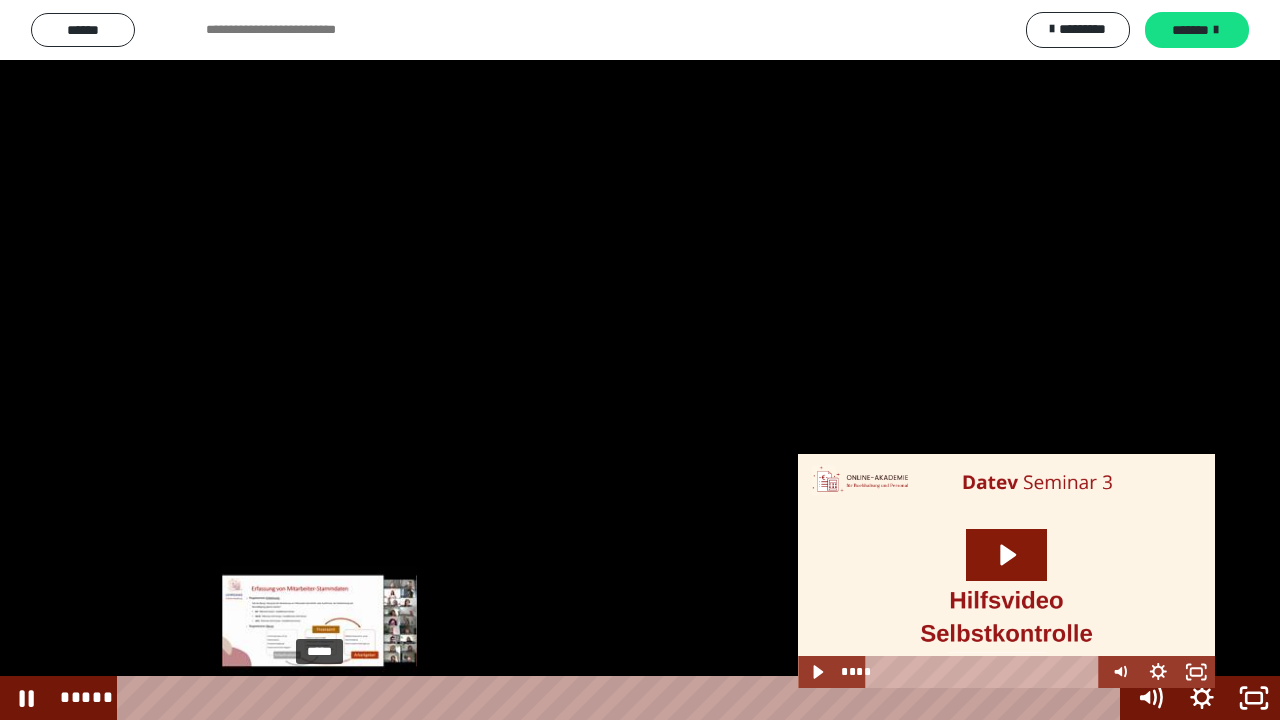 click on "*****" at bounding box center [622, 698] 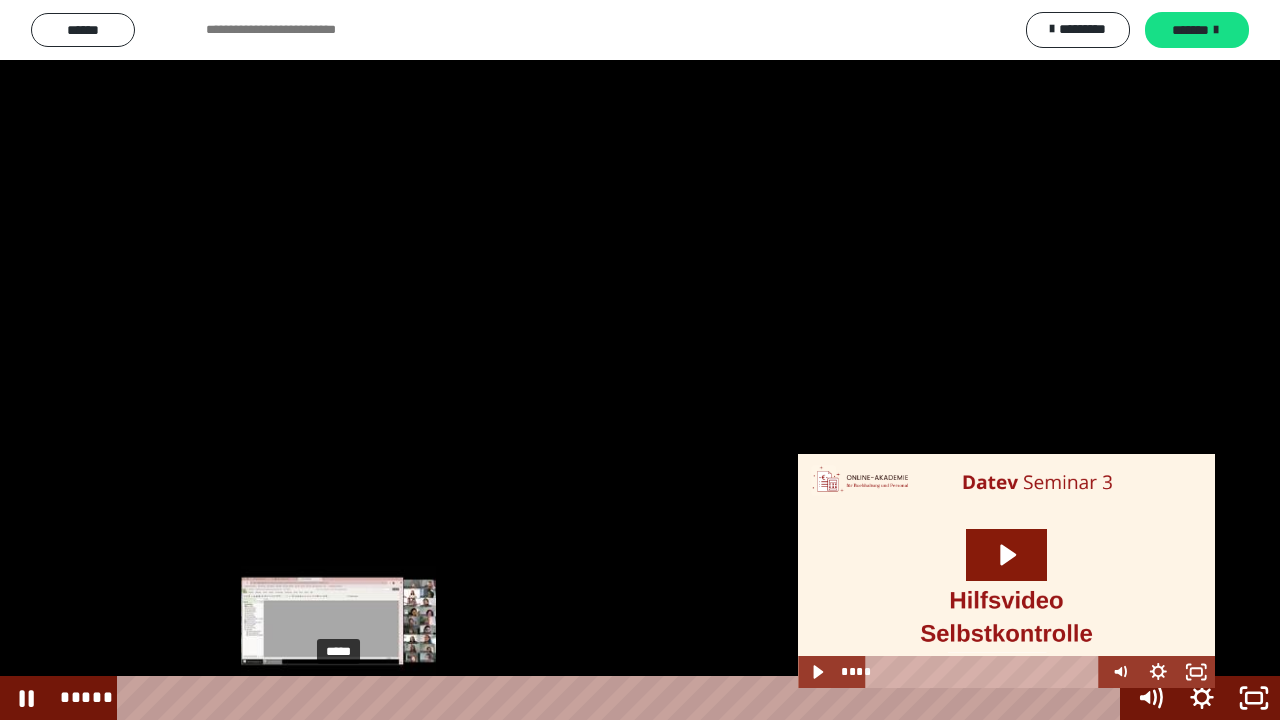 click on "*****" at bounding box center [622, 698] 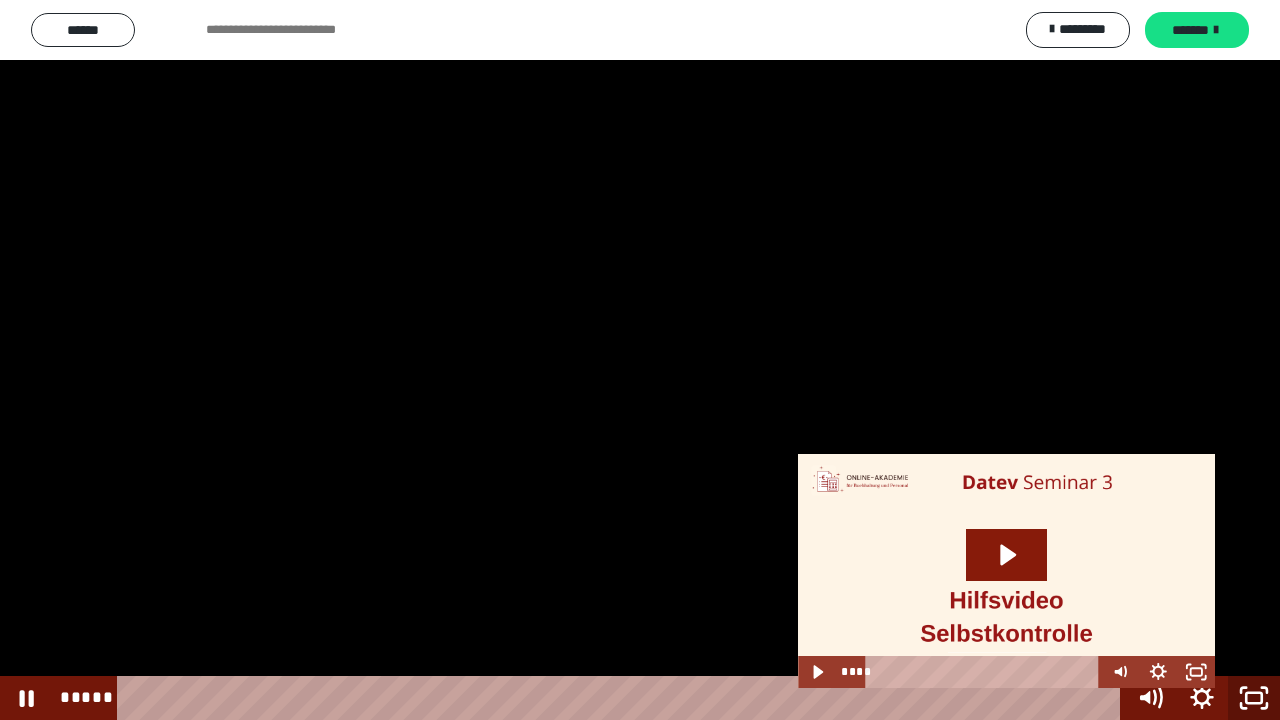 click 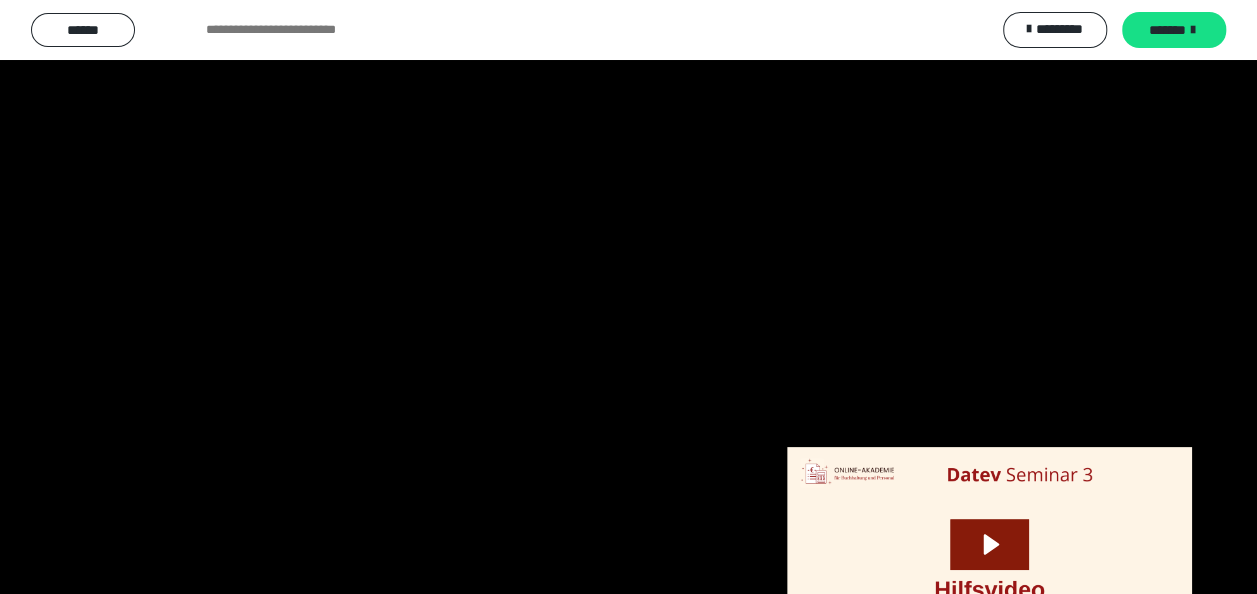 scroll, scrollTop: 2689, scrollLeft: 0, axis: vertical 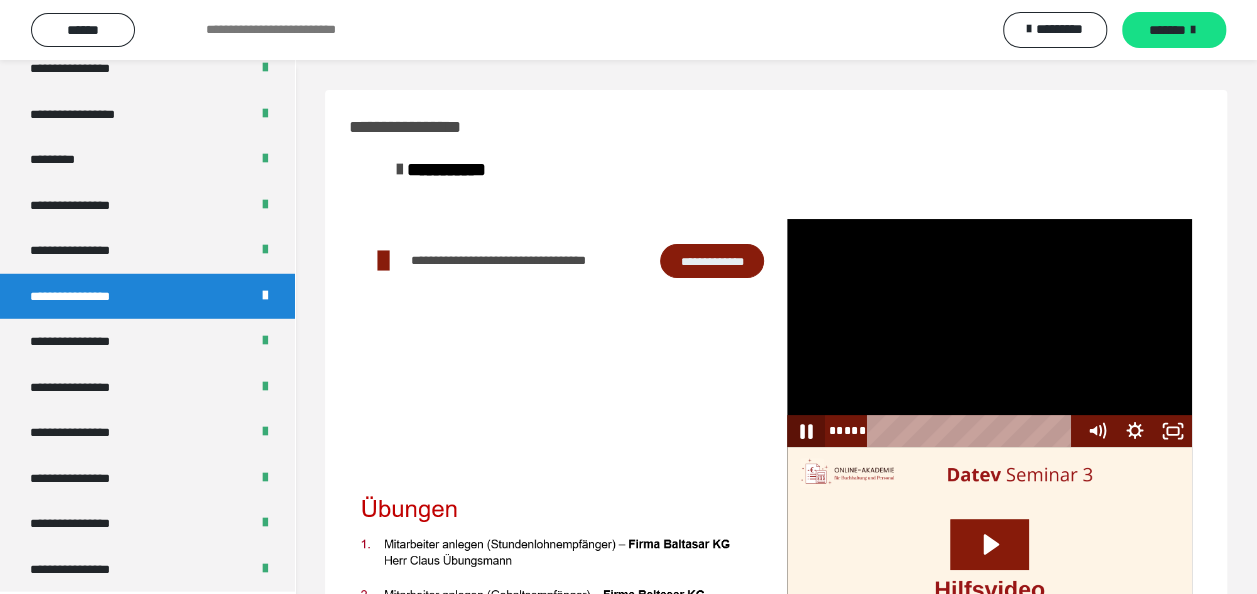 click 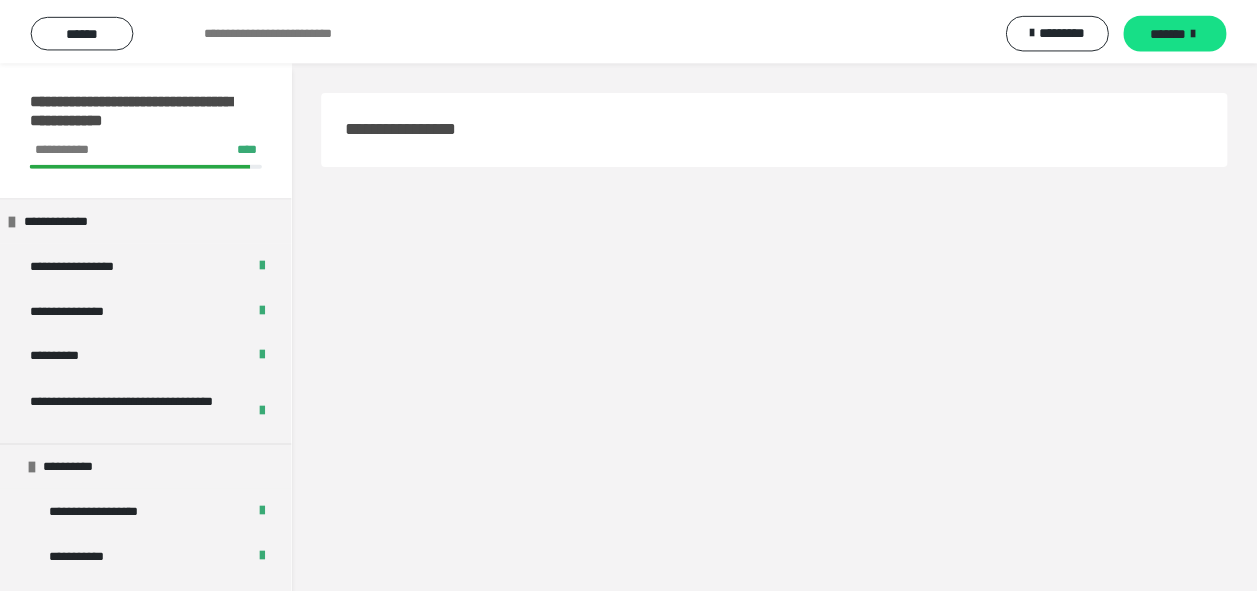 scroll, scrollTop: 0, scrollLeft: 0, axis: both 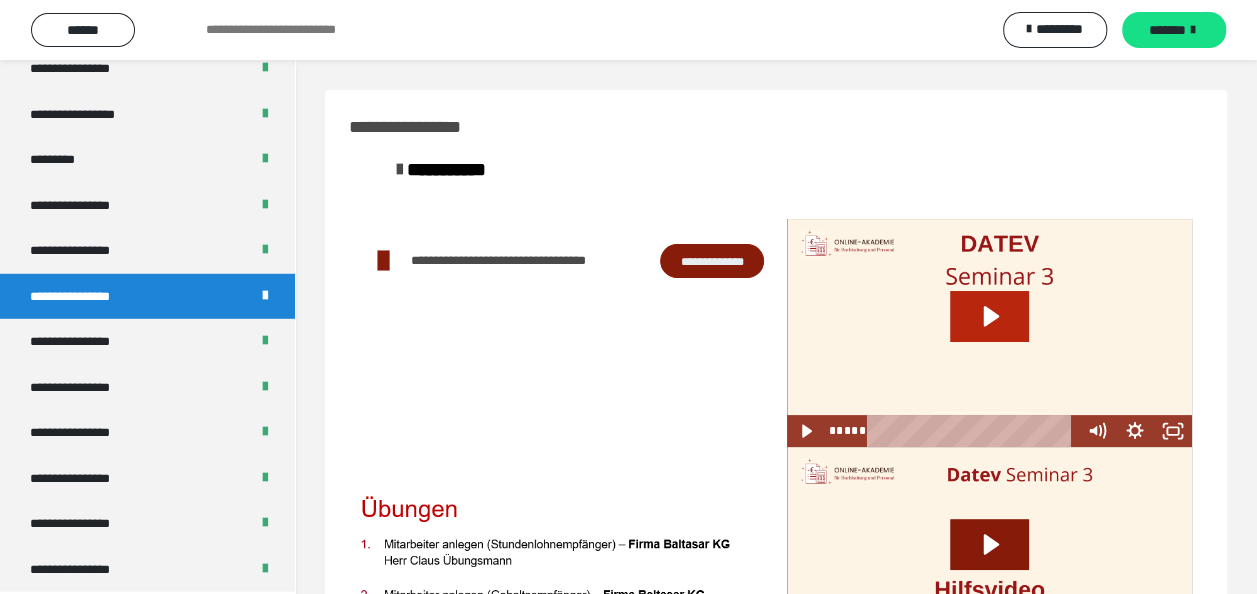 drag, startPoint x: 988, startPoint y: 302, endPoint x: 1144, endPoint y: 430, distance: 201.79198 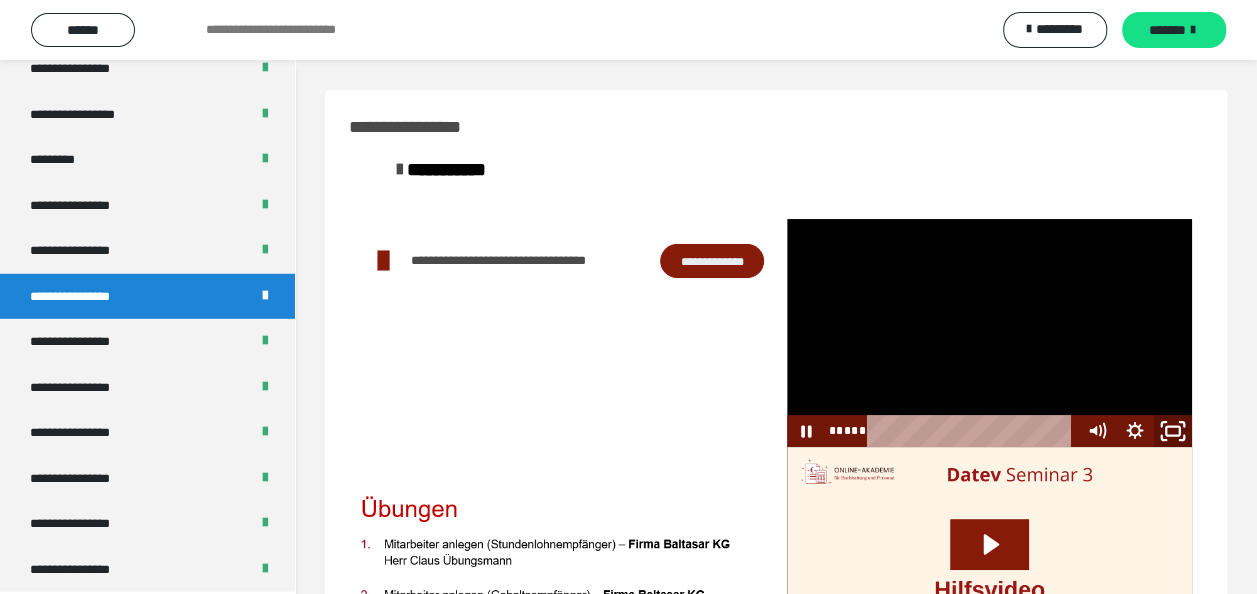click 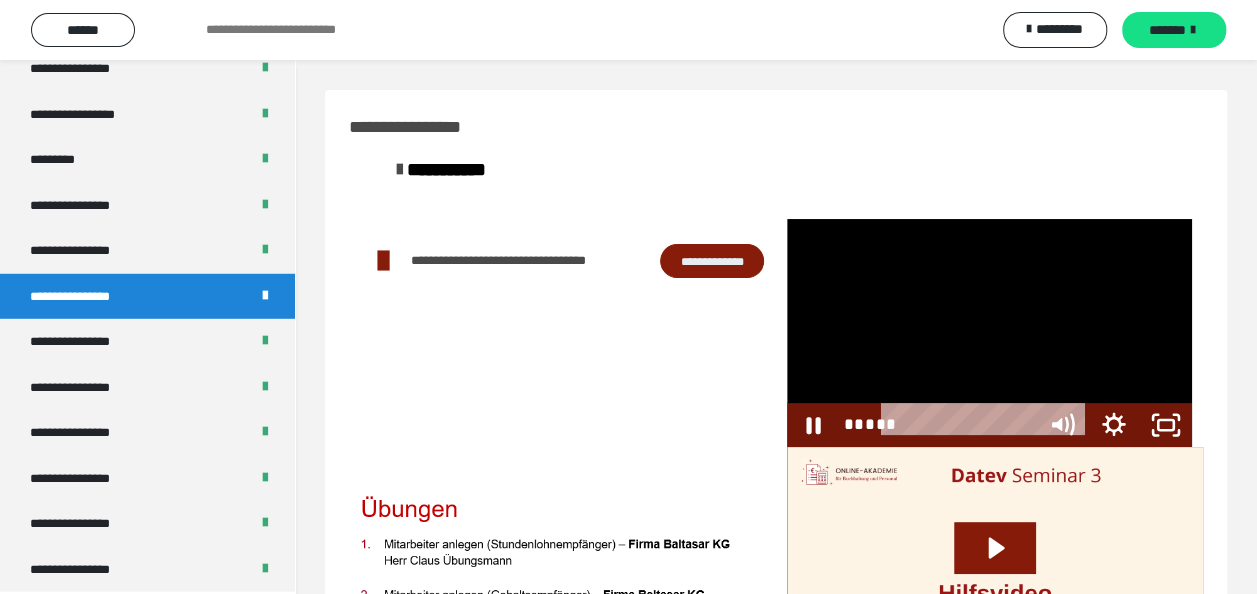 scroll, scrollTop: 2563, scrollLeft: 0, axis: vertical 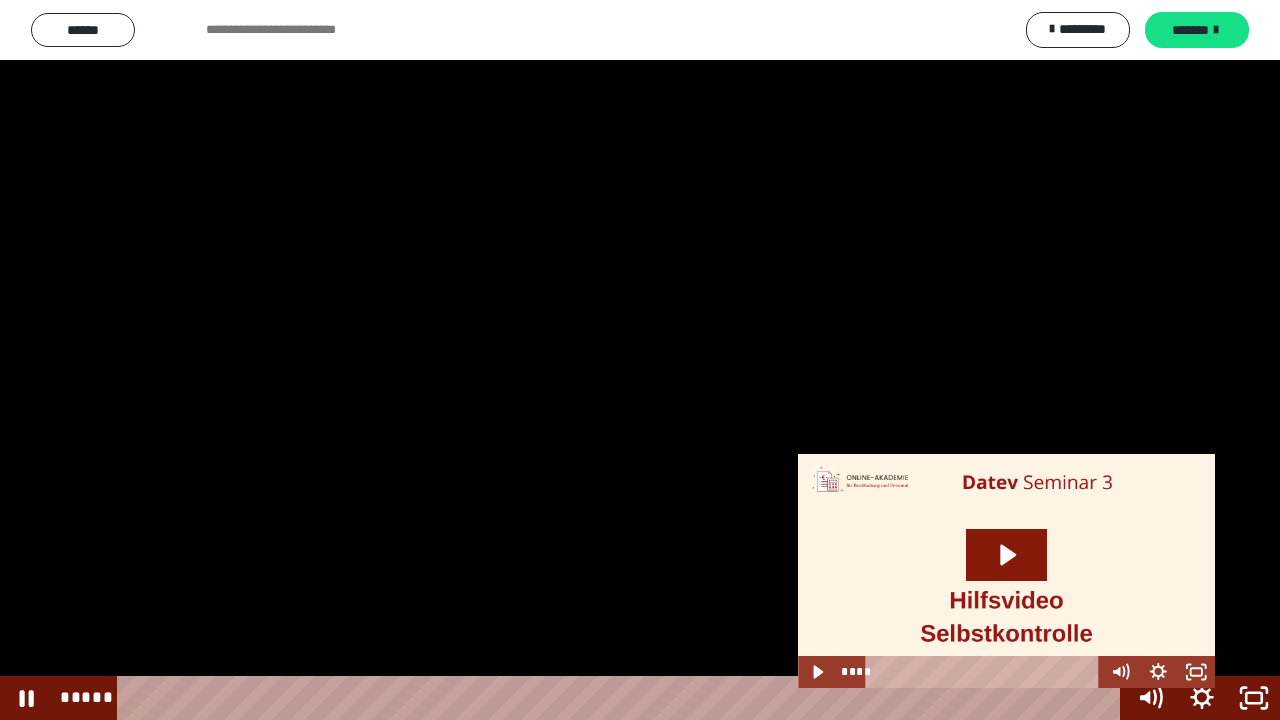 click at bounding box center [1150, 604] 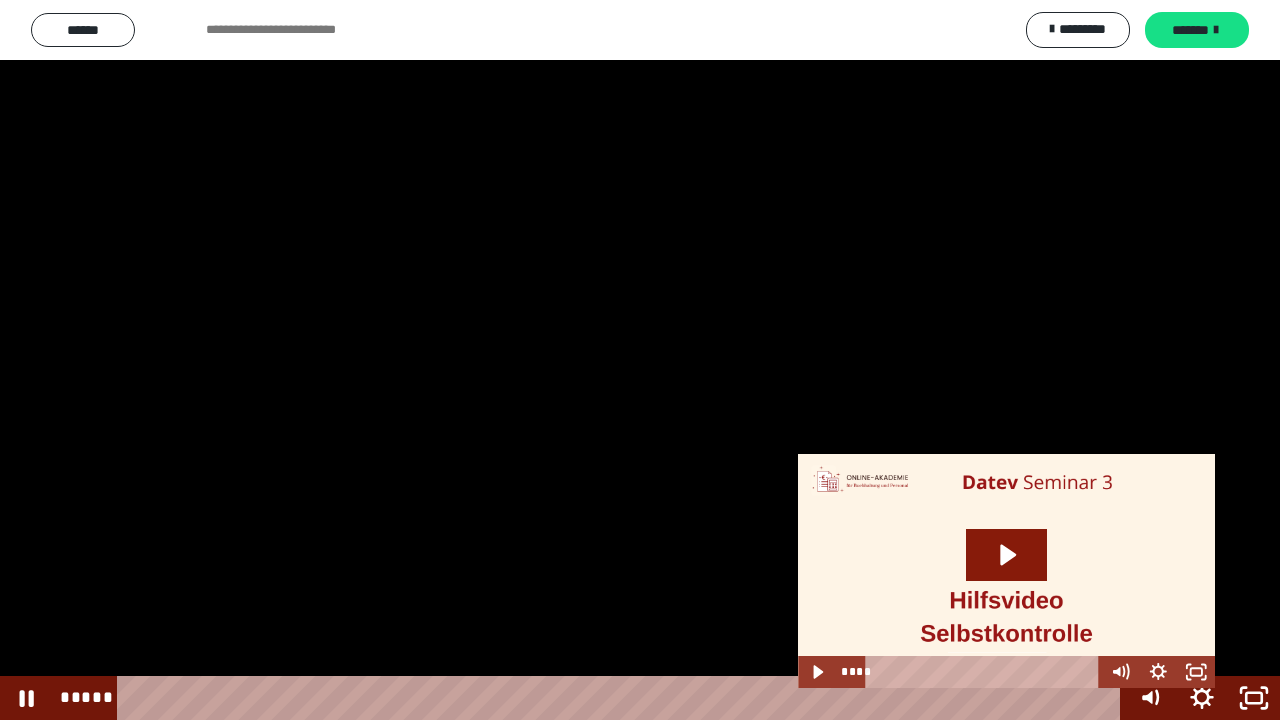 click at bounding box center [1150, 604] 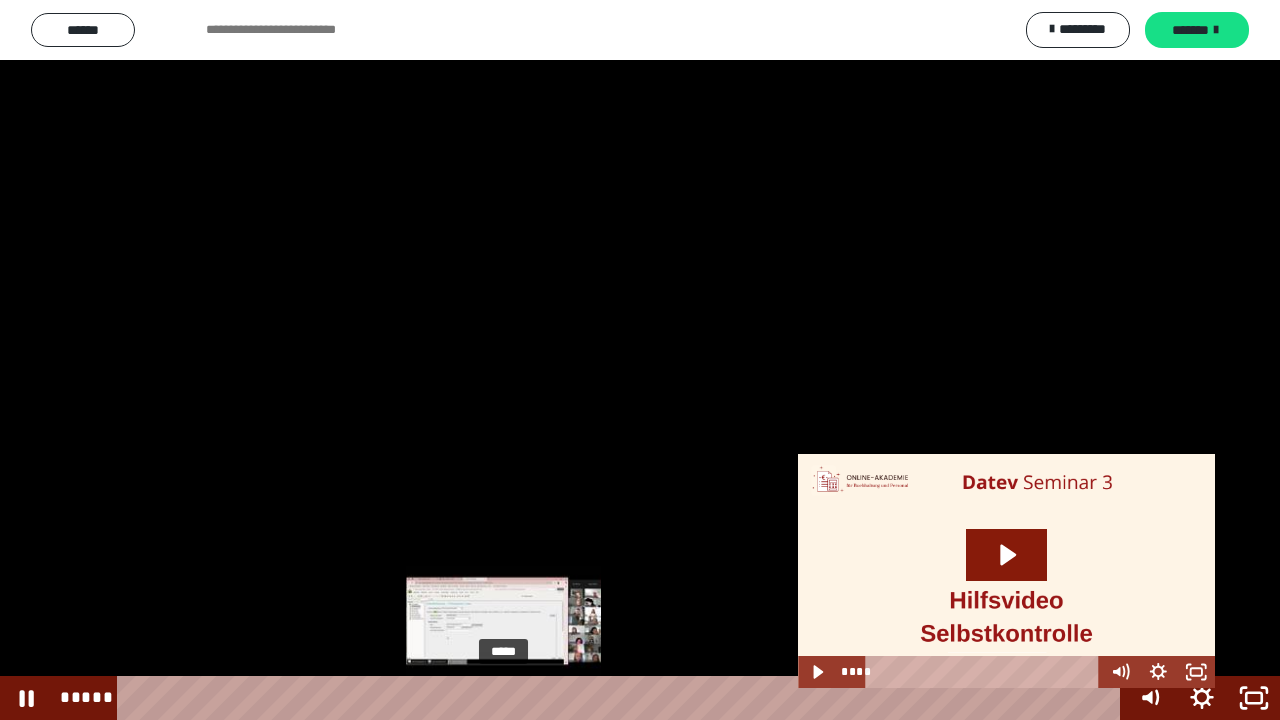 click on "*****" at bounding box center [622, 698] 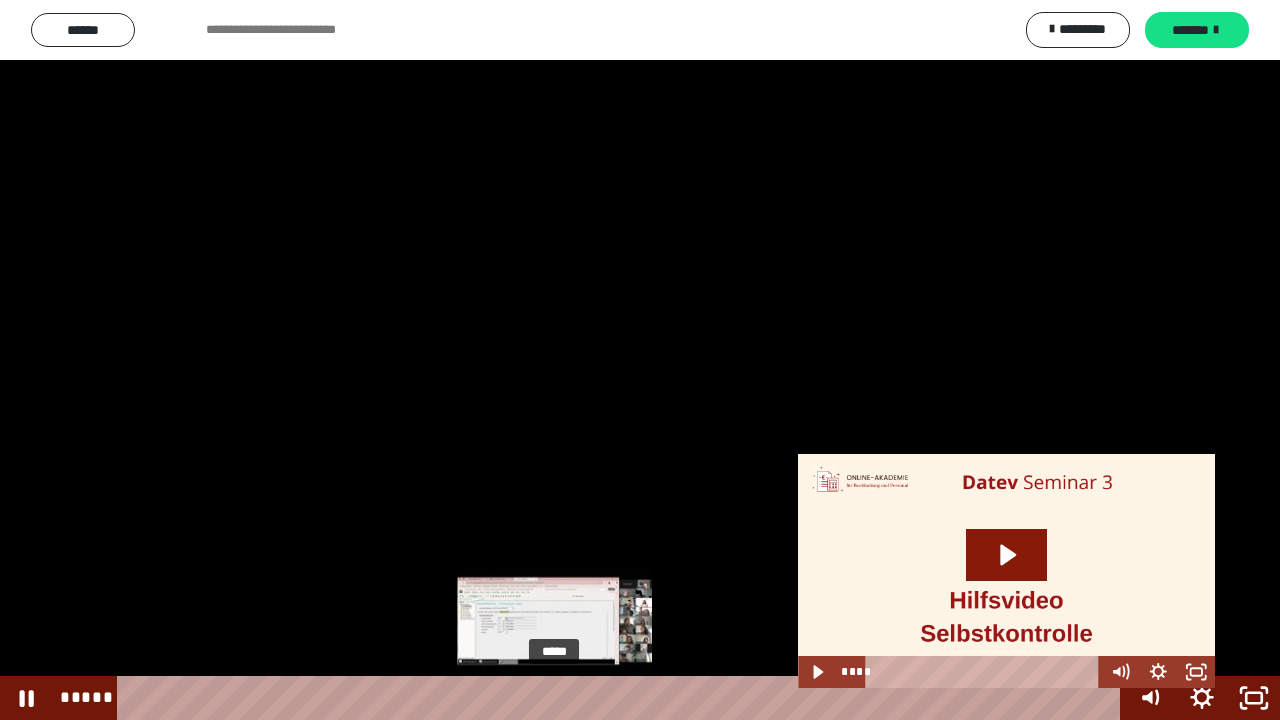 click on "*****" at bounding box center (622, 698) 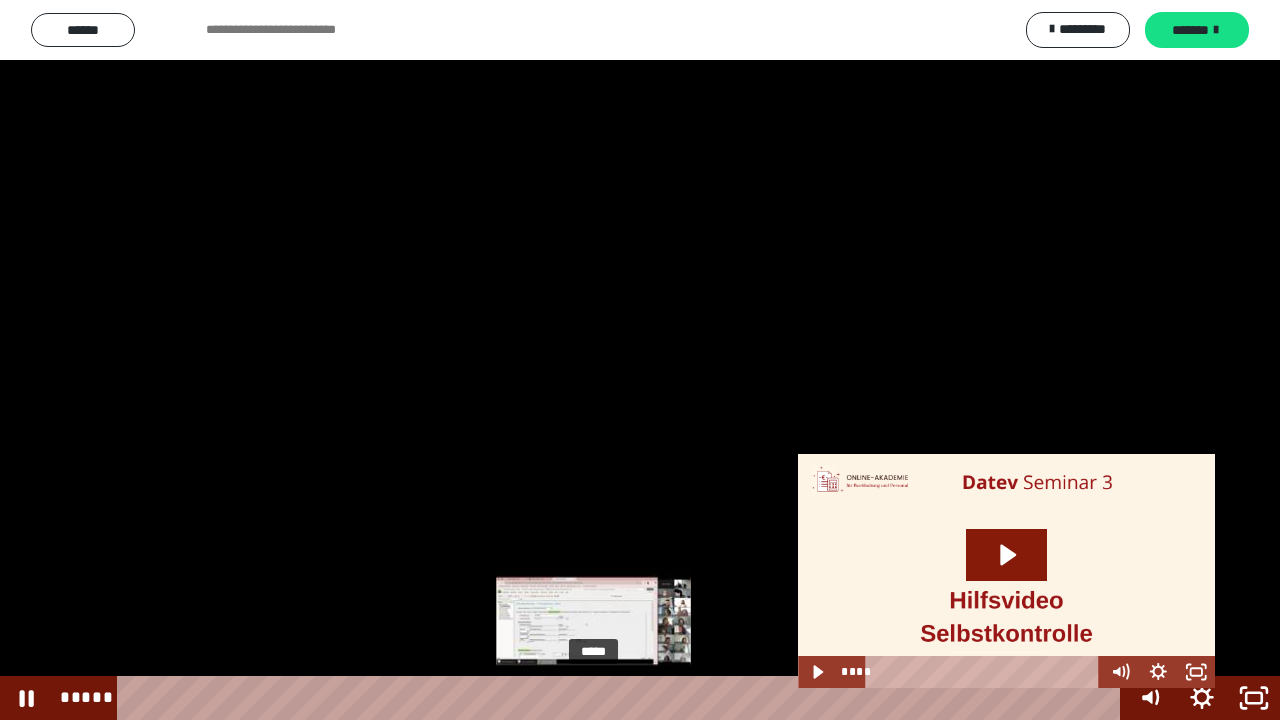 click on "*****" at bounding box center (622, 698) 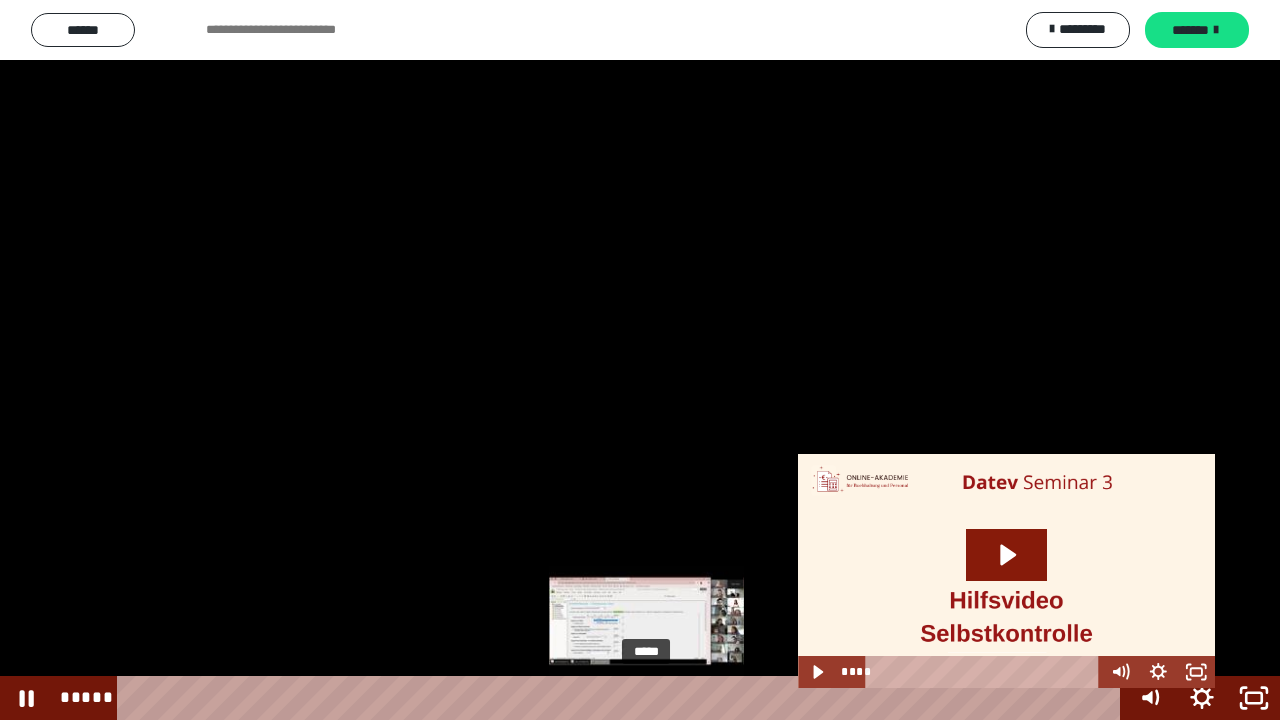 click on "*****" at bounding box center (622, 698) 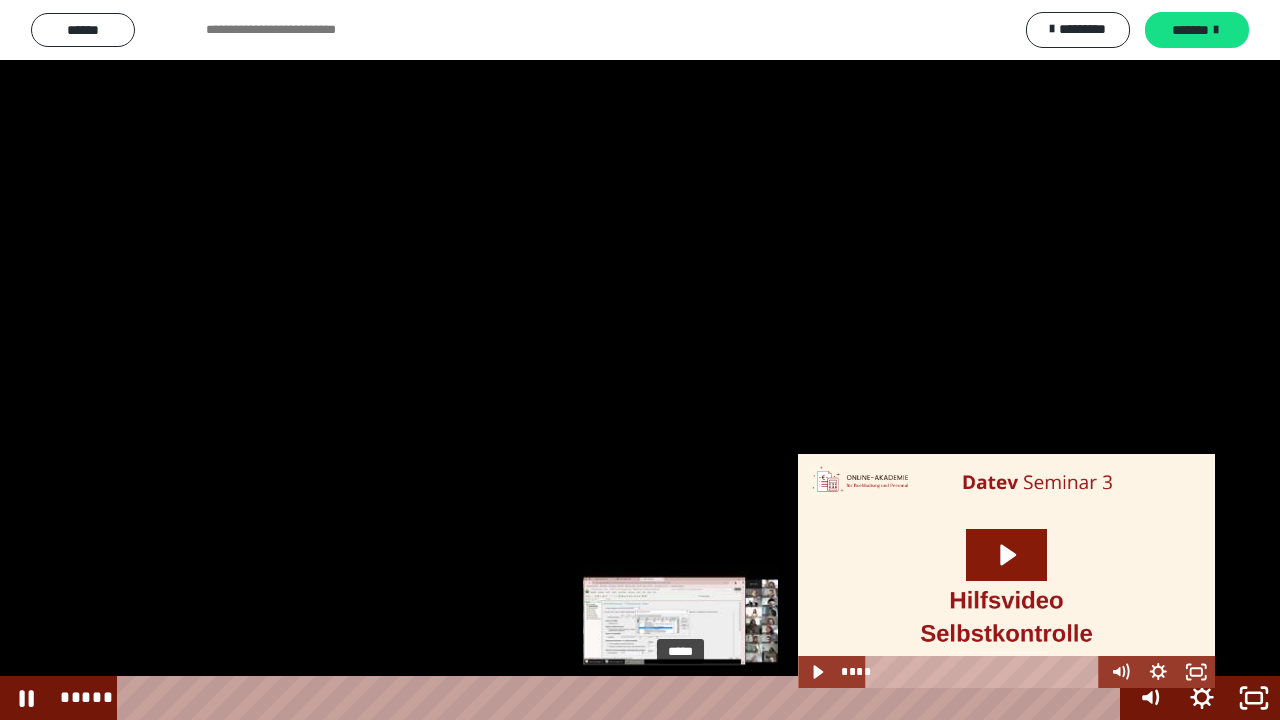 click on "*****" at bounding box center (622, 698) 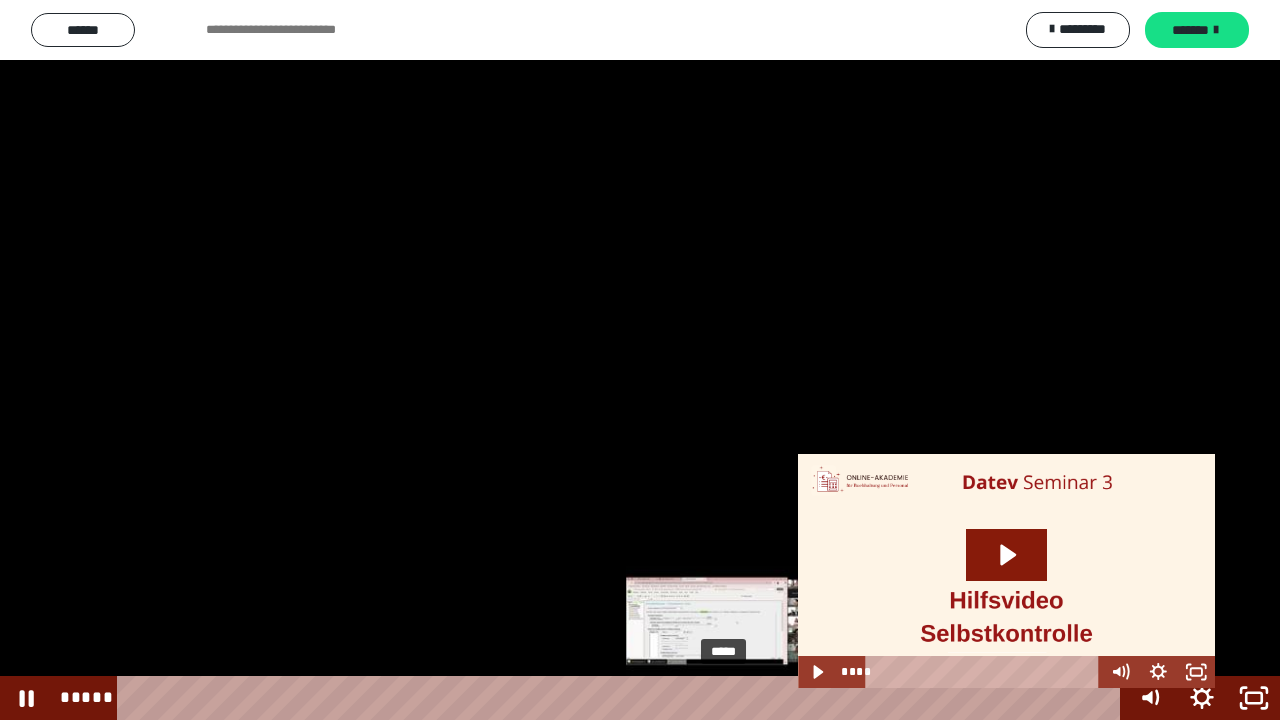 click on "*****" at bounding box center (622, 698) 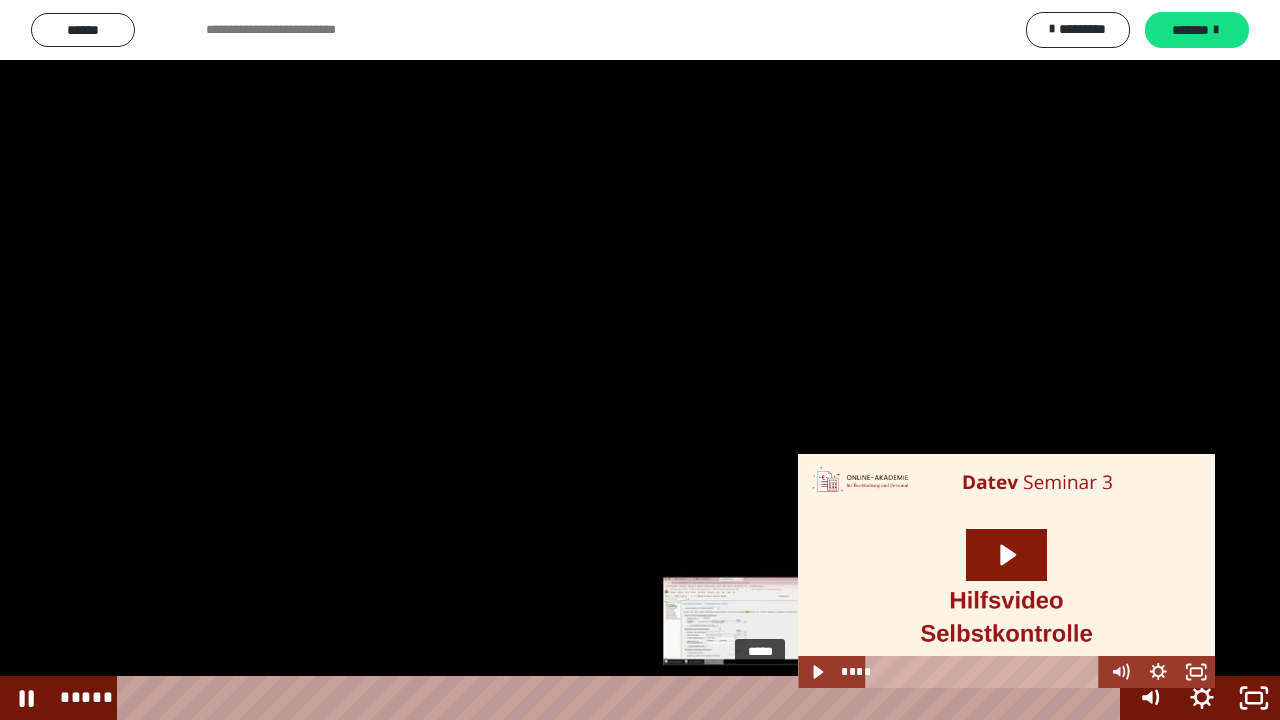 click on "*****" at bounding box center (622, 698) 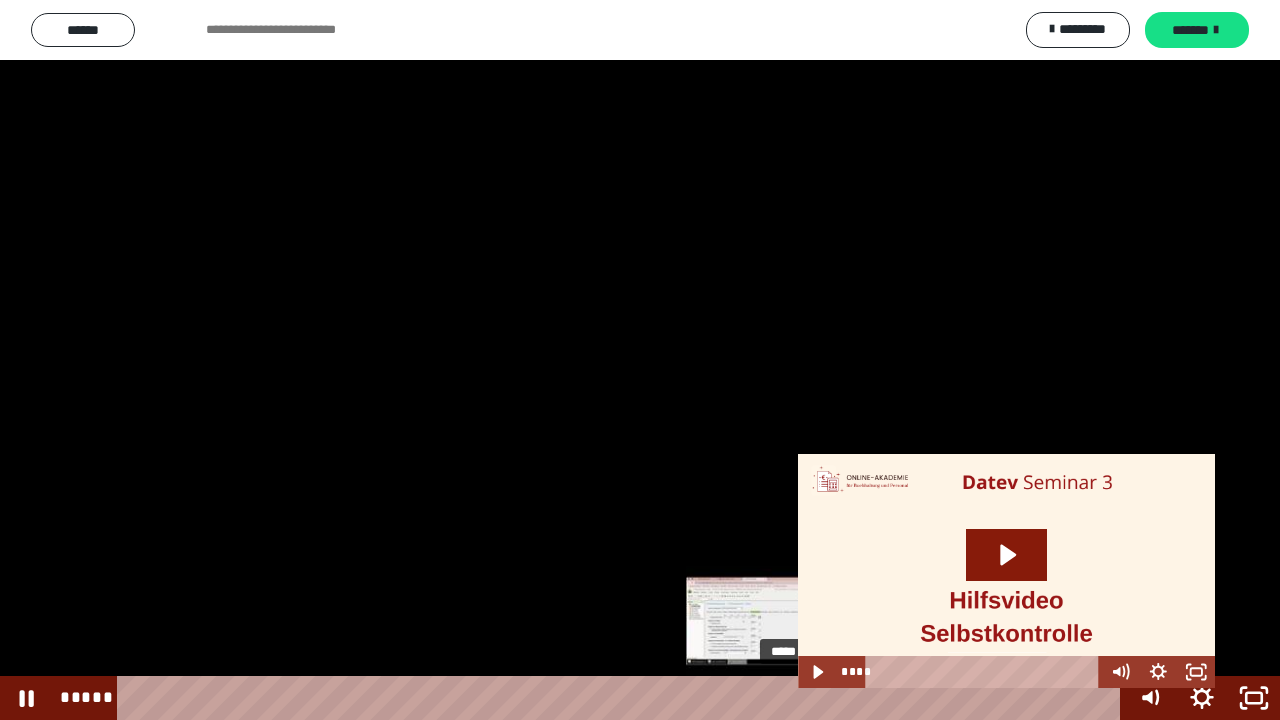 click on "*****" at bounding box center (622, 698) 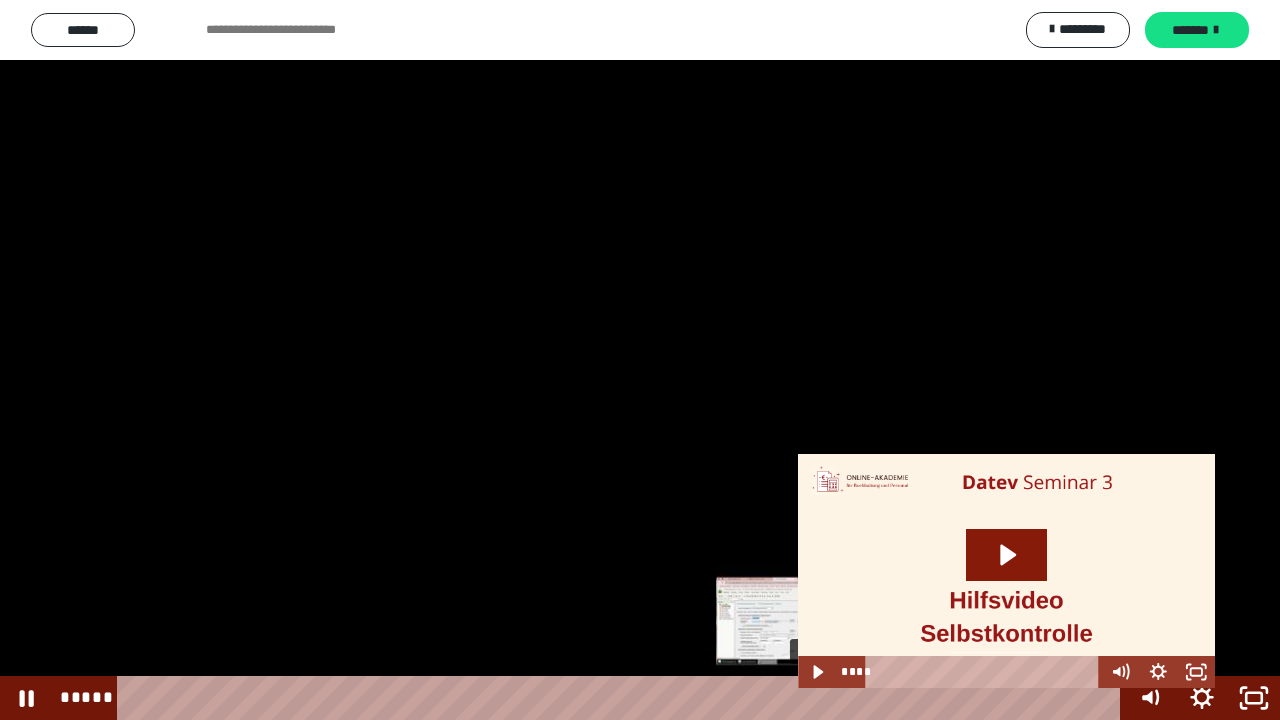 click on "*****" at bounding box center (622, 698) 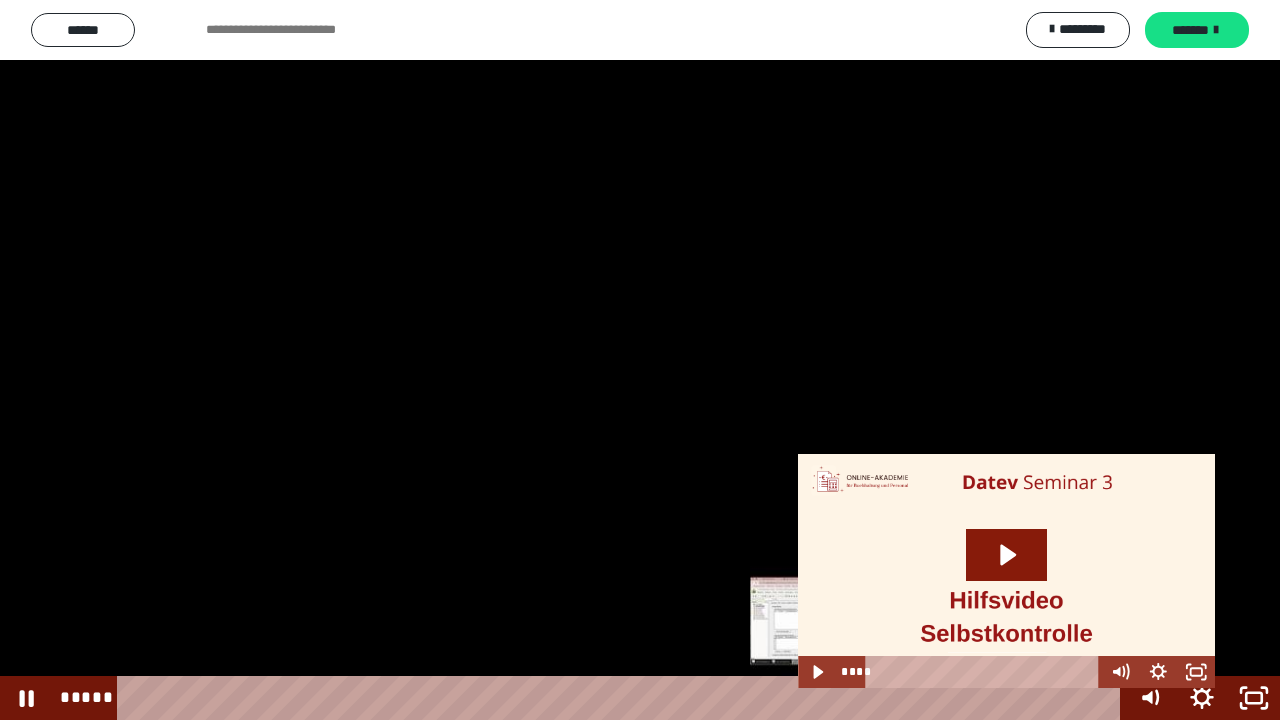 click on "*****" at bounding box center (622, 698) 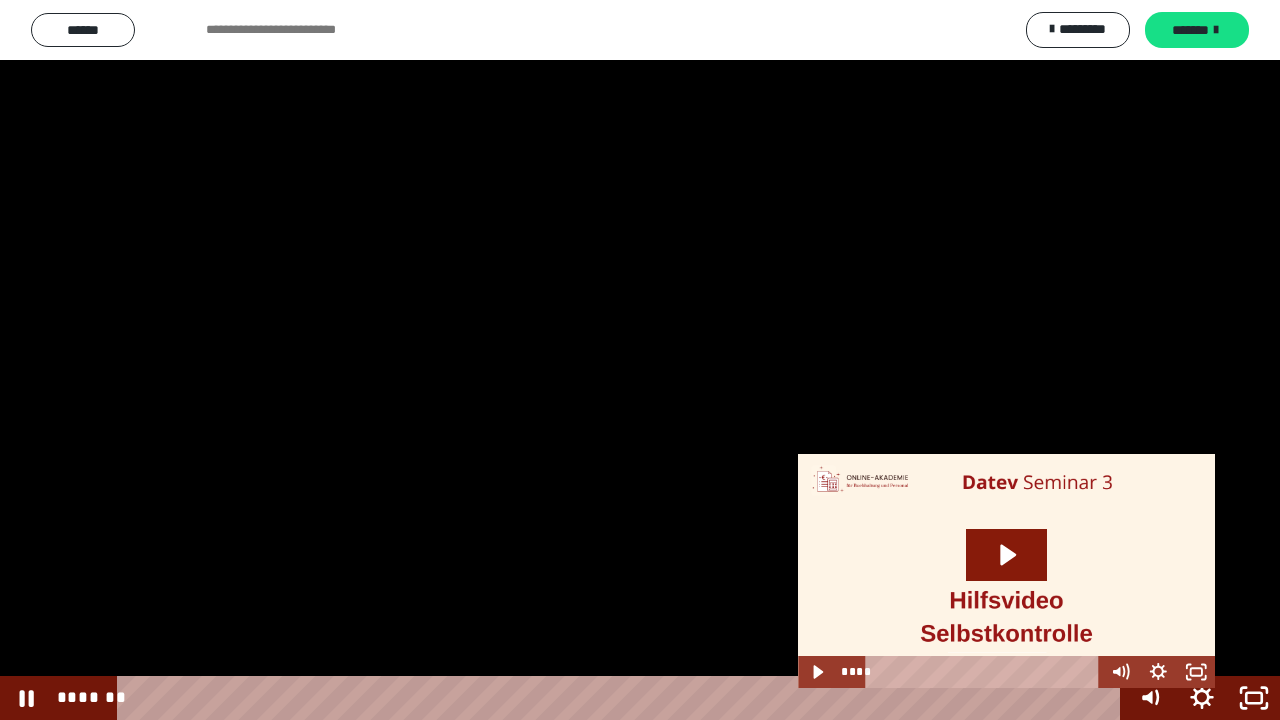 click on "*******" at bounding box center [622, 698] 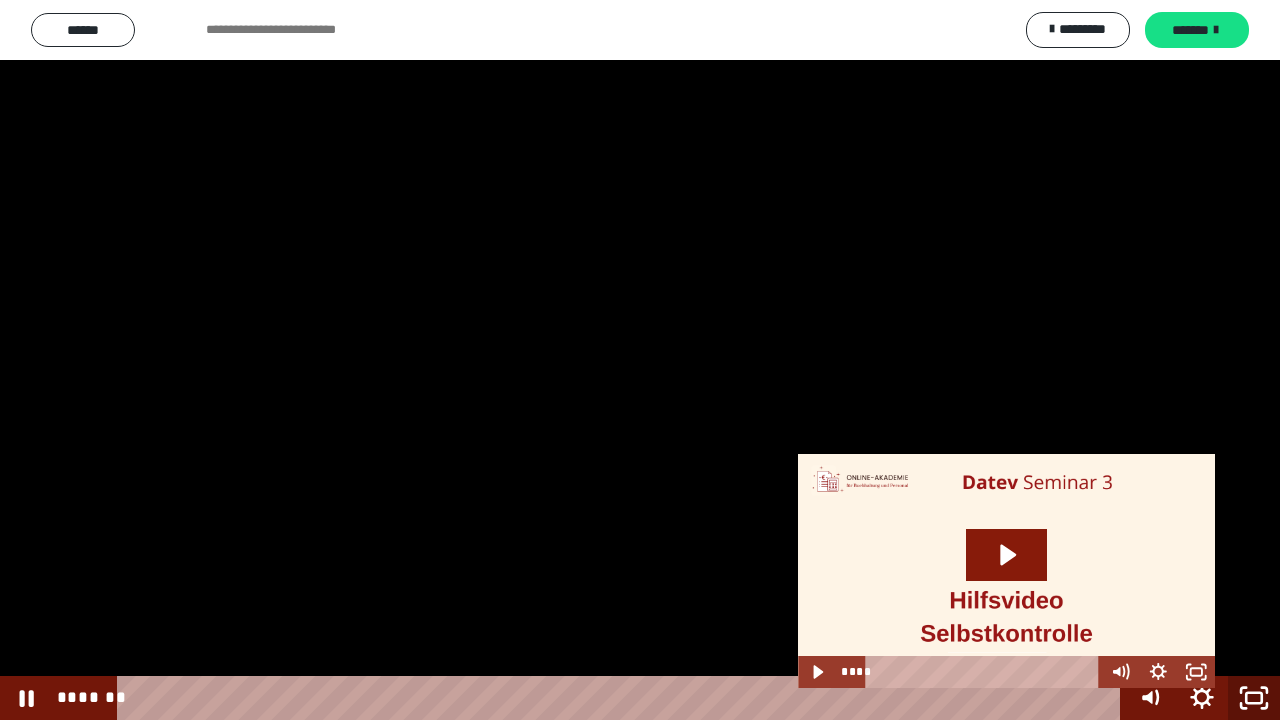 click 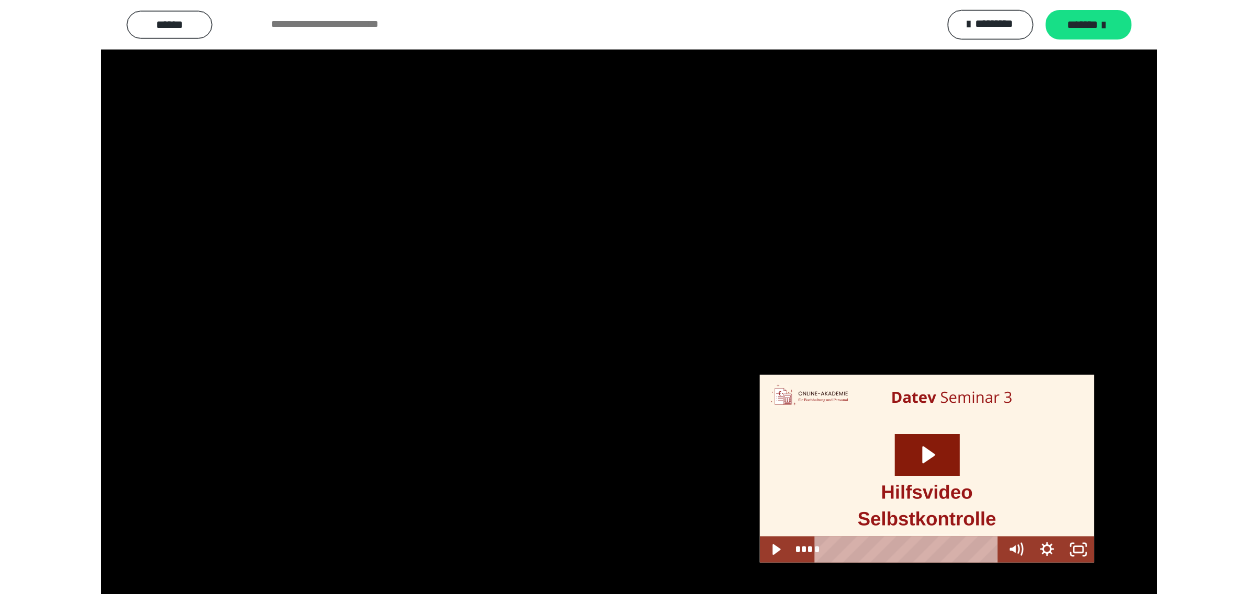 scroll, scrollTop: 2689, scrollLeft: 0, axis: vertical 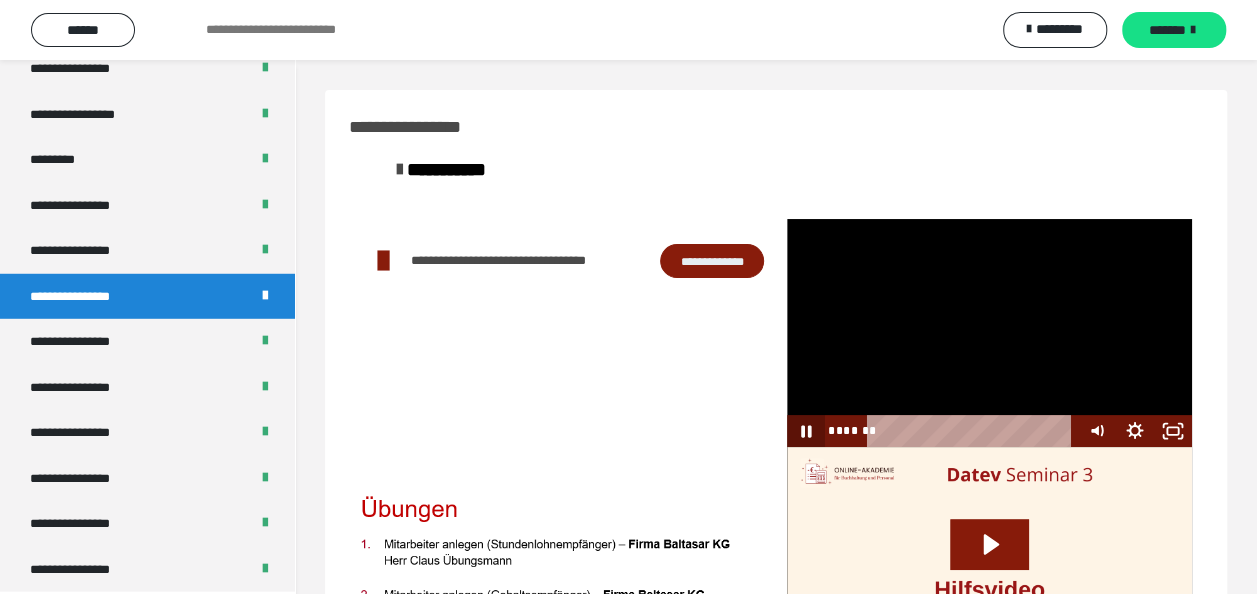 click 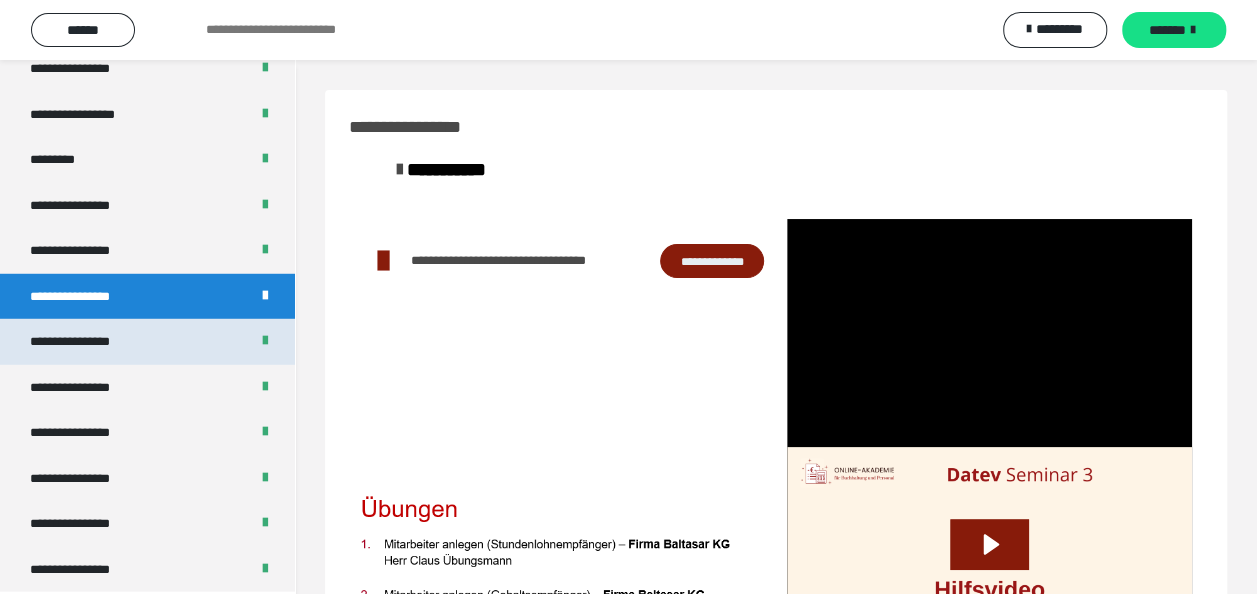 click on "**********" at bounding box center (87, 342) 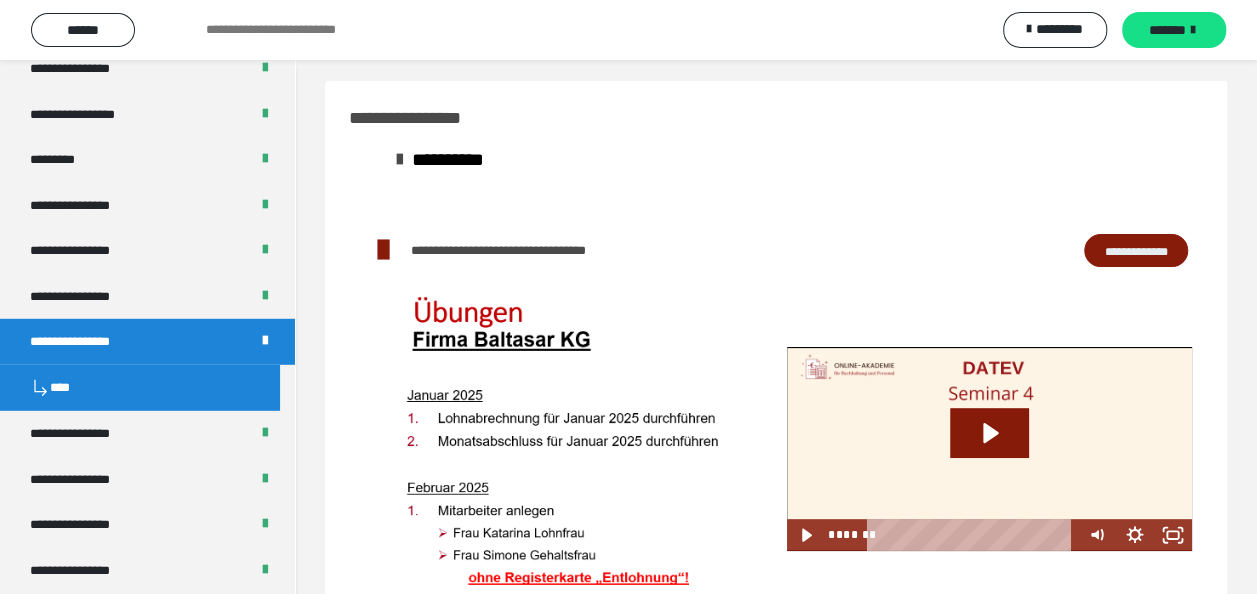scroll, scrollTop: 188, scrollLeft: 0, axis: vertical 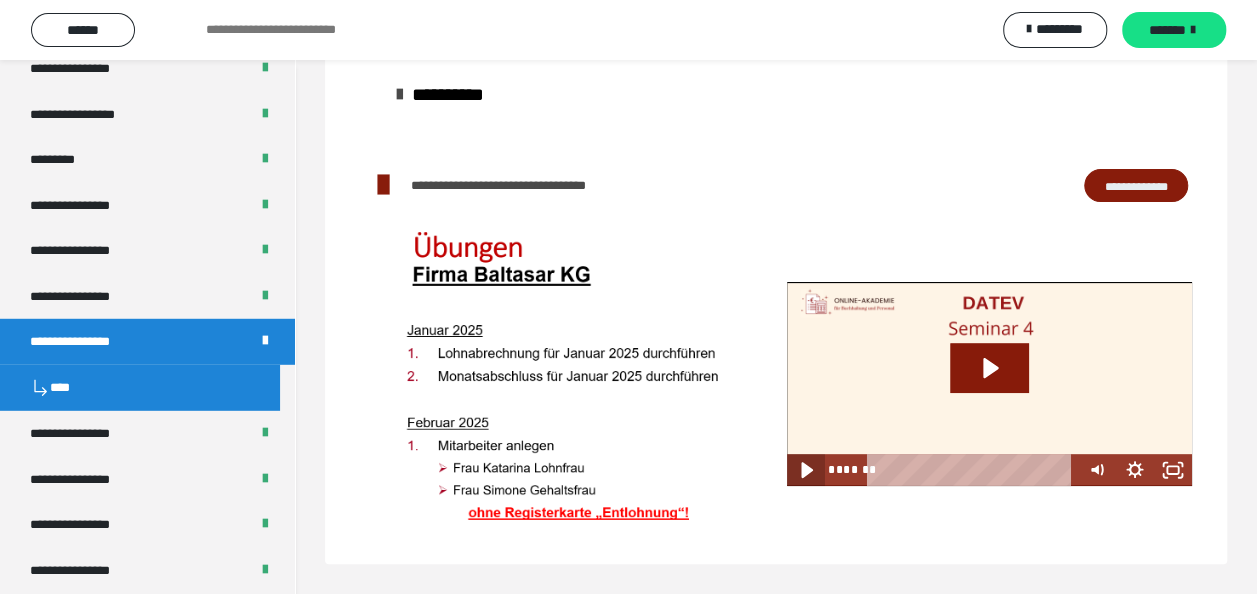 click 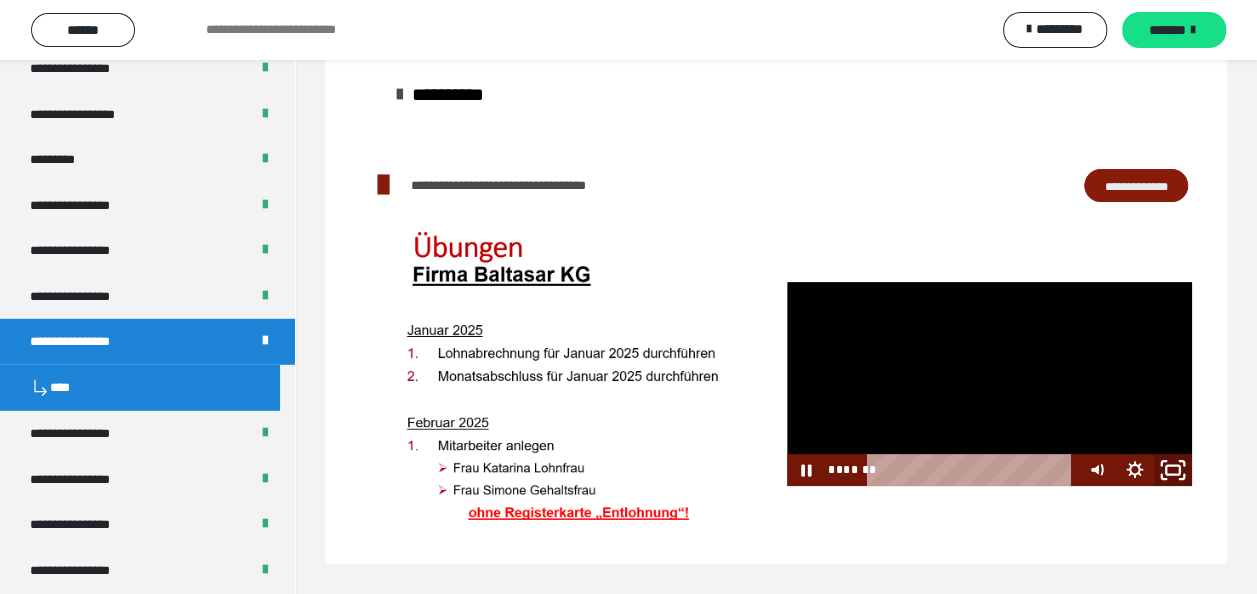 click 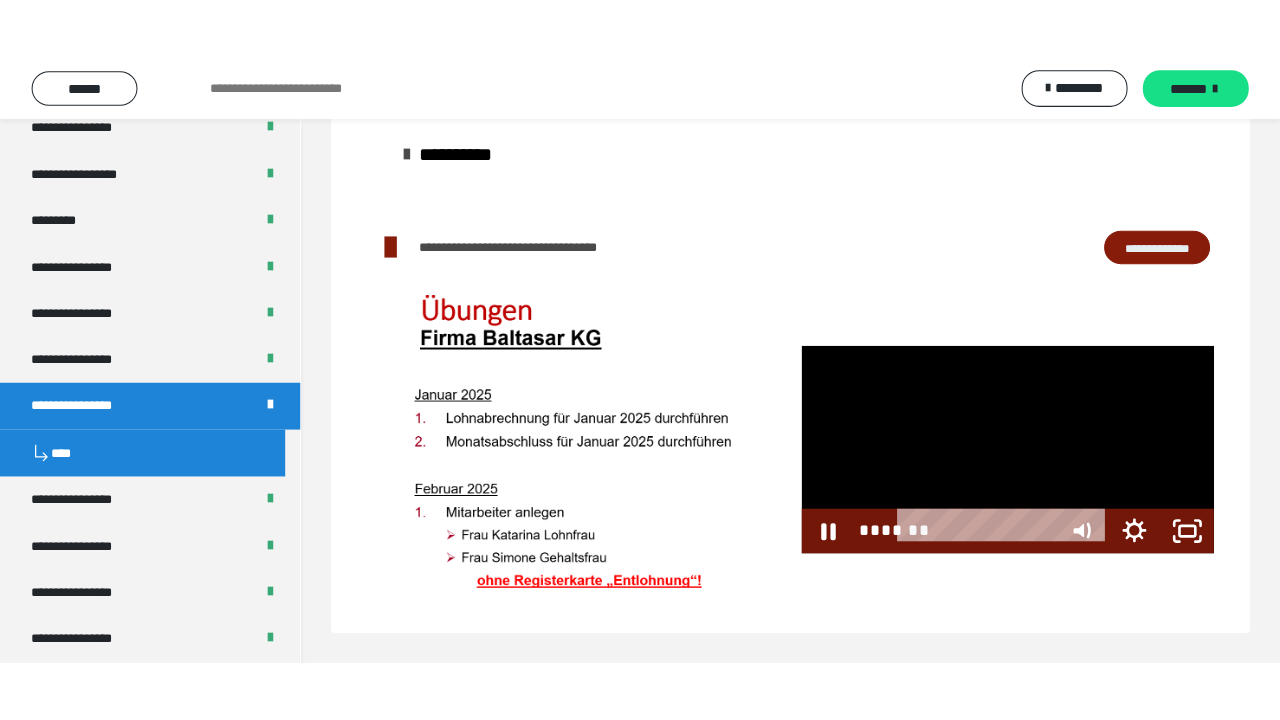 scroll, scrollTop: 71, scrollLeft: 0, axis: vertical 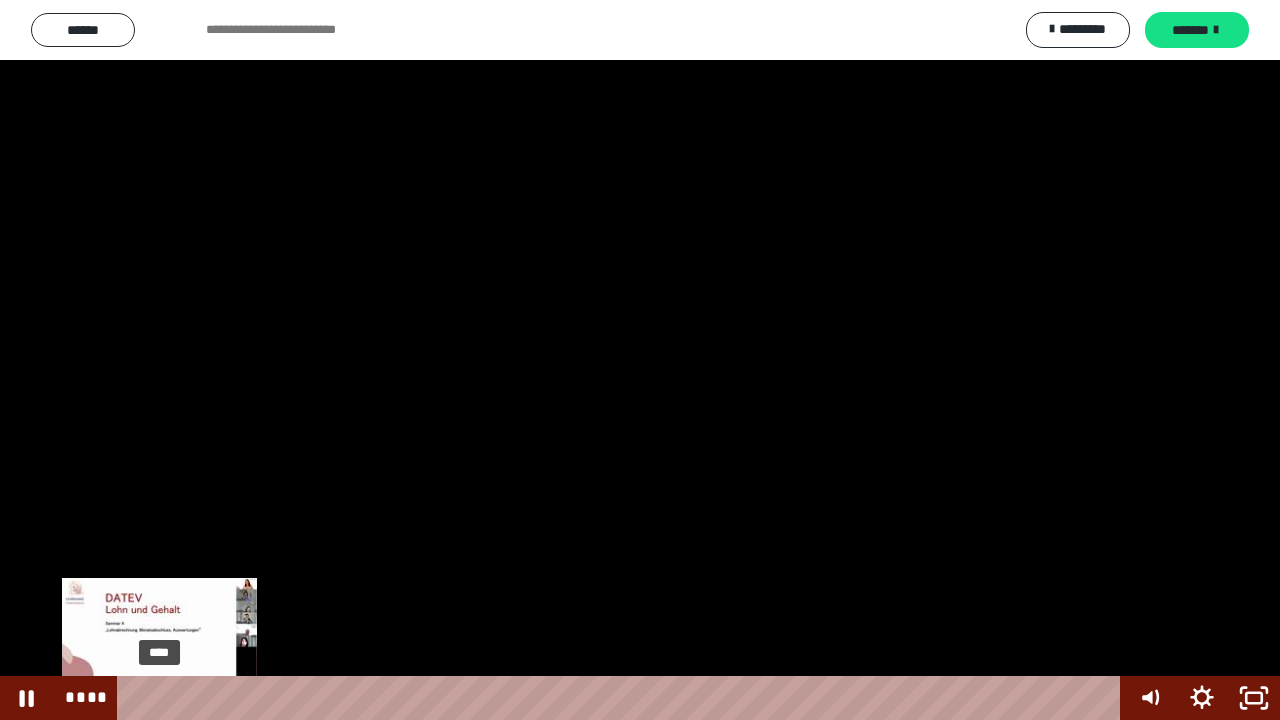 click on "****" at bounding box center [622, 698] 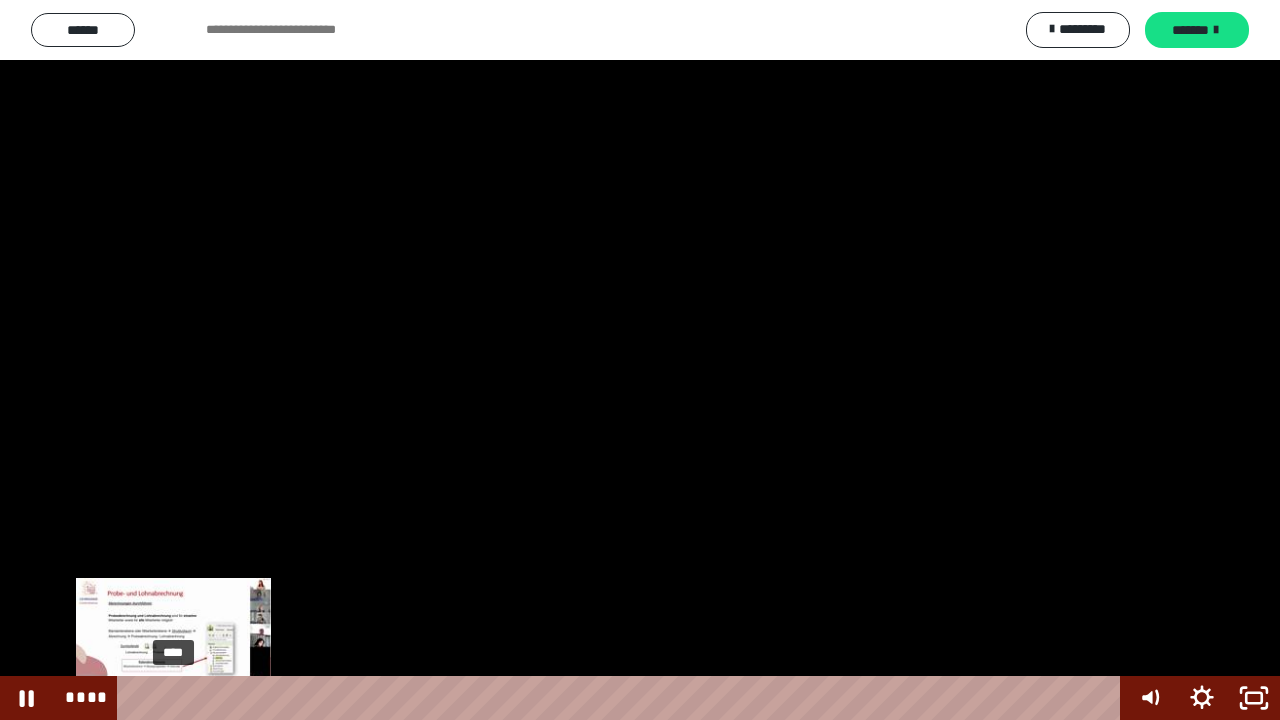 click on "****" at bounding box center (622, 698) 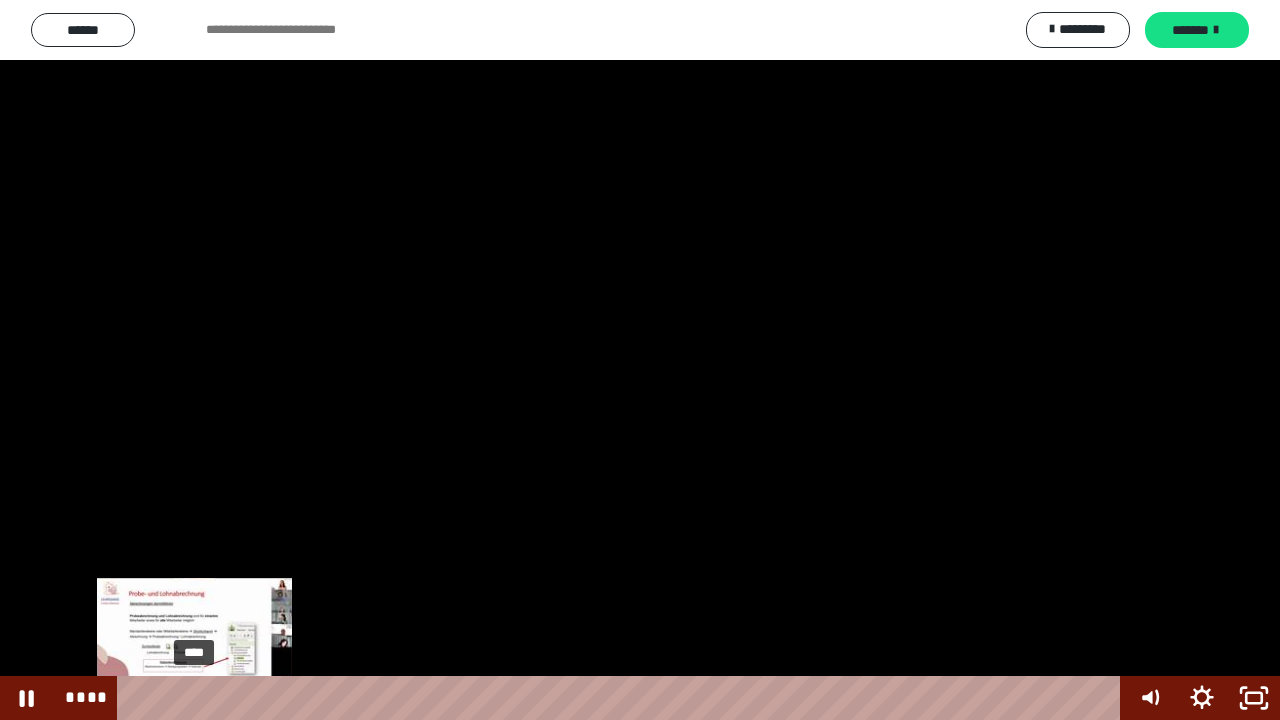 click on "****" at bounding box center (622, 698) 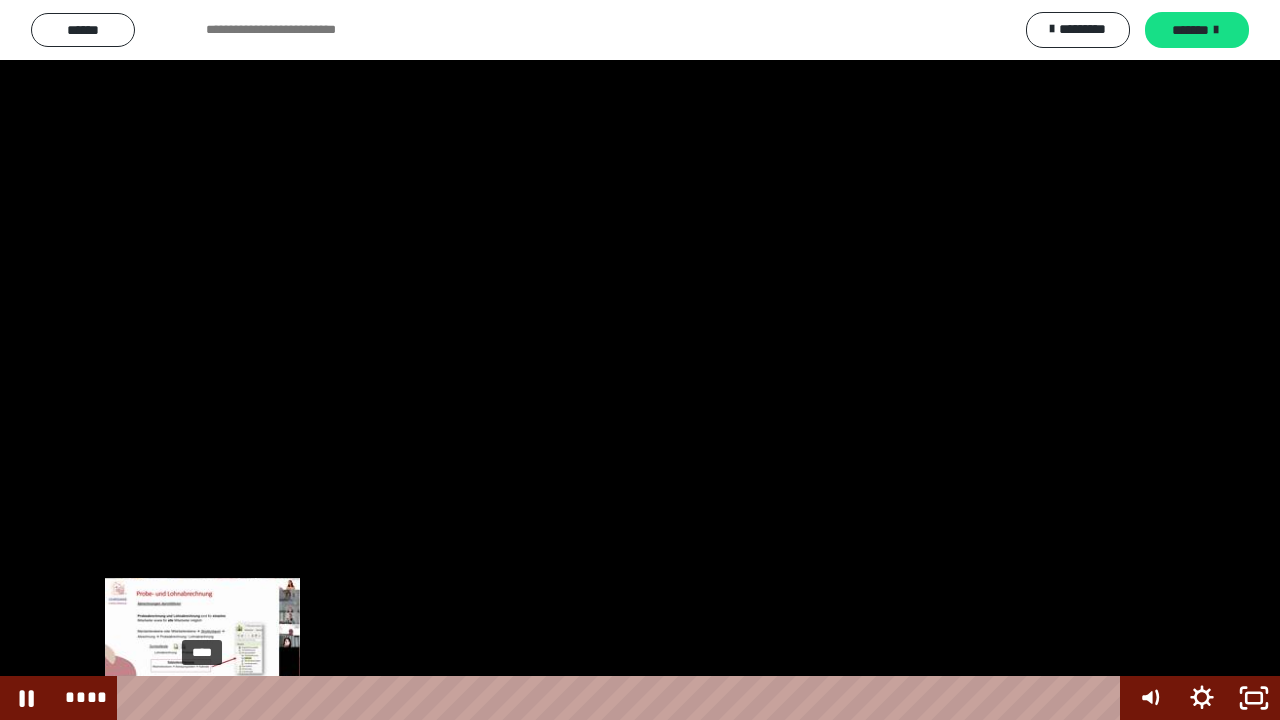 click on "****" at bounding box center [622, 698] 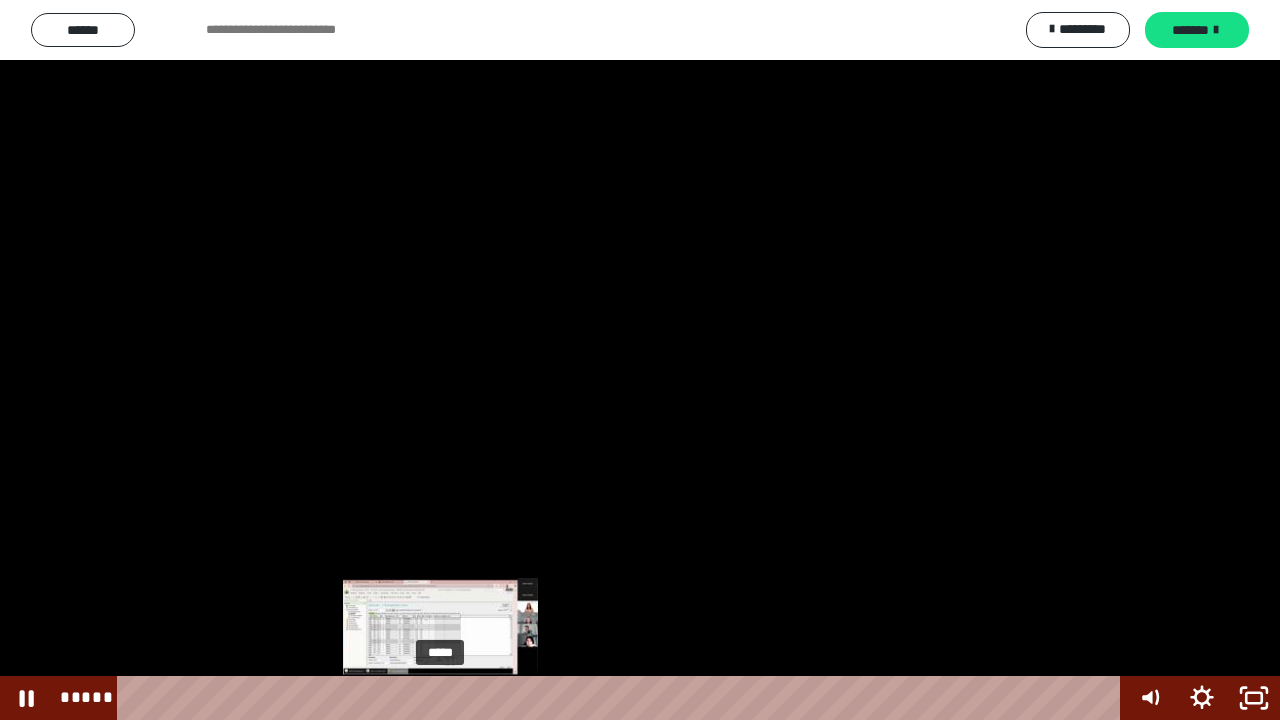 click on "*****" at bounding box center (622, 698) 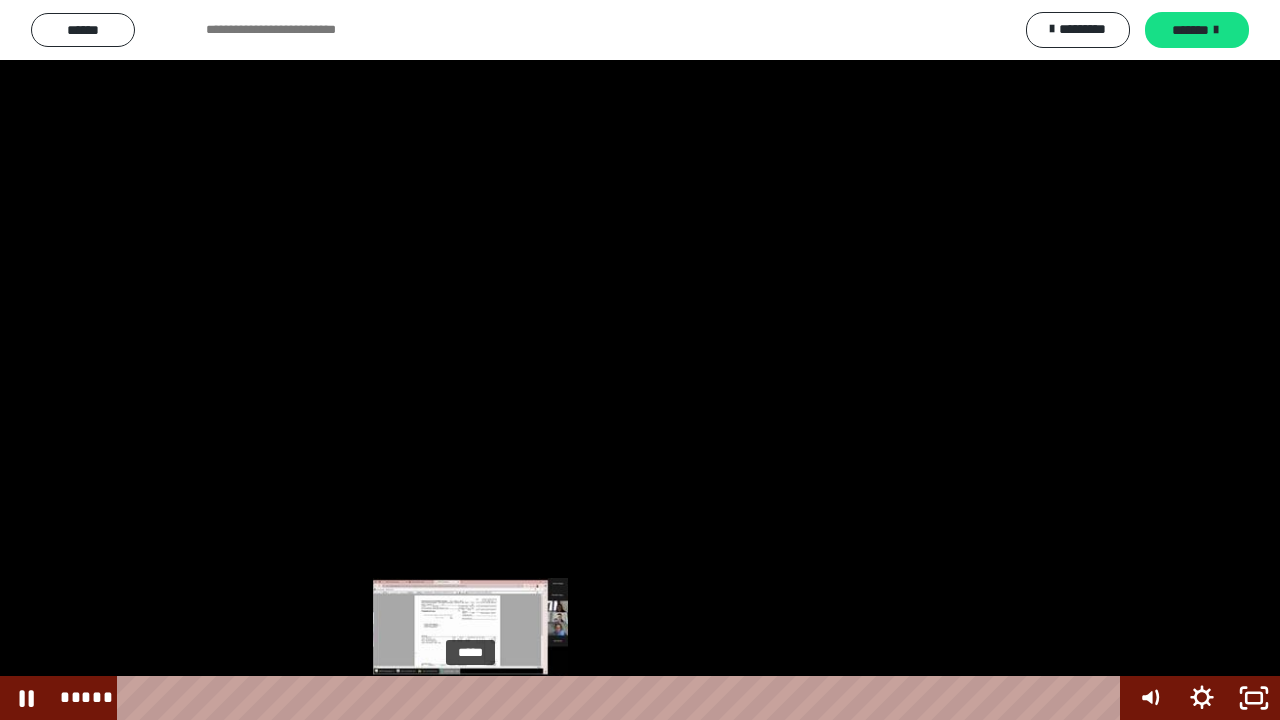 click on "*****" at bounding box center [622, 698] 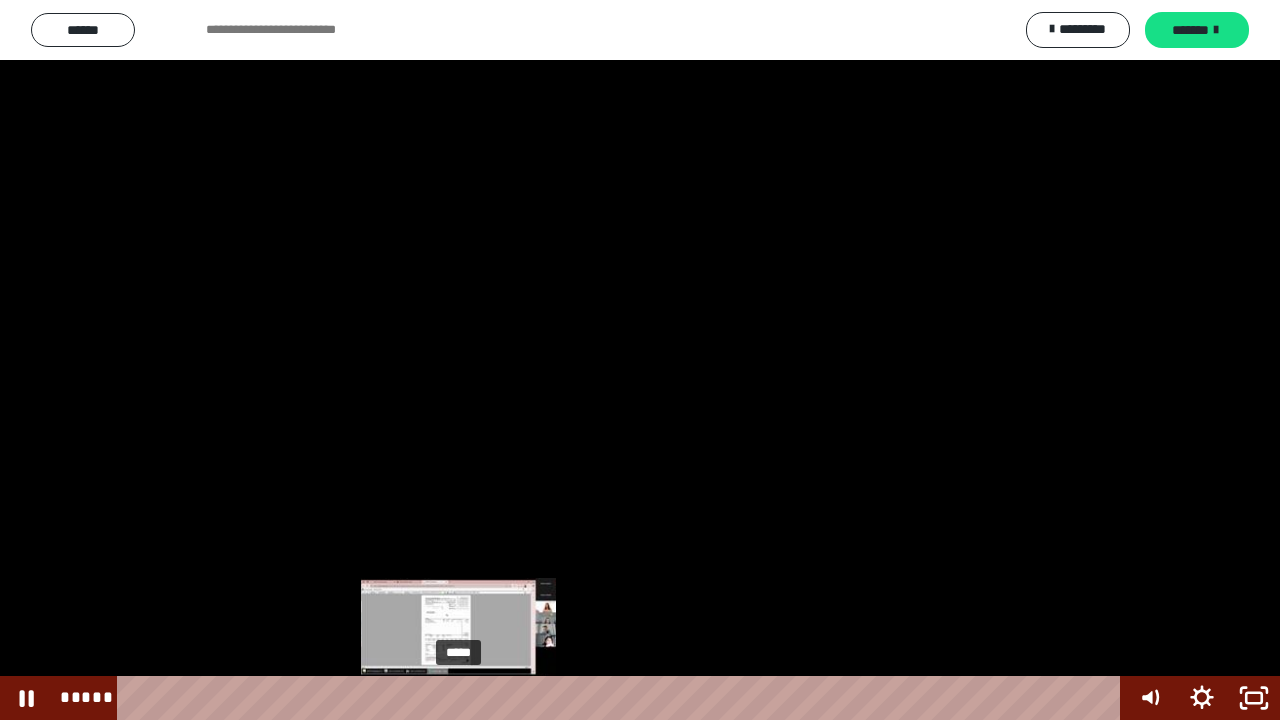 click on "*****" at bounding box center (622, 698) 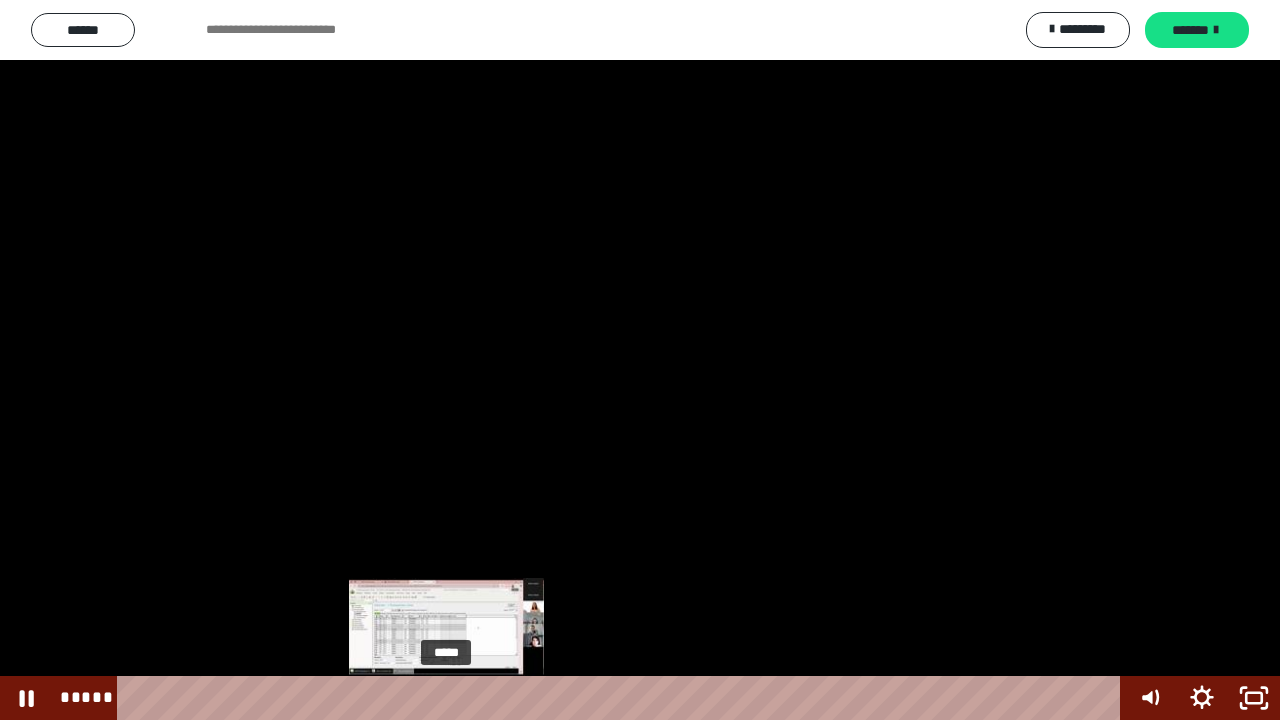 click on "*****" at bounding box center [622, 698] 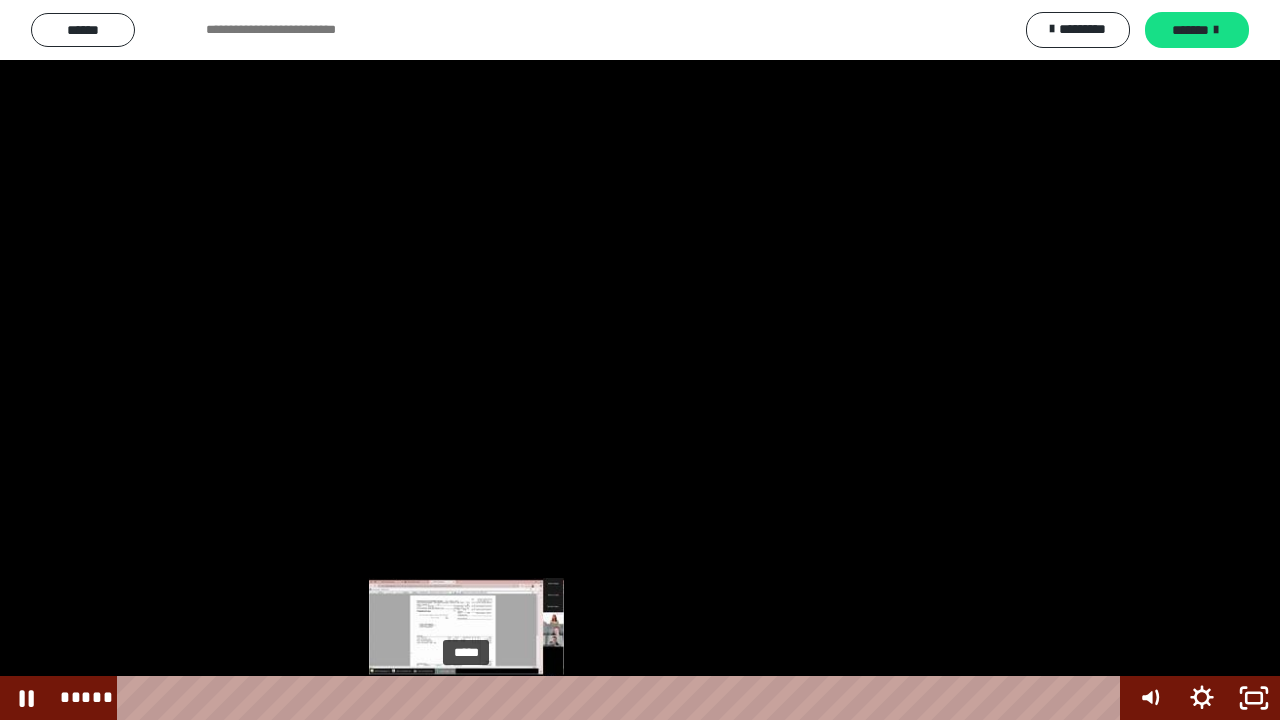 click on "*****" at bounding box center [622, 698] 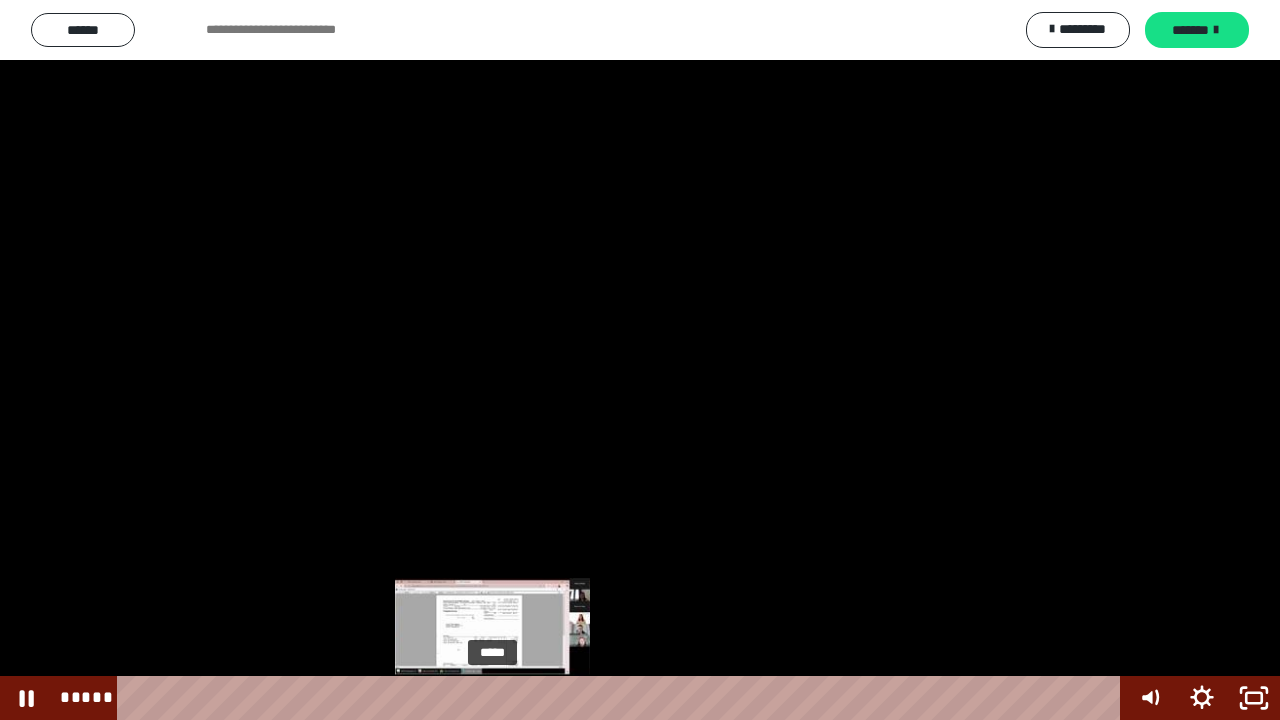 click on "*****" at bounding box center (622, 698) 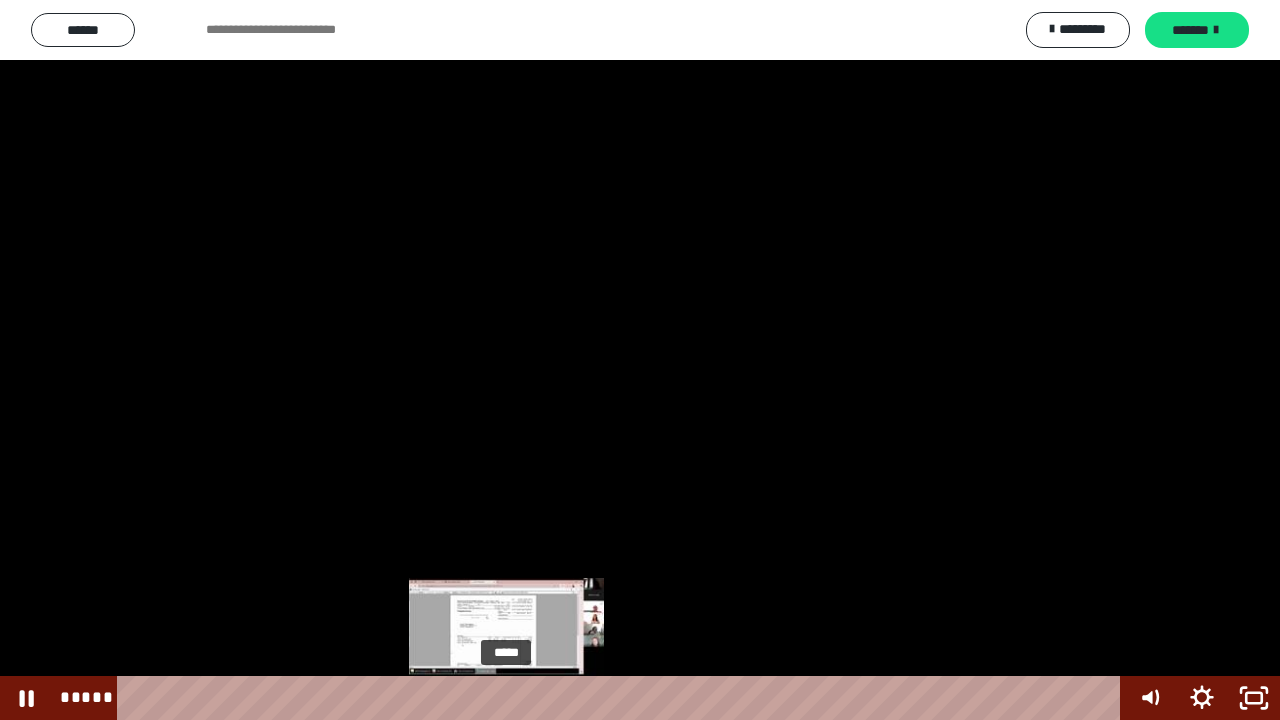 click on "*****" at bounding box center [622, 698] 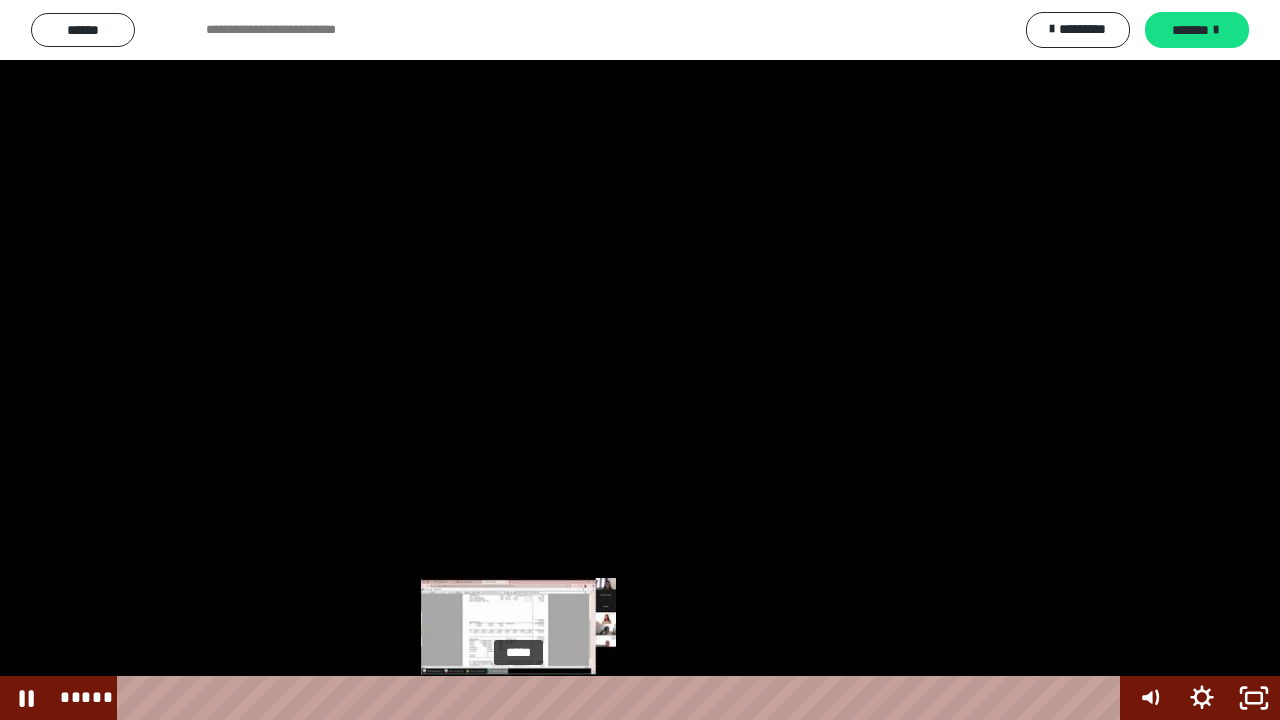 click on "*****" at bounding box center (622, 698) 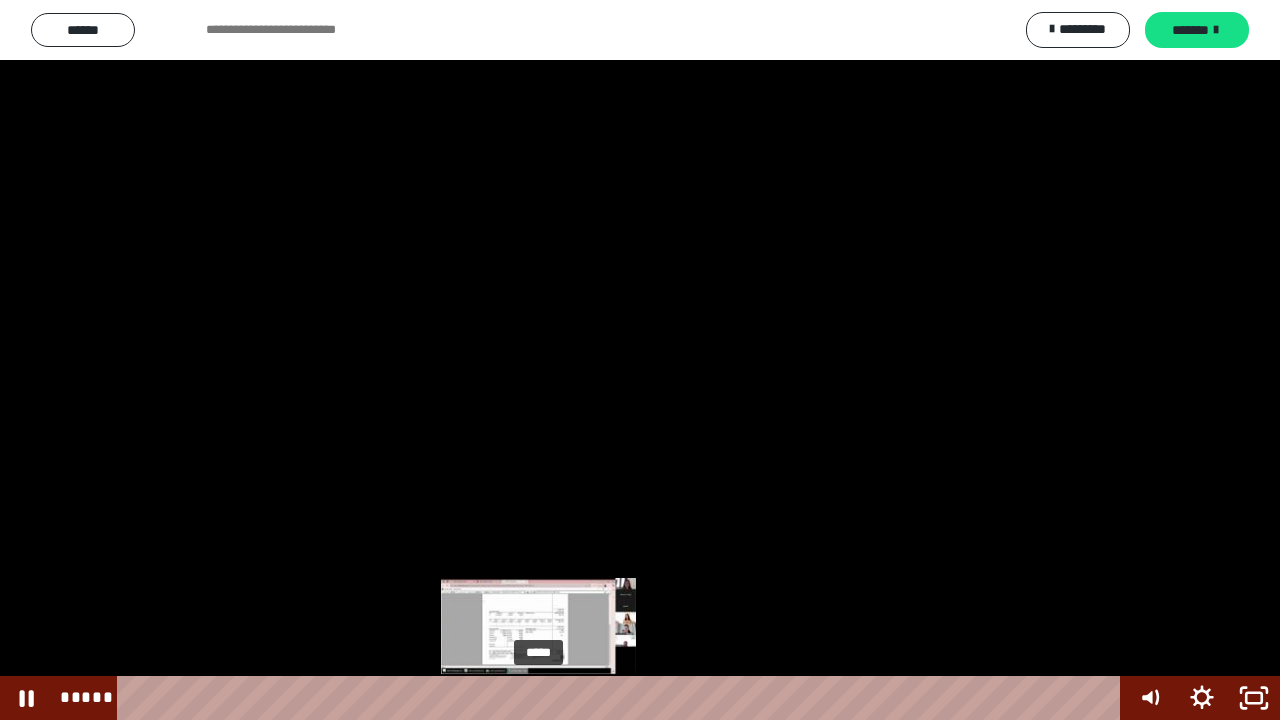 click on "*****" at bounding box center [622, 698] 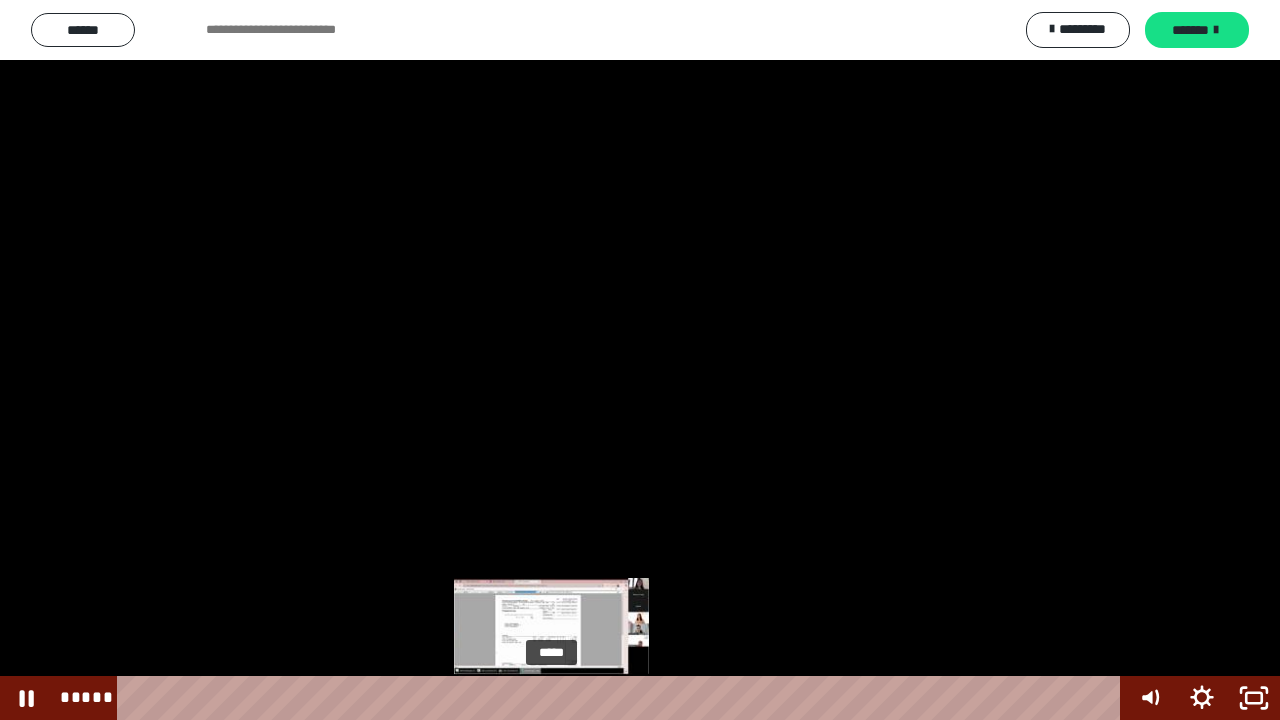 click on "*****" at bounding box center (622, 698) 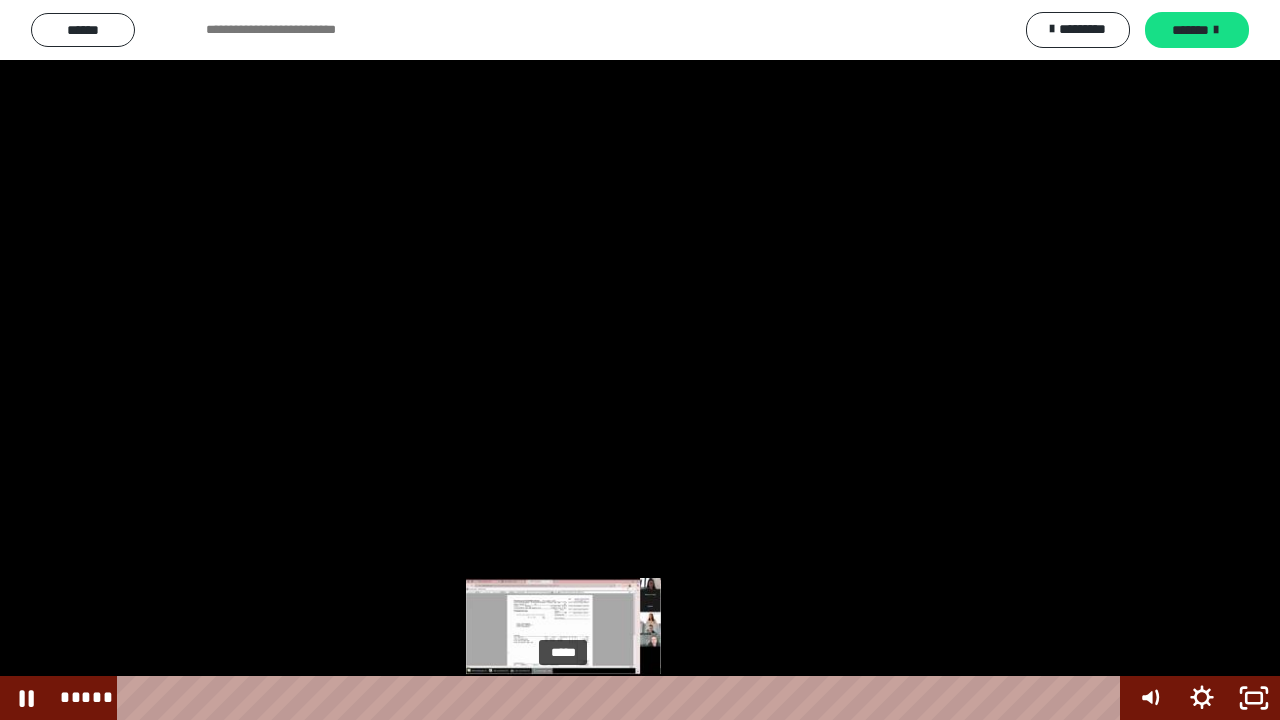 click on "*****" at bounding box center [622, 698] 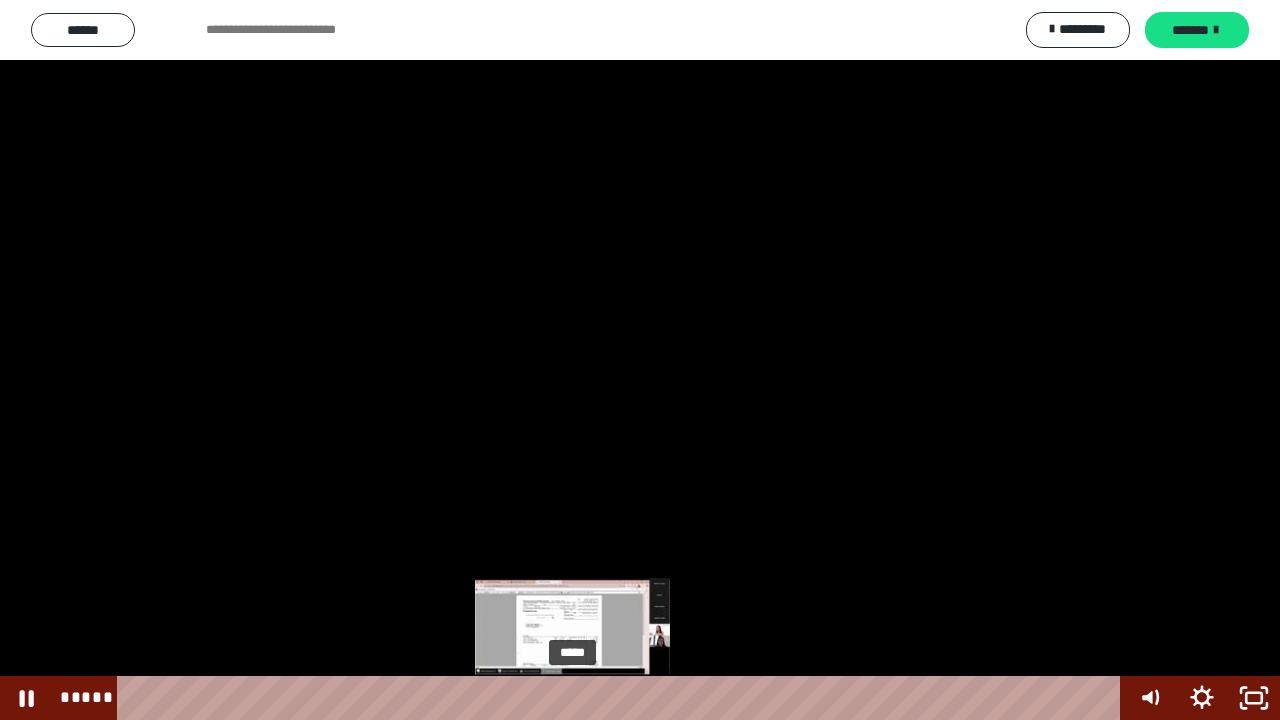 click on "*****" at bounding box center (622, 698) 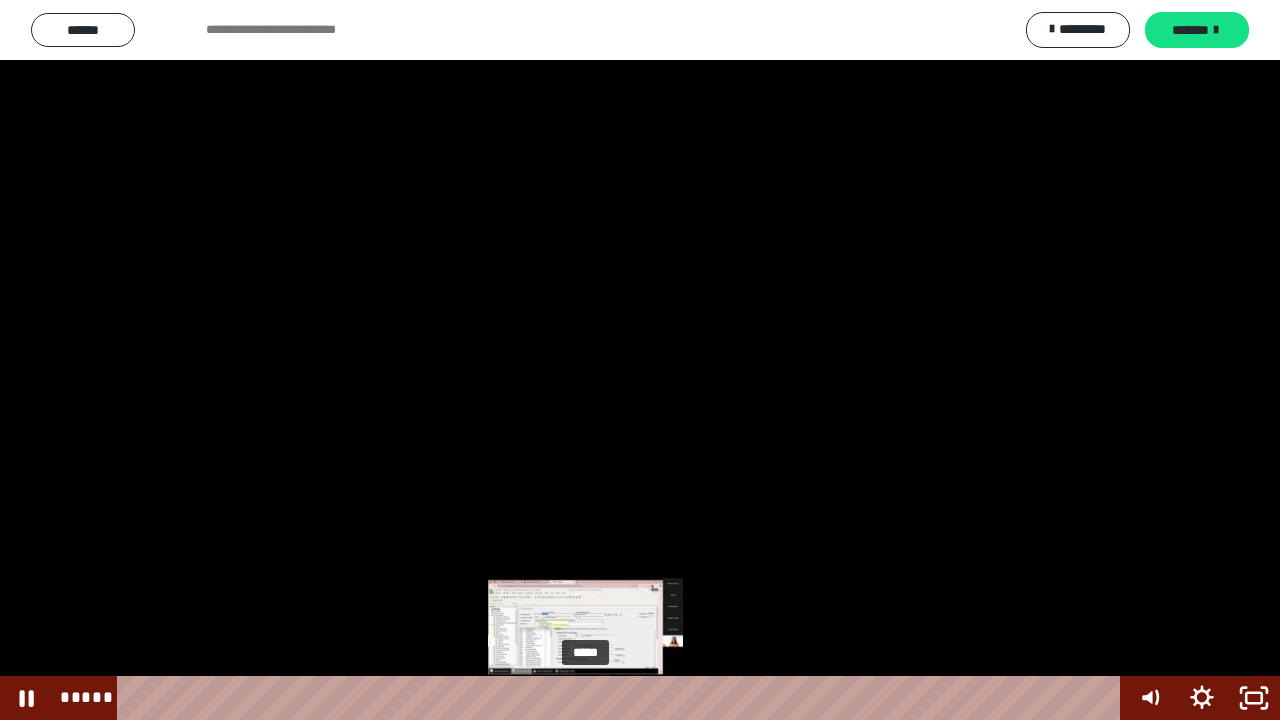click on "*****" at bounding box center (622, 698) 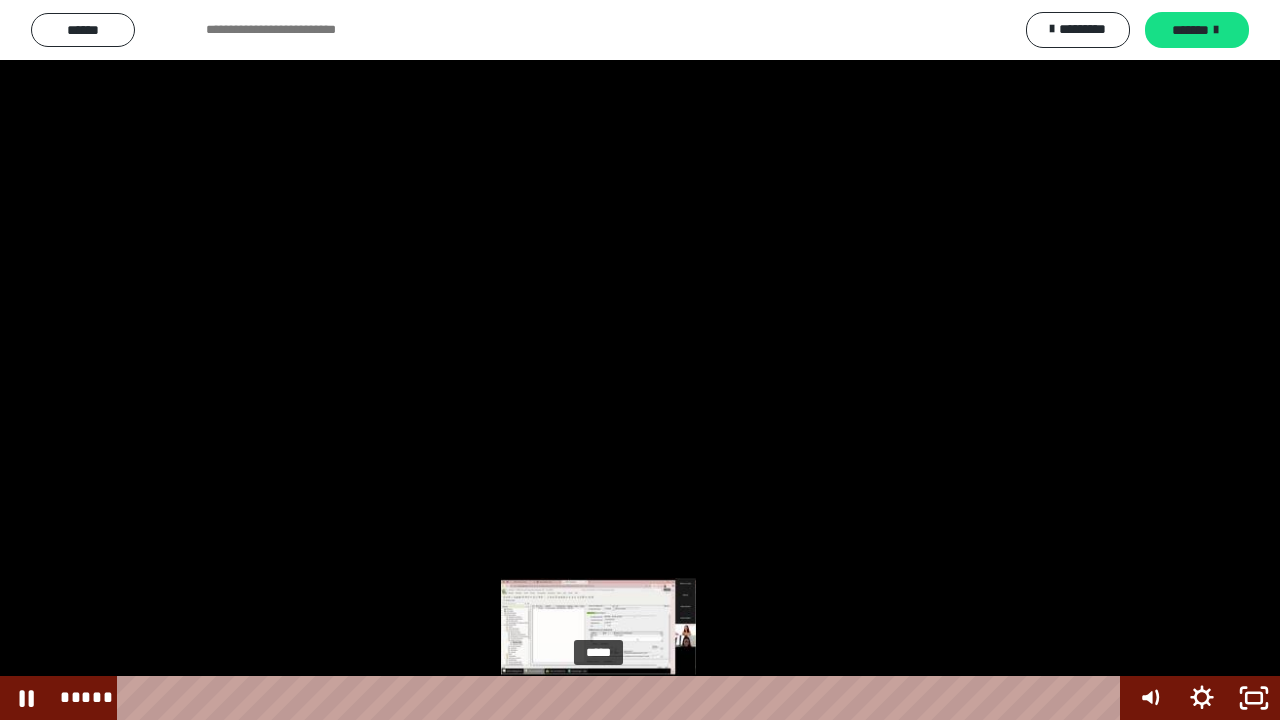 click on "*****" at bounding box center [622, 698] 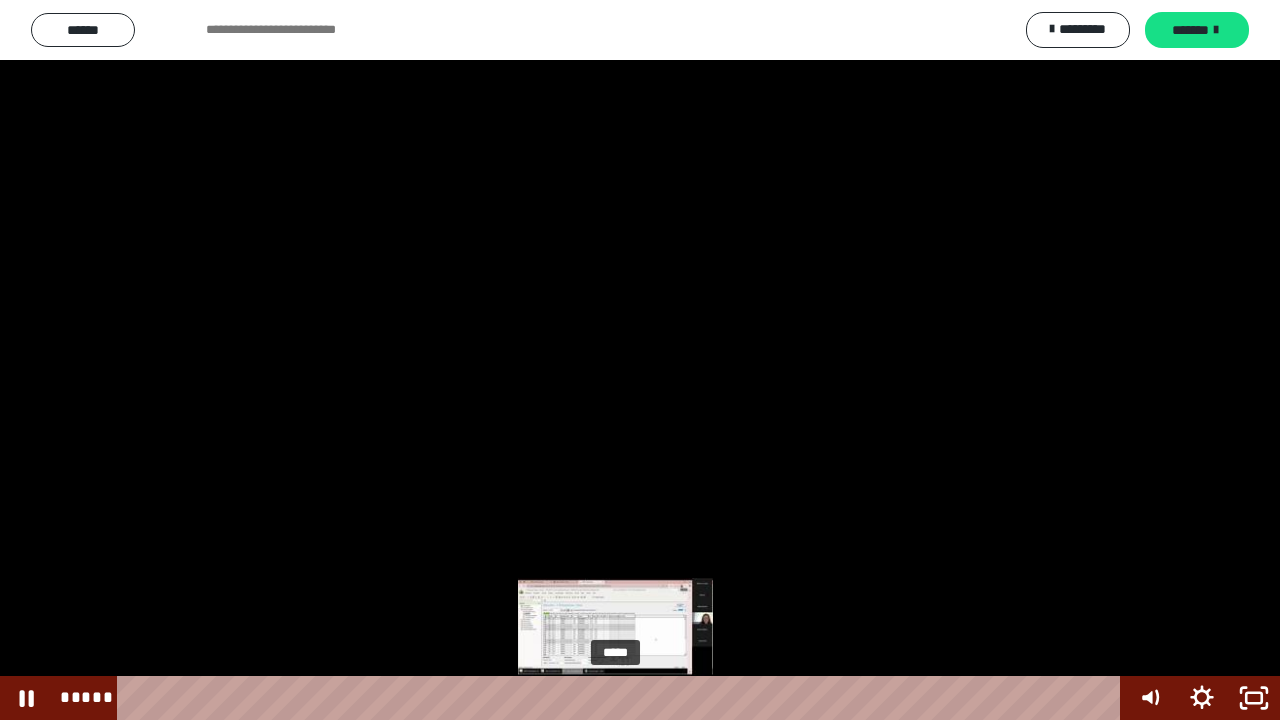 click on "*****" at bounding box center [622, 698] 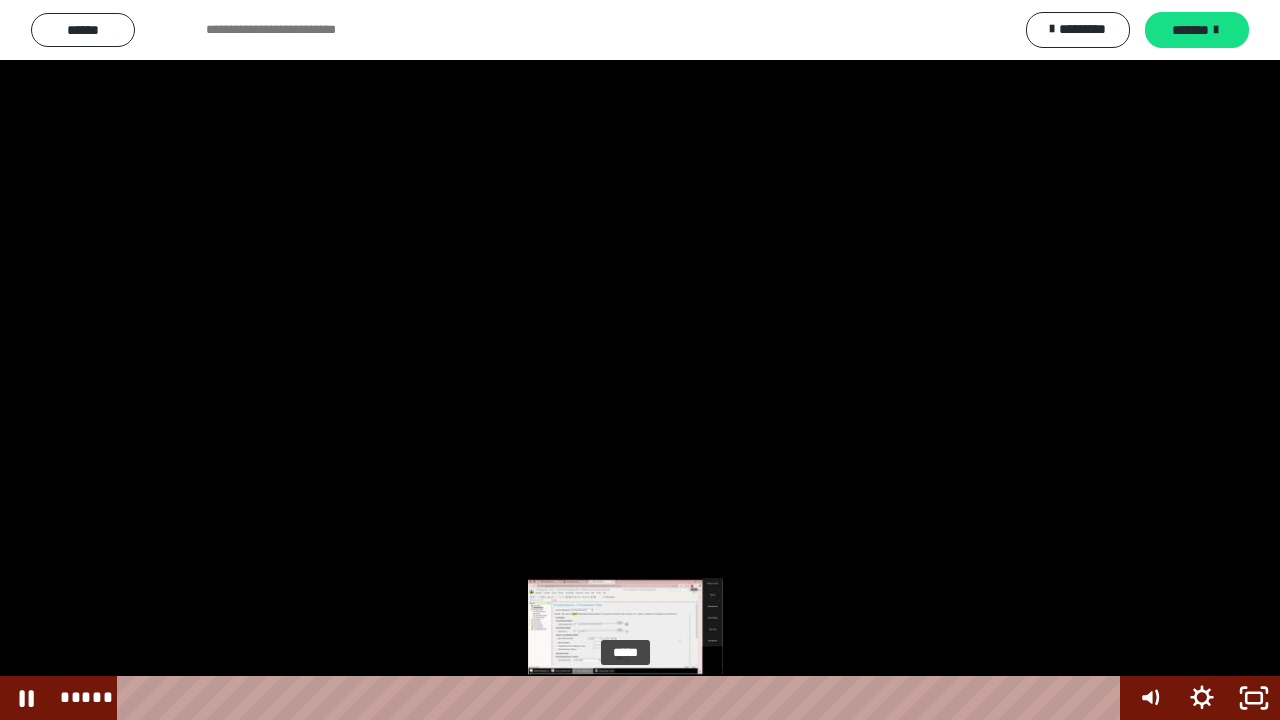 click on "*****" at bounding box center [622, 698] 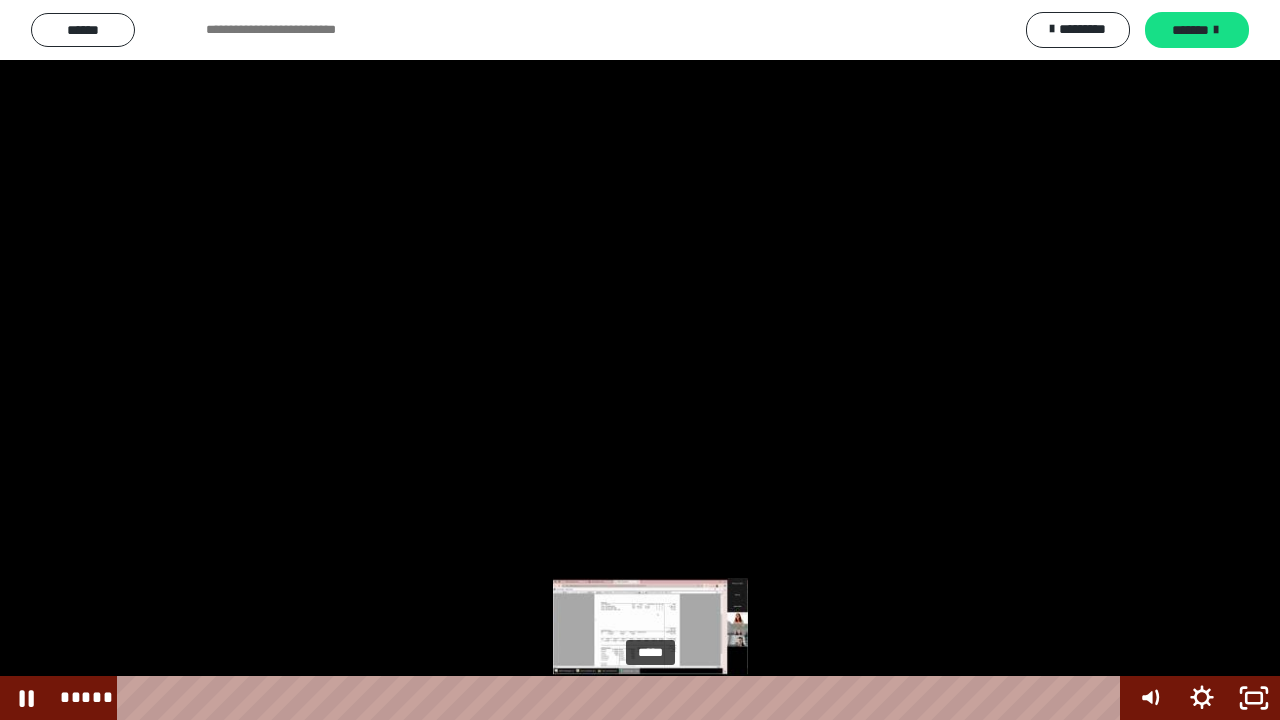 click on "*****" at bounding box center (622, 698) 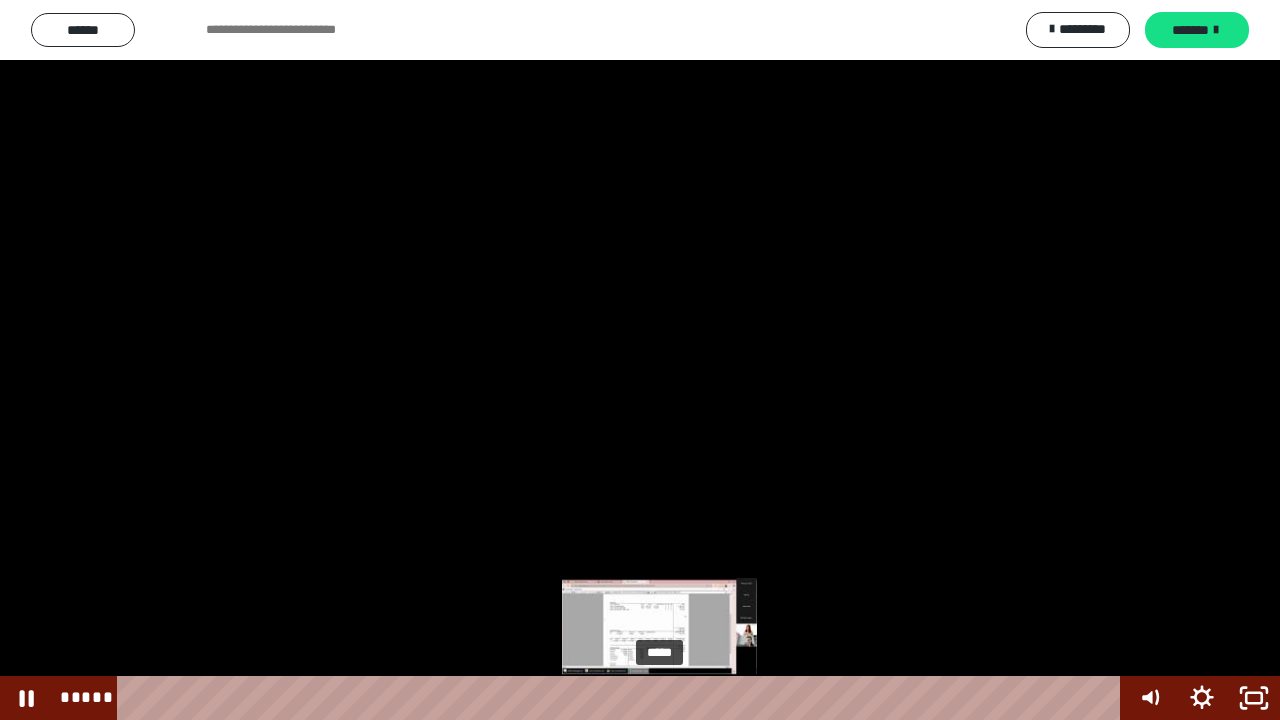 click on "*****" at bounding box center (622, 698) 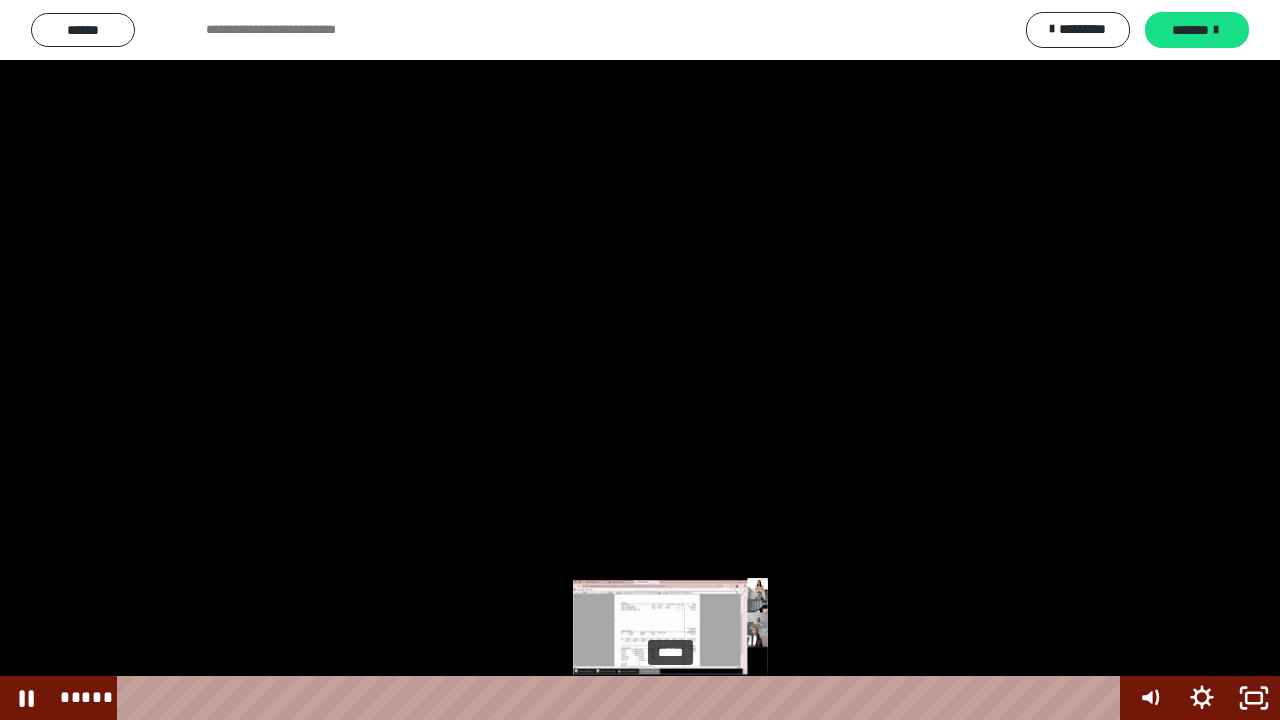 click on "*****" at bounding box center (622, 698) 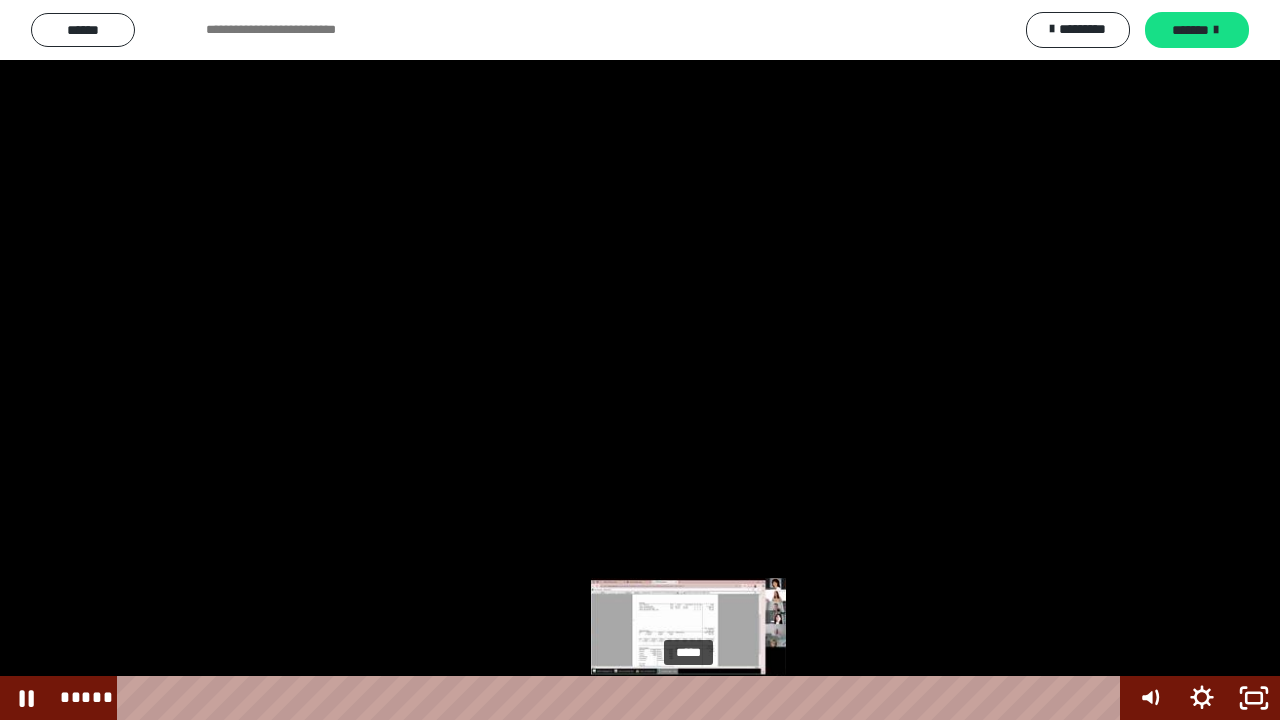click on "*****" at bounding box center (622, 698) 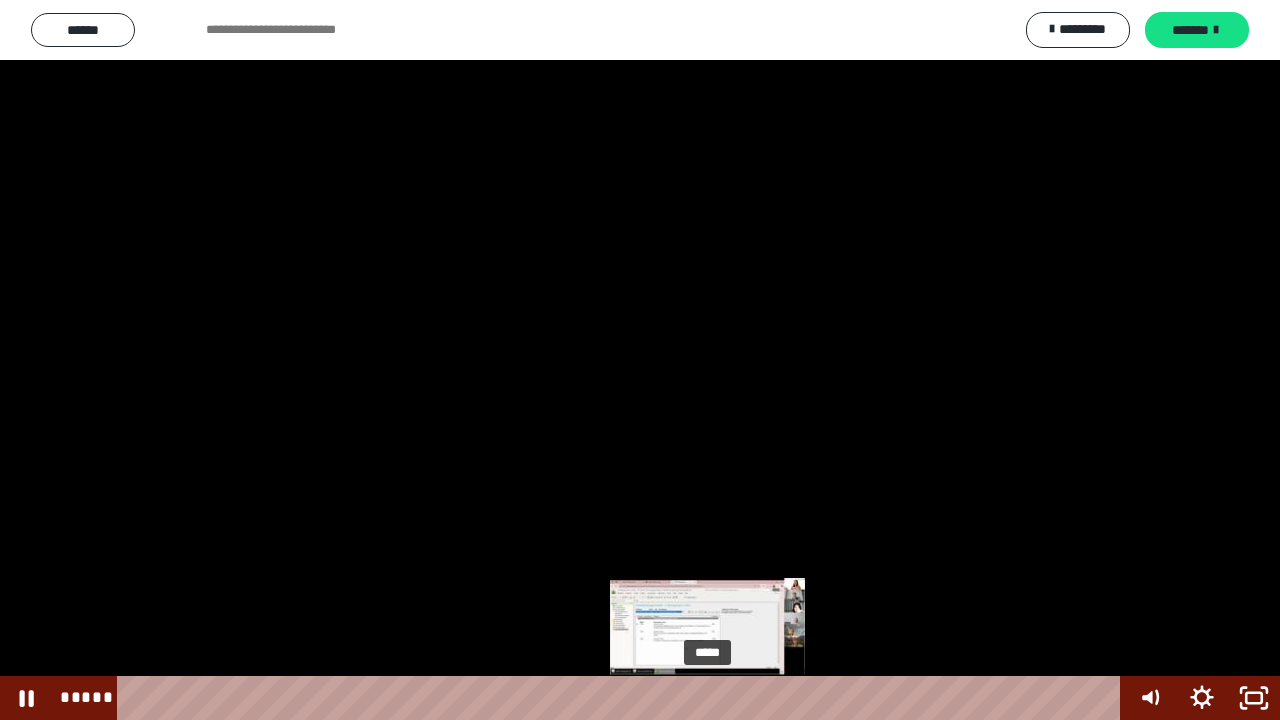 click on "*****" at bounding box center [622, 698] 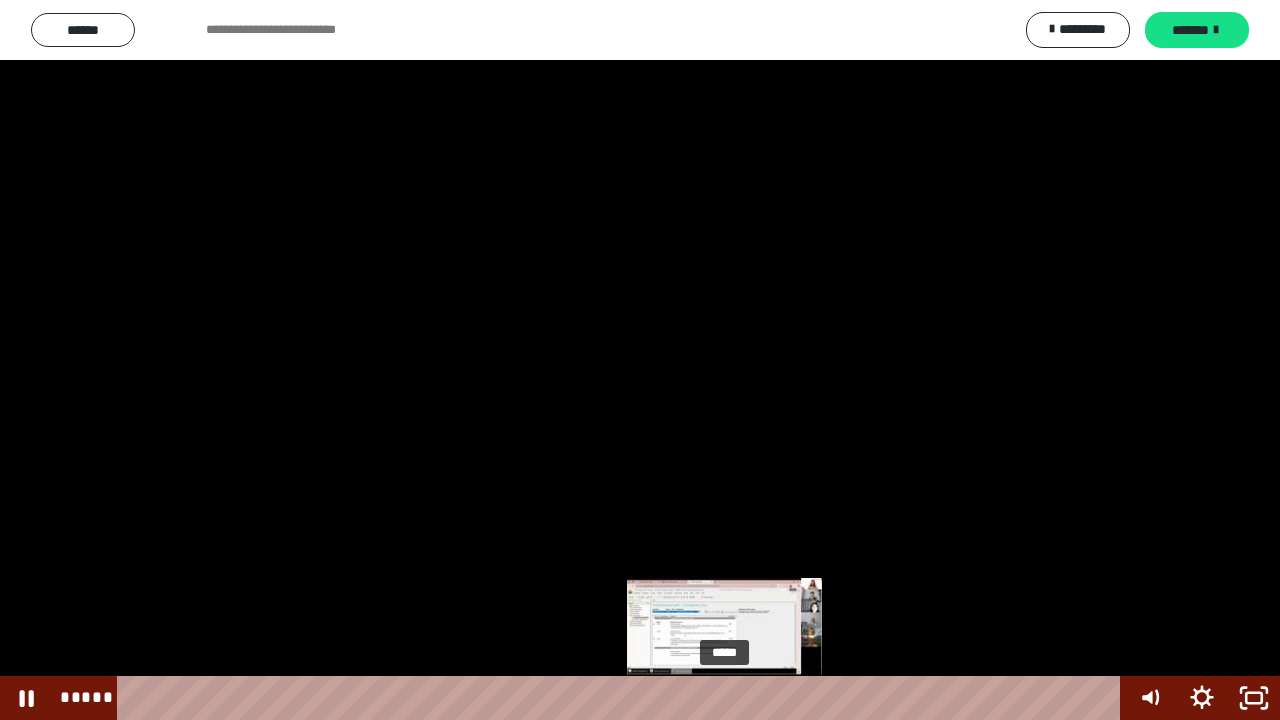 click on "*****" at bounding box center (622, 698) 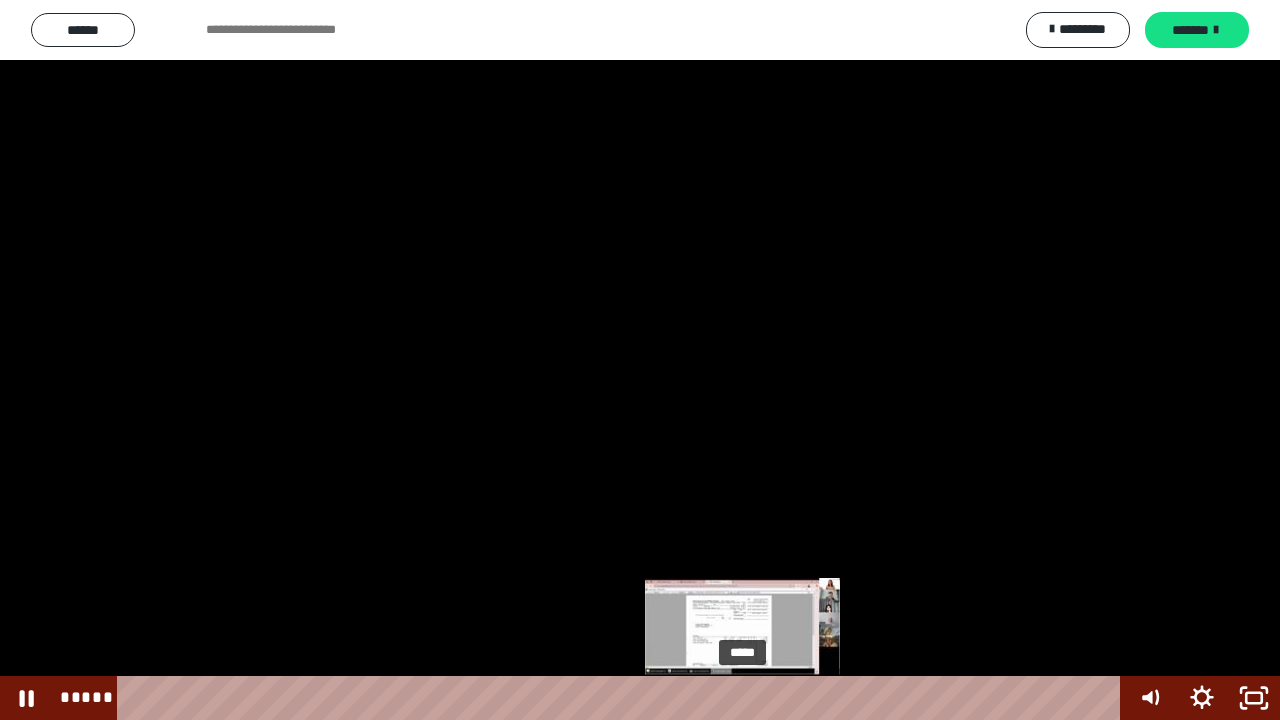 click on "*****" at bounding box center (622, 698) 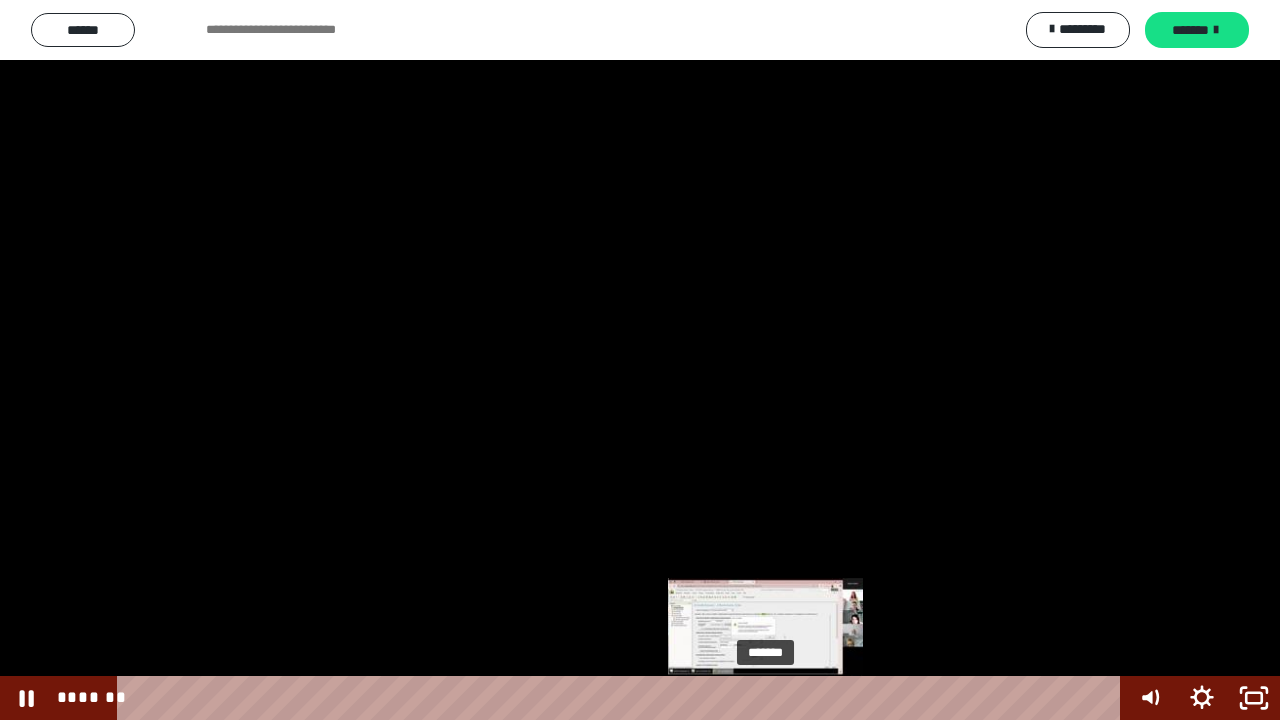 click on "*******" at bounding box center (622, 698) 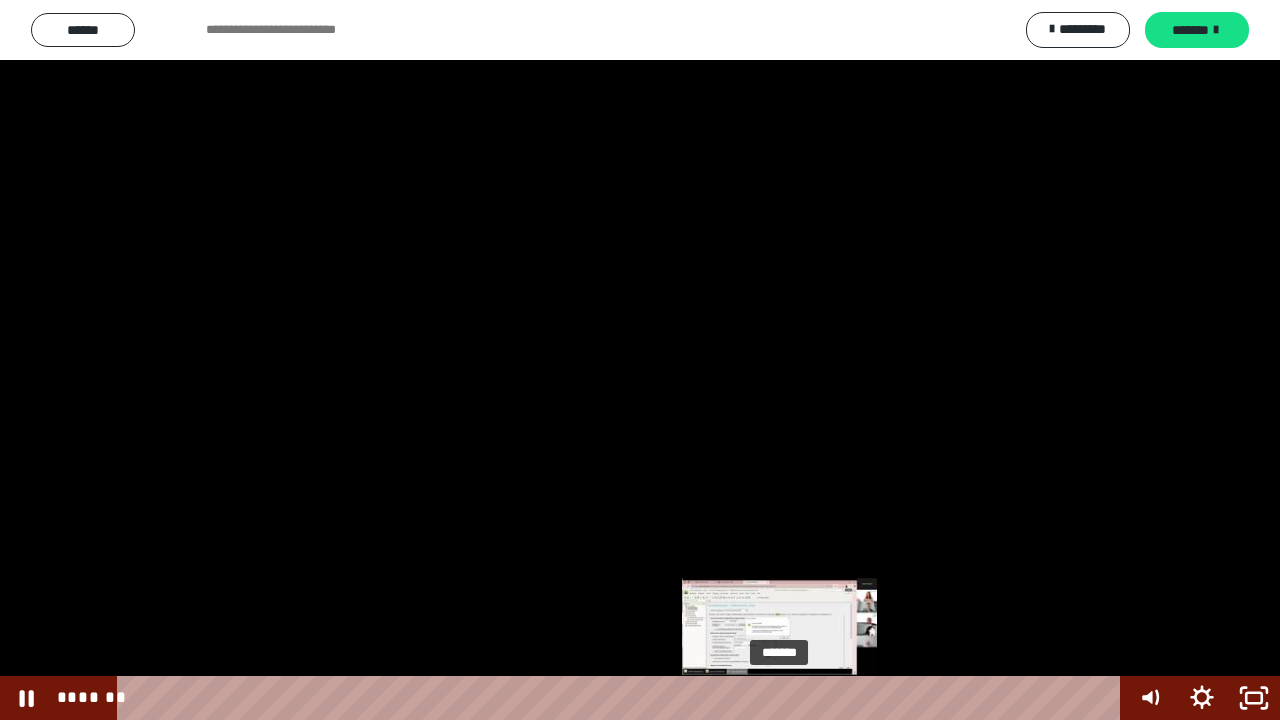 click on "*******" at bounding box center (622, 698) 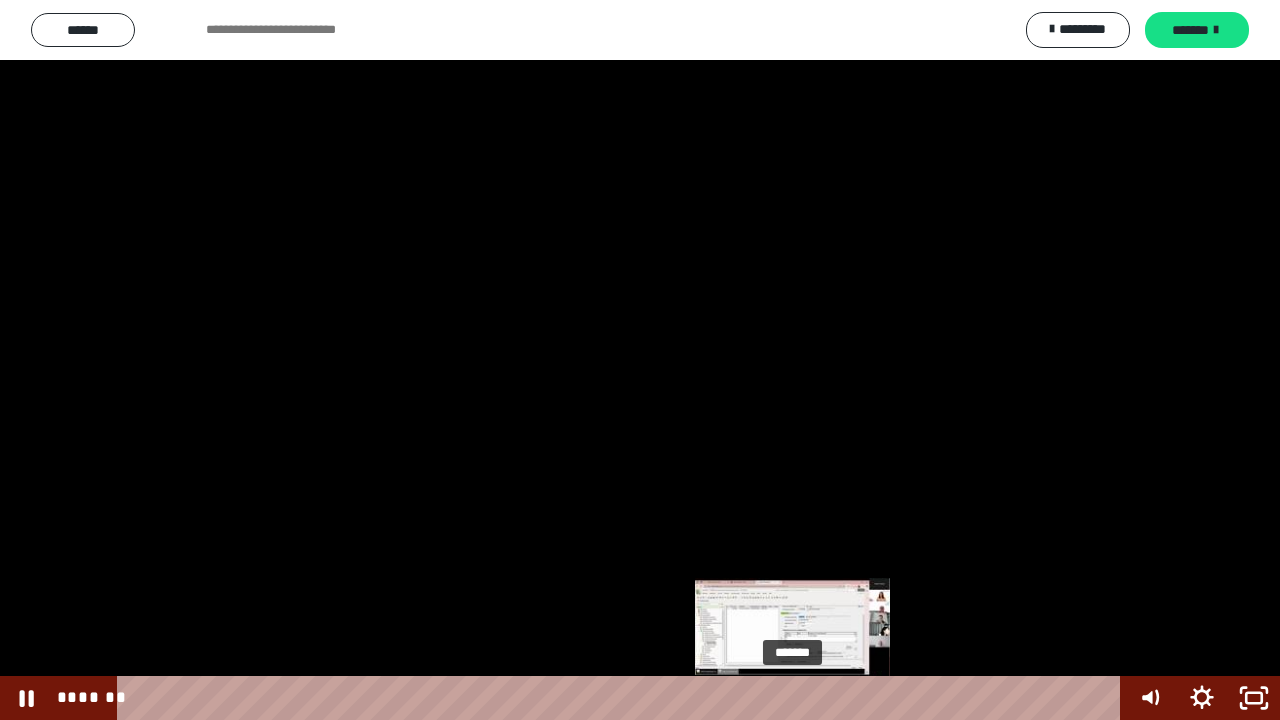 click on "*******" at bounding box center [622, 698] 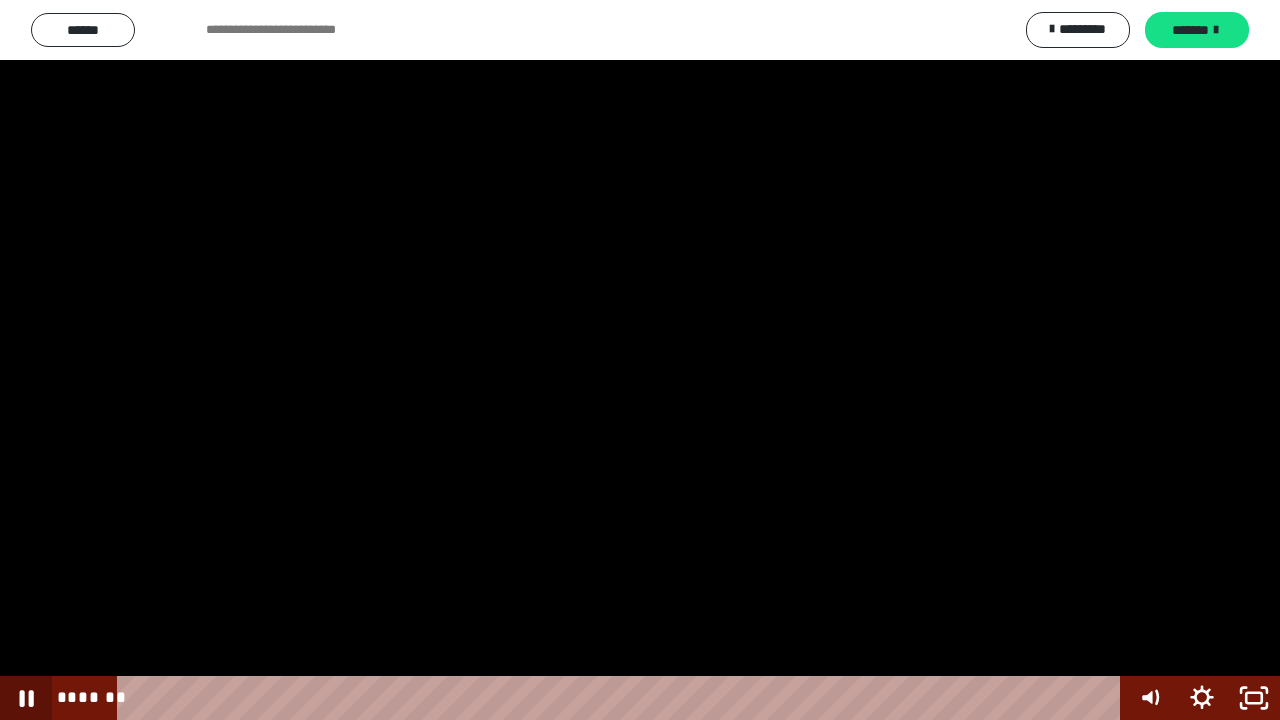 click 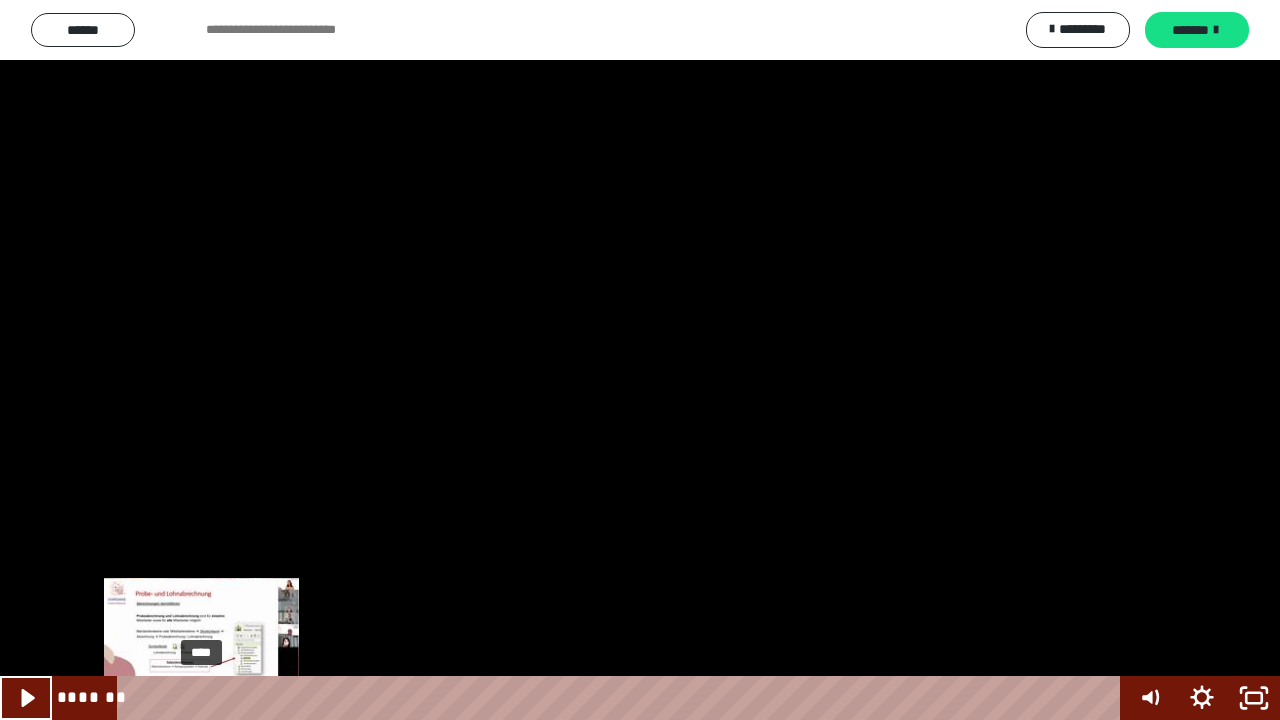click on "****" at bounding box center [622, 698] 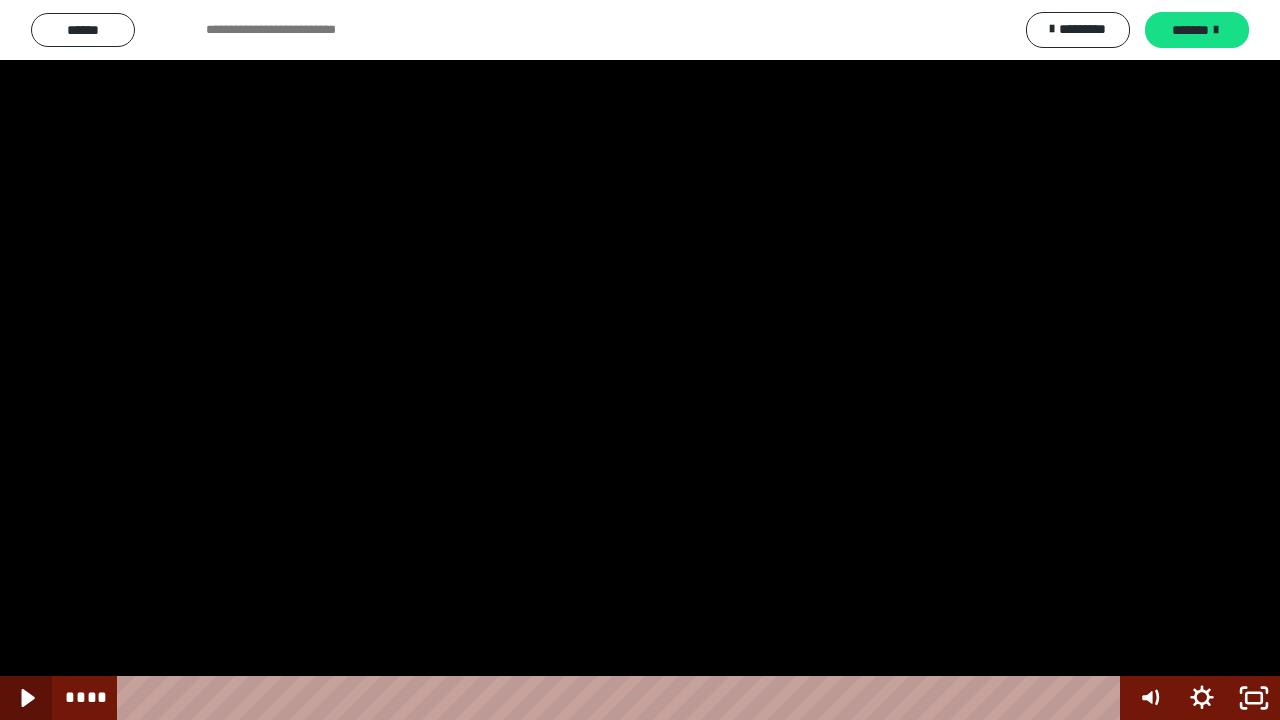 click 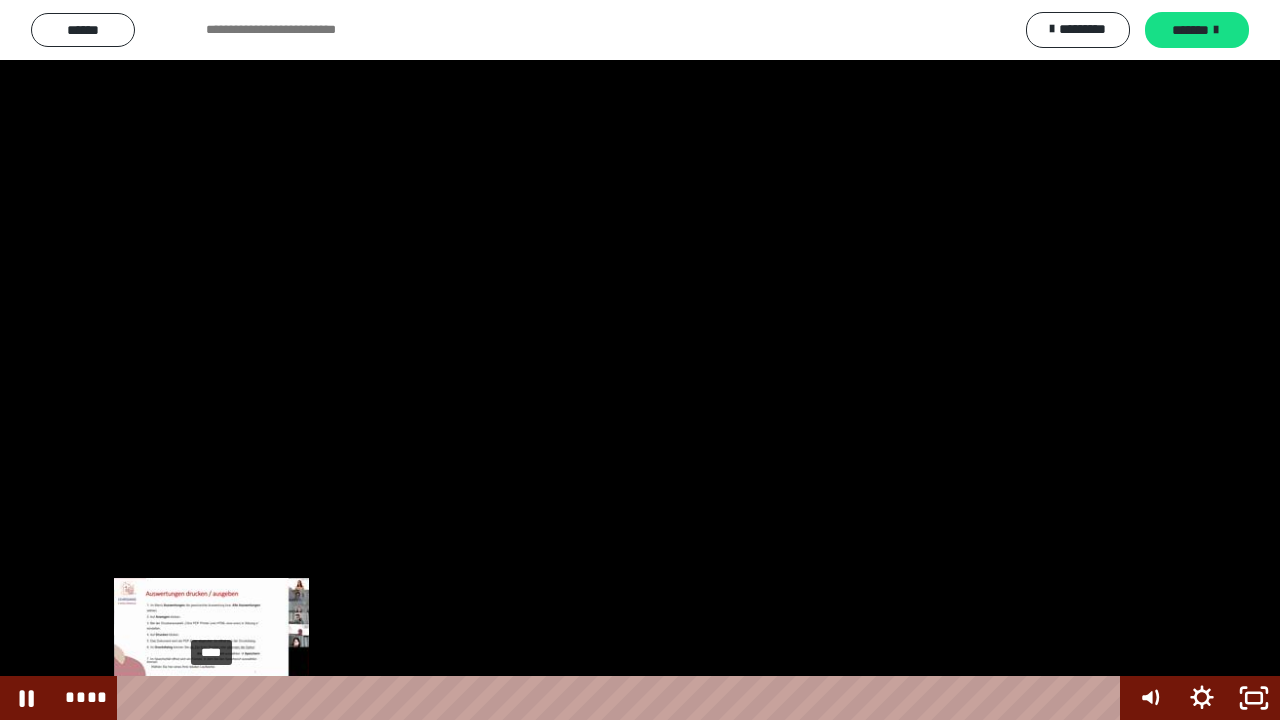 click at bounding box center (211, 698) 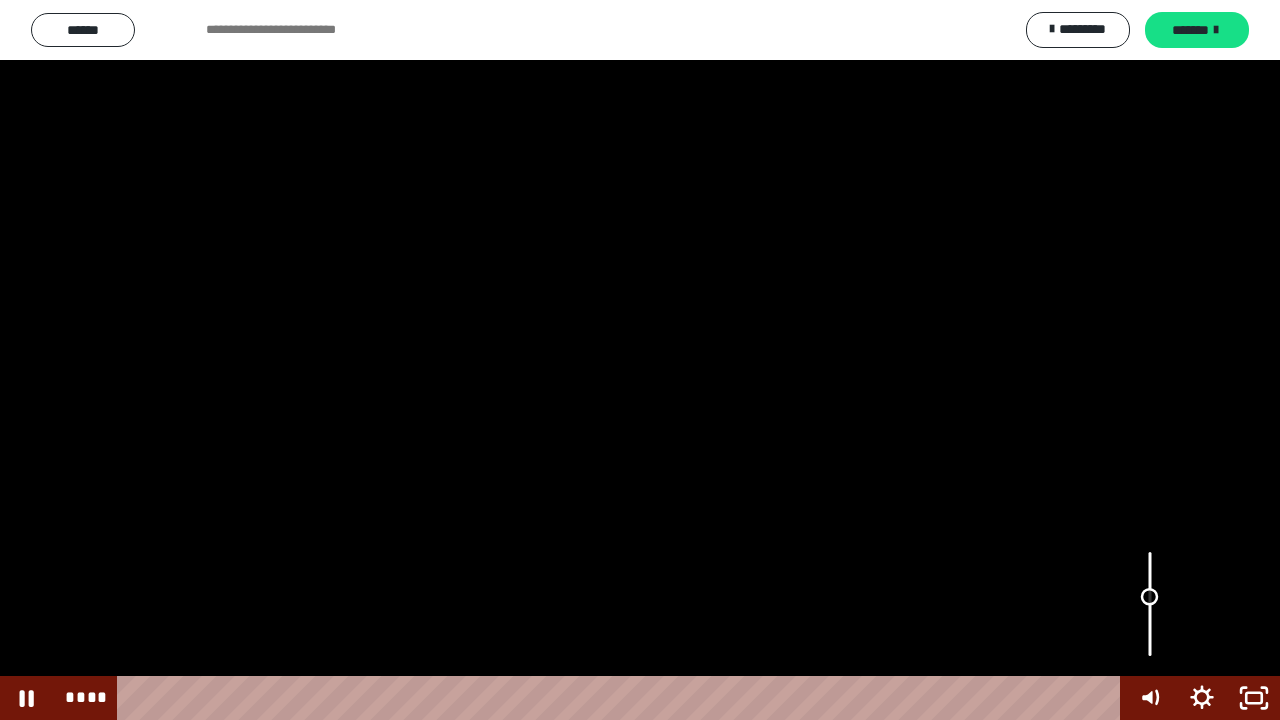 click at bounding box center (1150, 604) 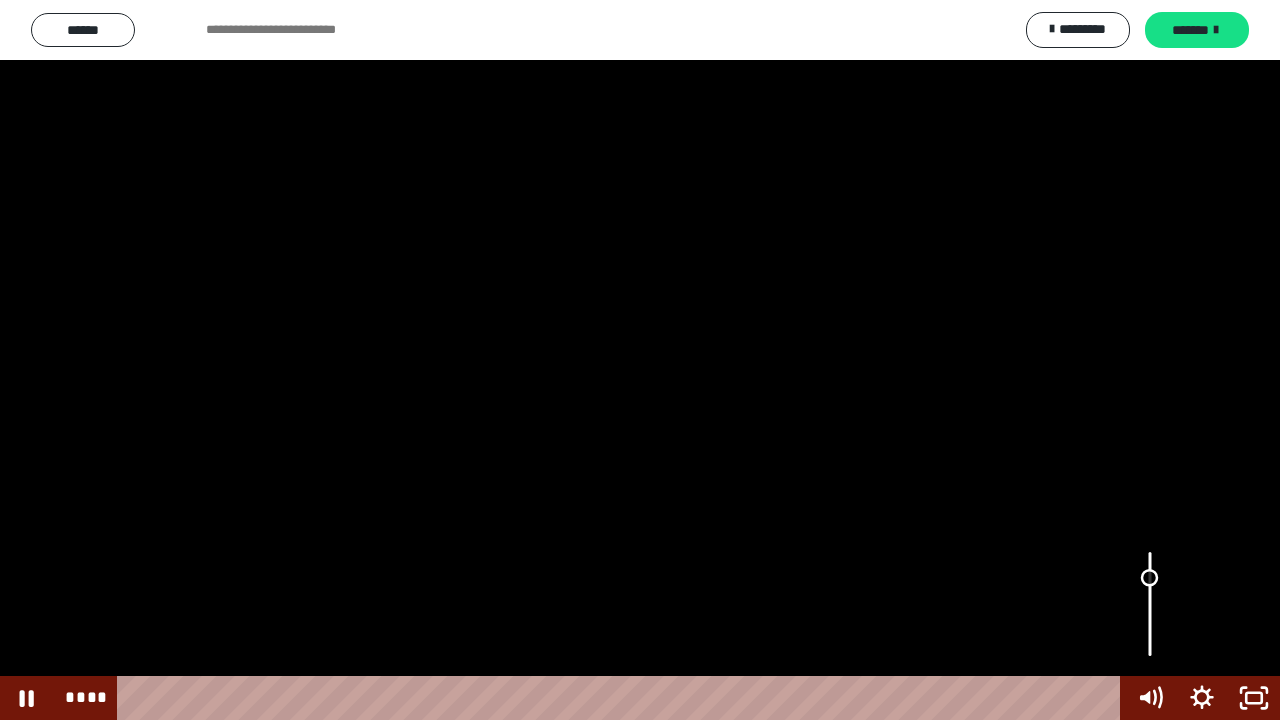 click at bounding box center (1150, 604) 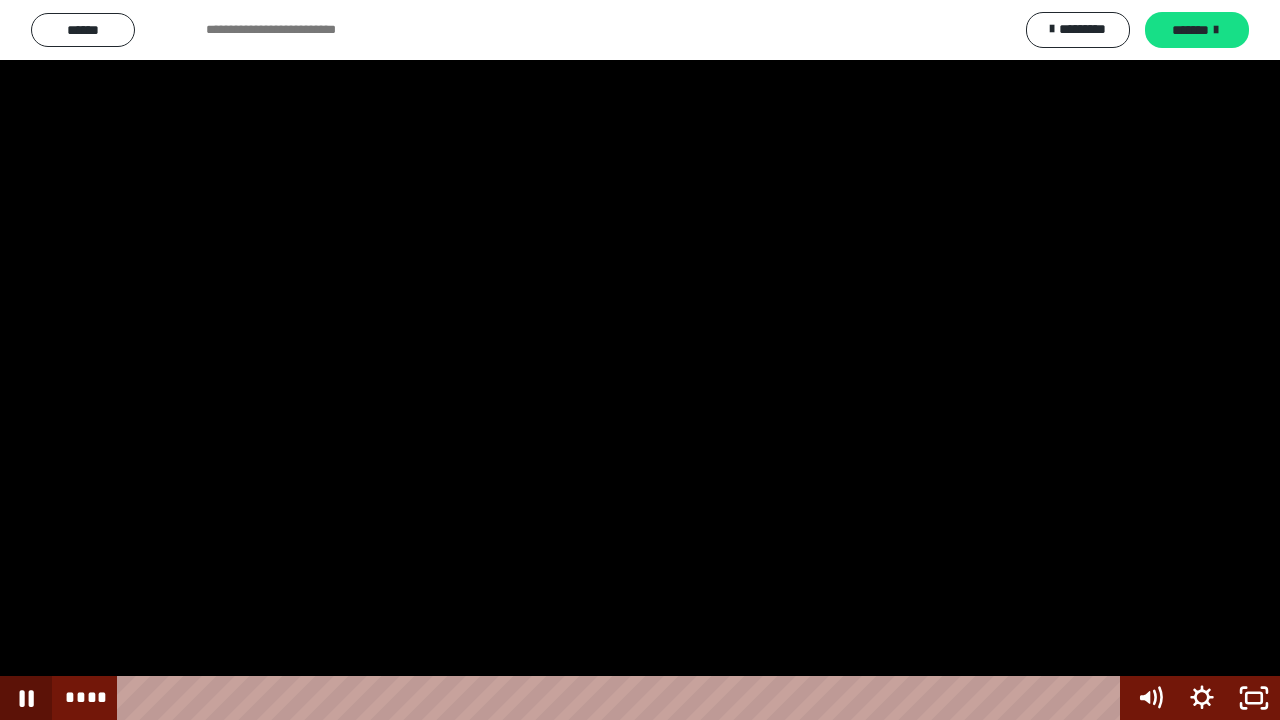 click 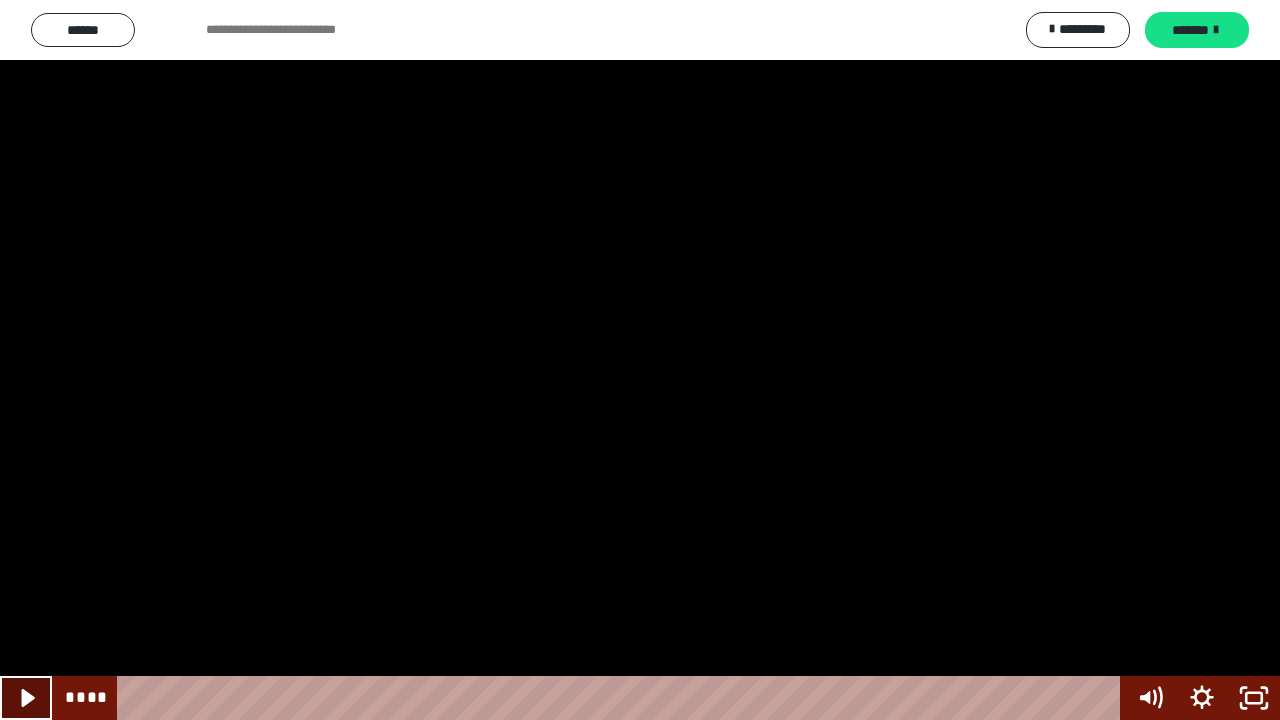 drag, startPoint x: 6, startPoint y: 687, endPoint x: 0, endPoint y: 630, distance: 57.31492 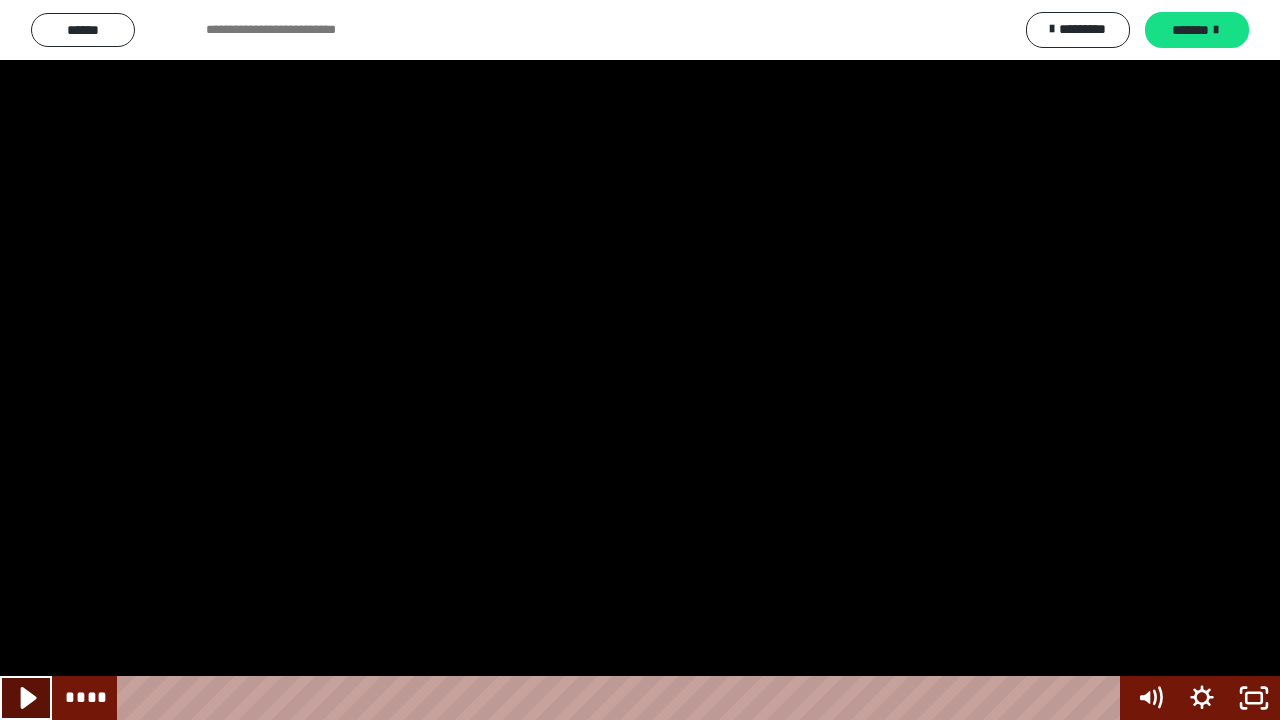 click 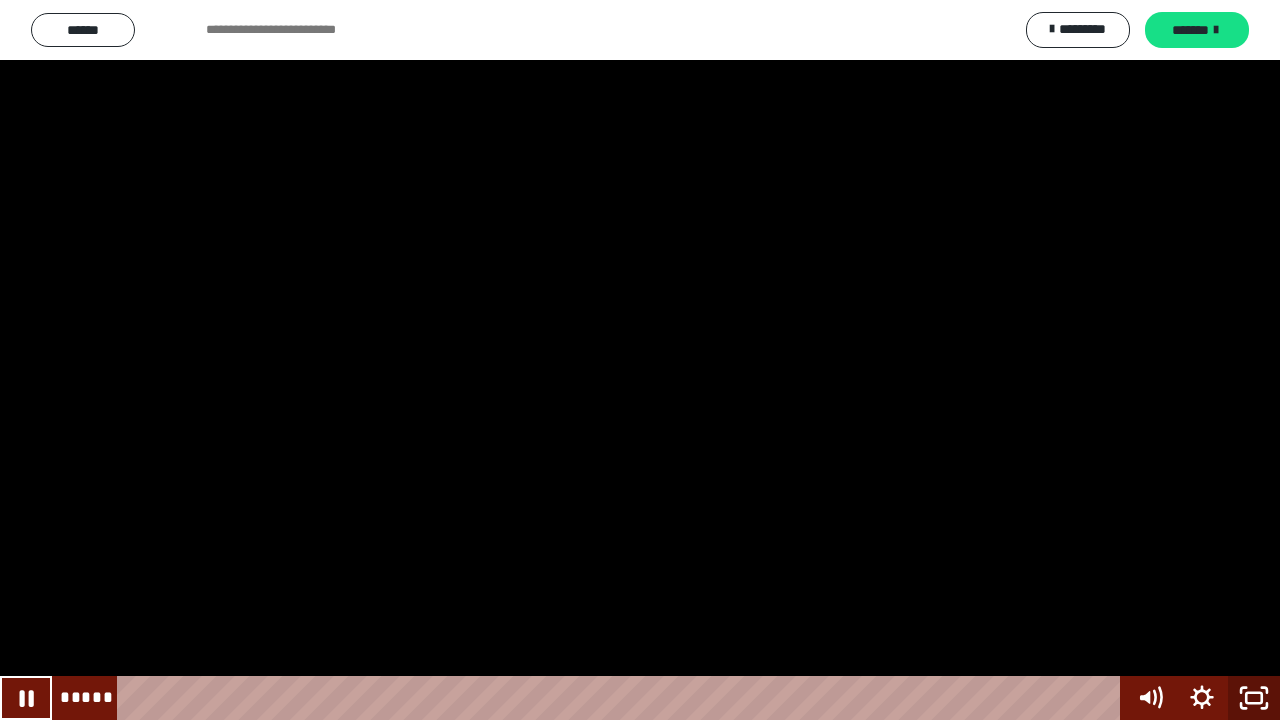 click 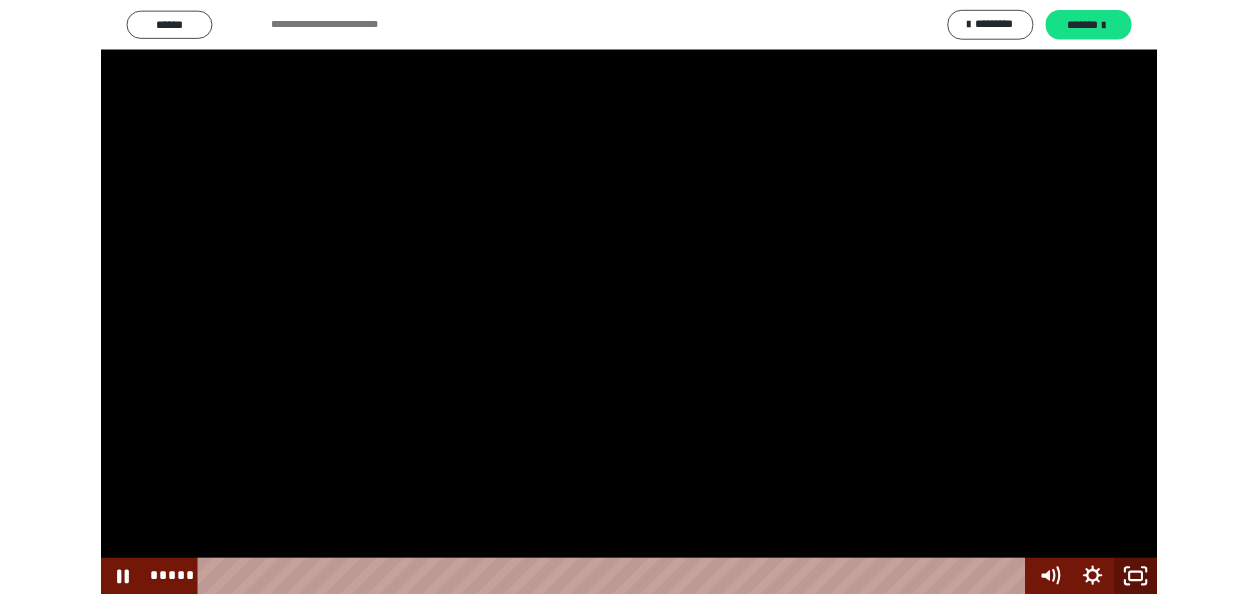 scroll, scrollTop: 66, scrollLeft: 0, axis: vertical 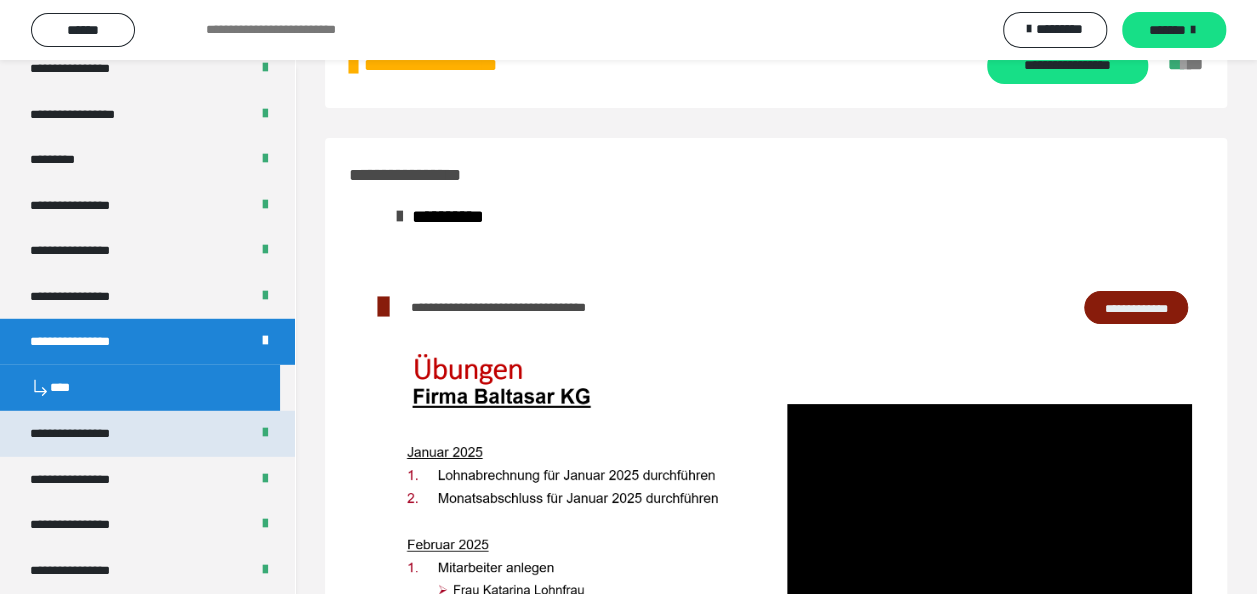 click on "**********" at bounding box center [87, 434] 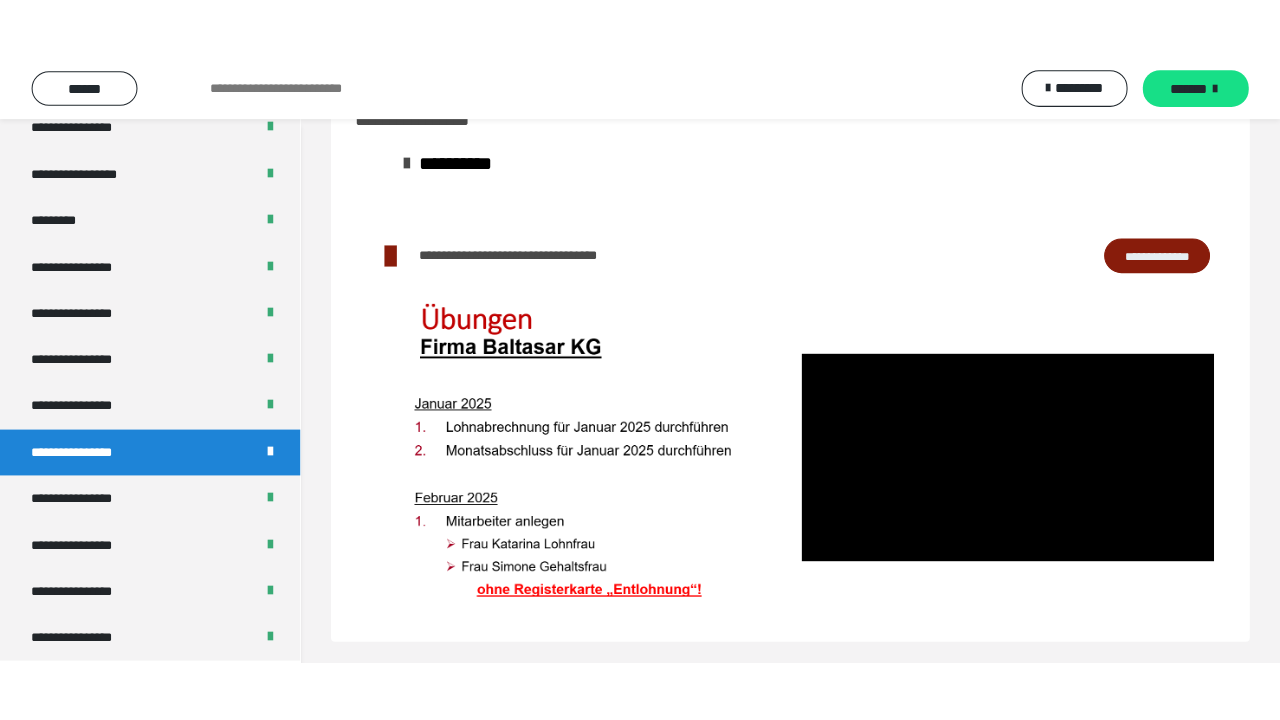 scroll, scrollTop: 0, scrollLeft: 0, axis: both 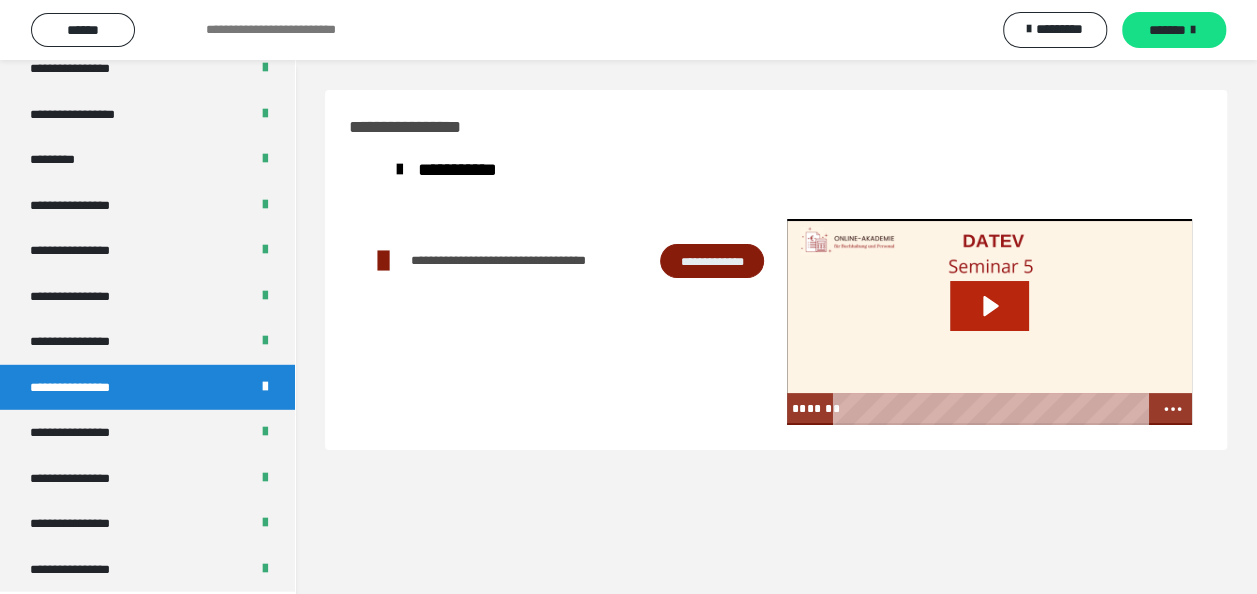 click 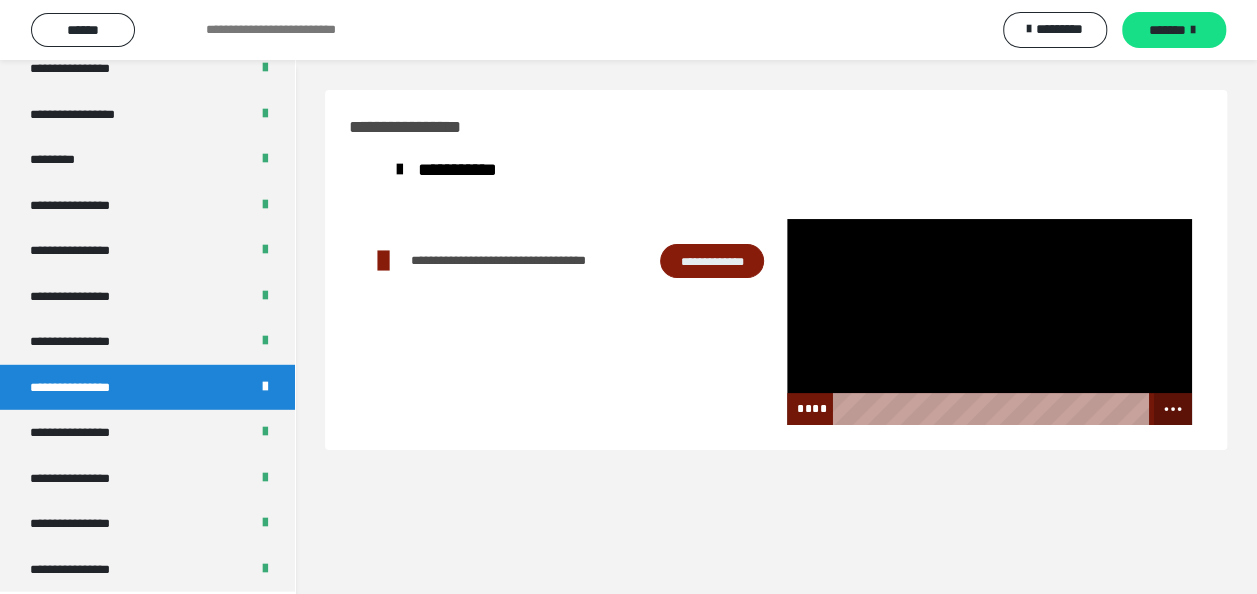 click 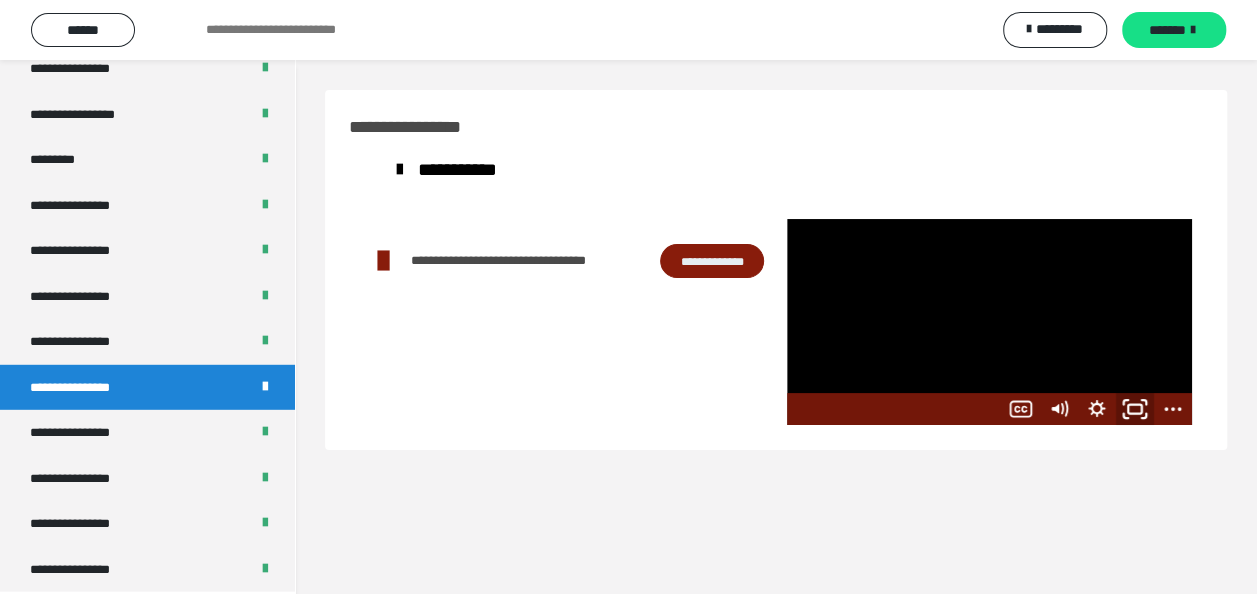 click 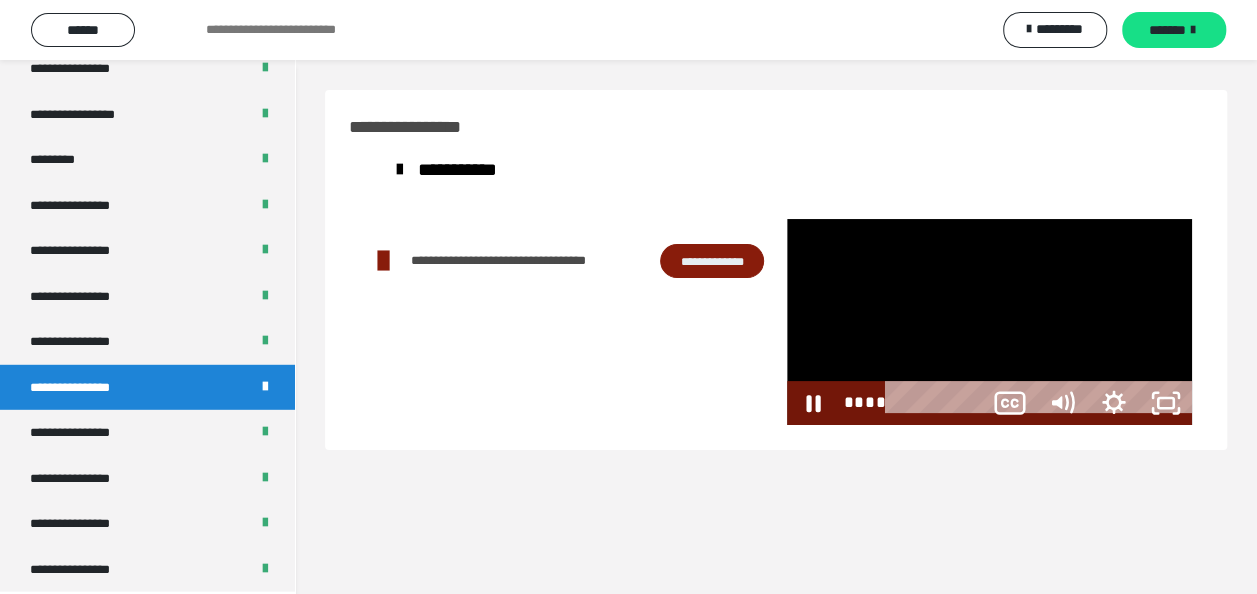 scroll, scrollTop: 2563, scrollLeft: 0, axis: vertical 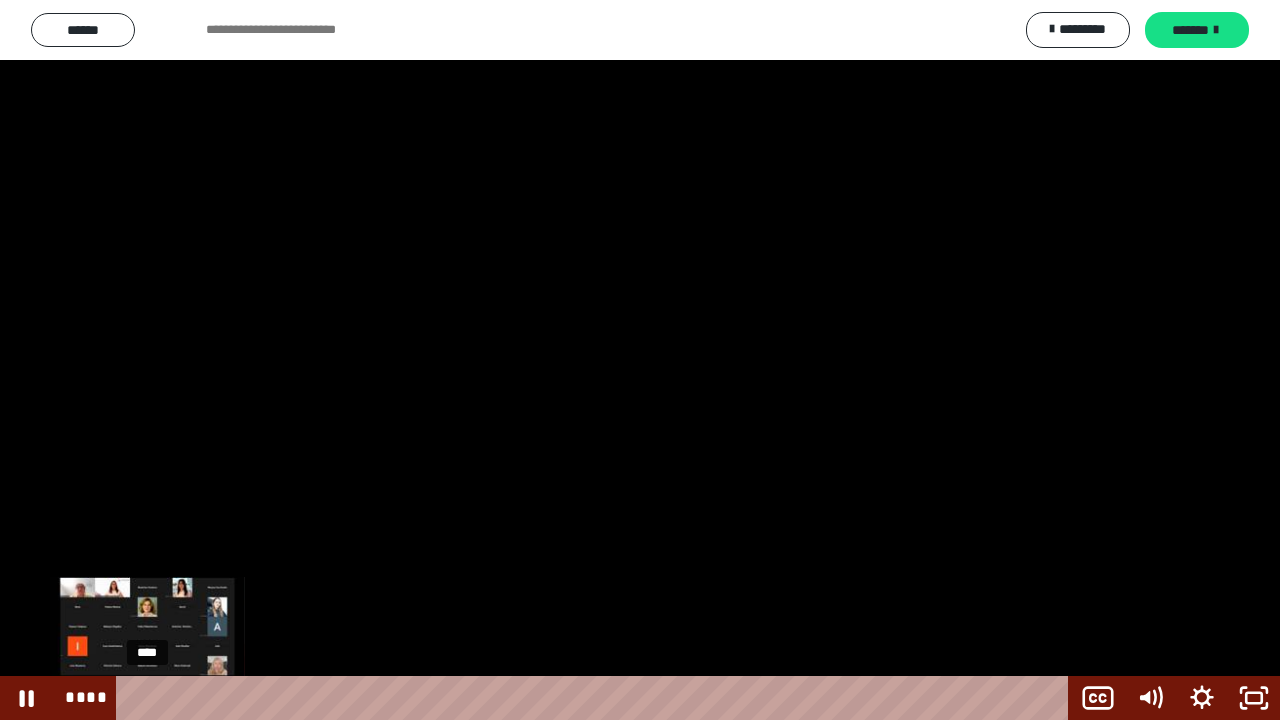 click on "****" at bounding box center (596, 698) 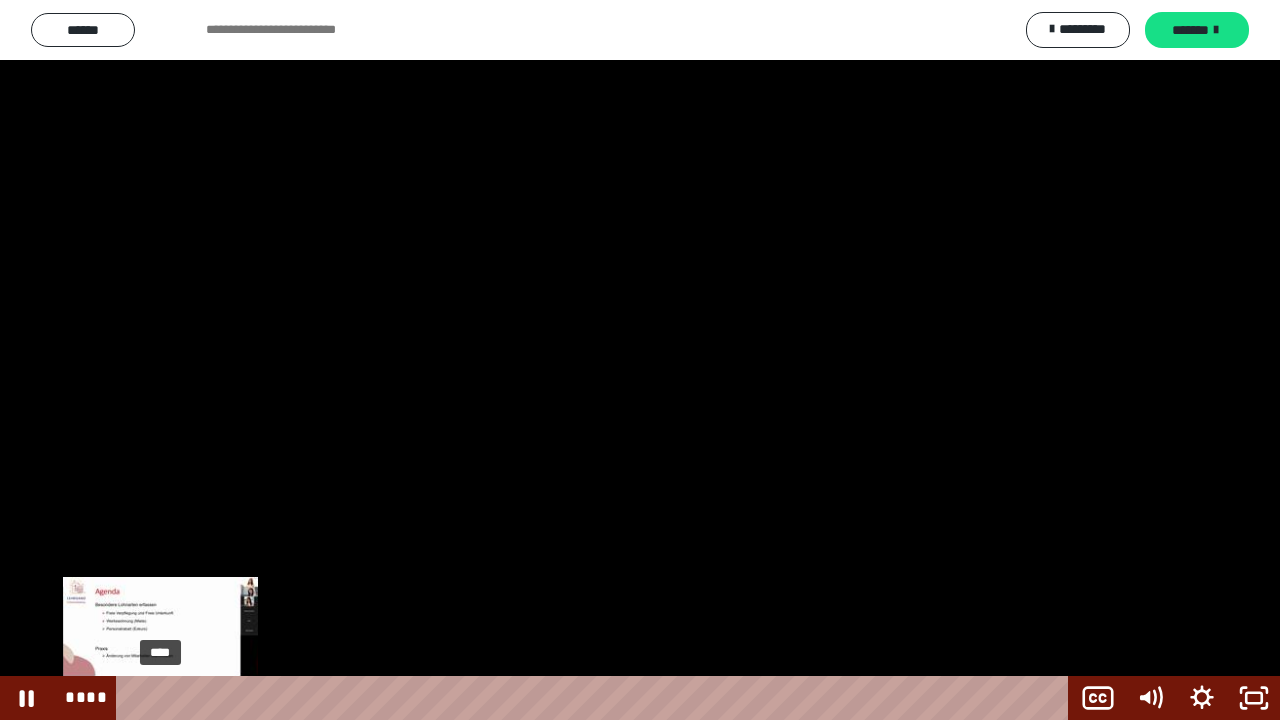 click on "****" at bounding box center (596, 698) 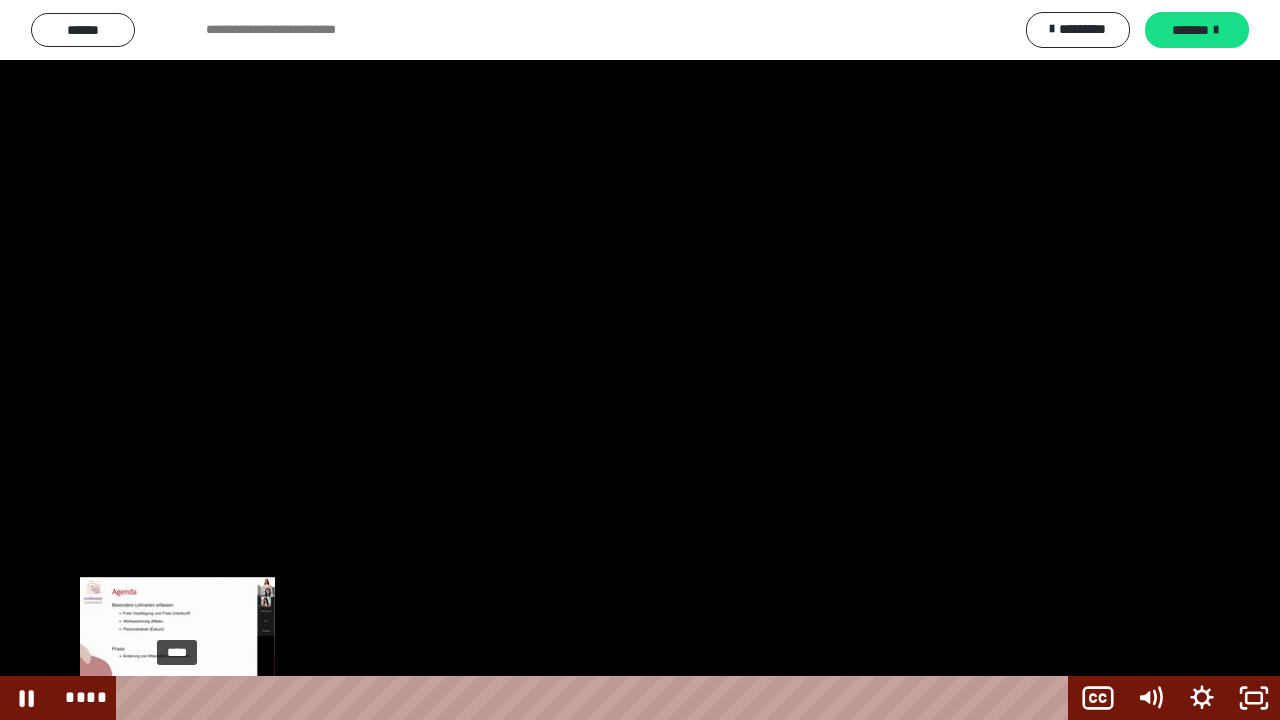 click on "****" at bounding box center [596, 698] 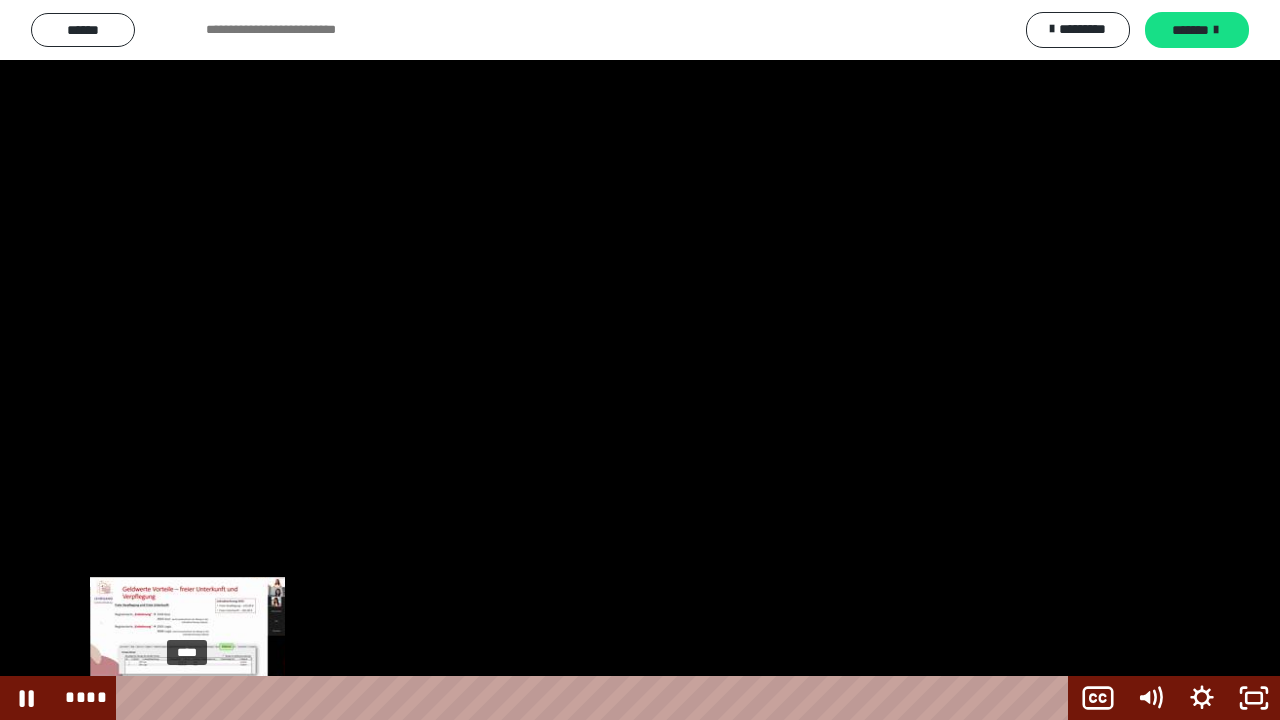 click on "****" at bounding box center [596, 698] 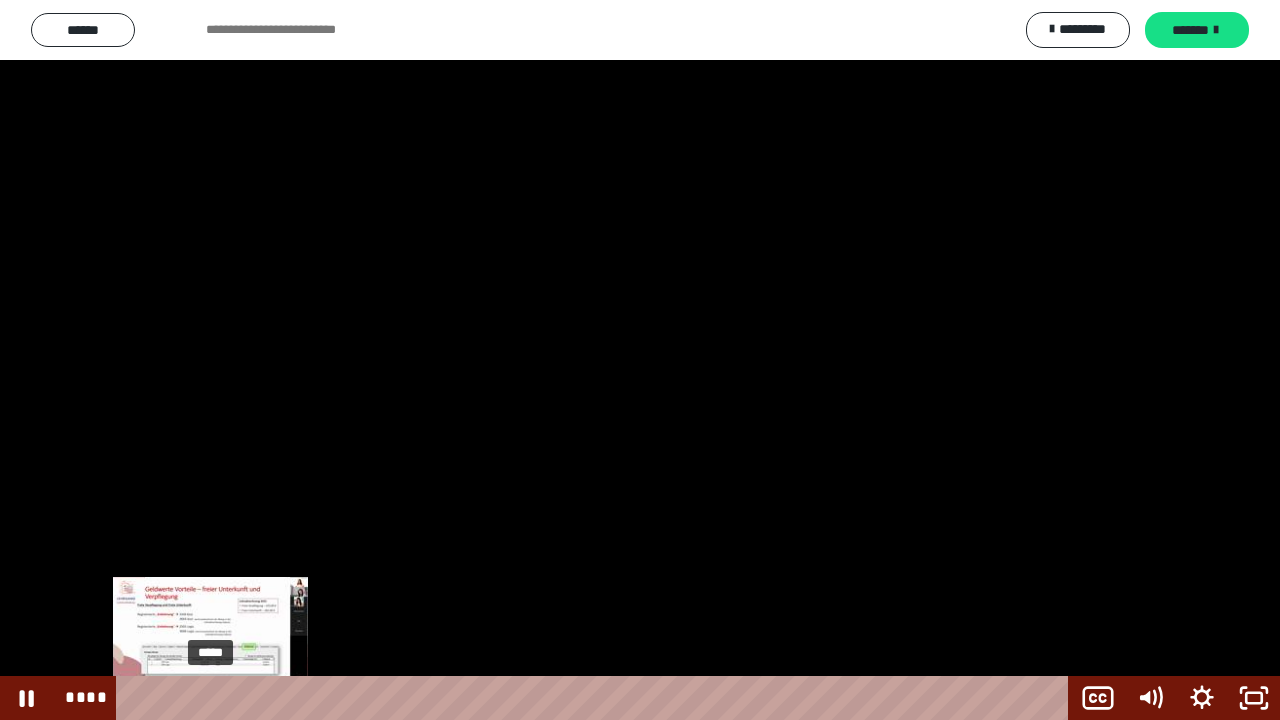 click on "*****" at bounding box center [596, 698] 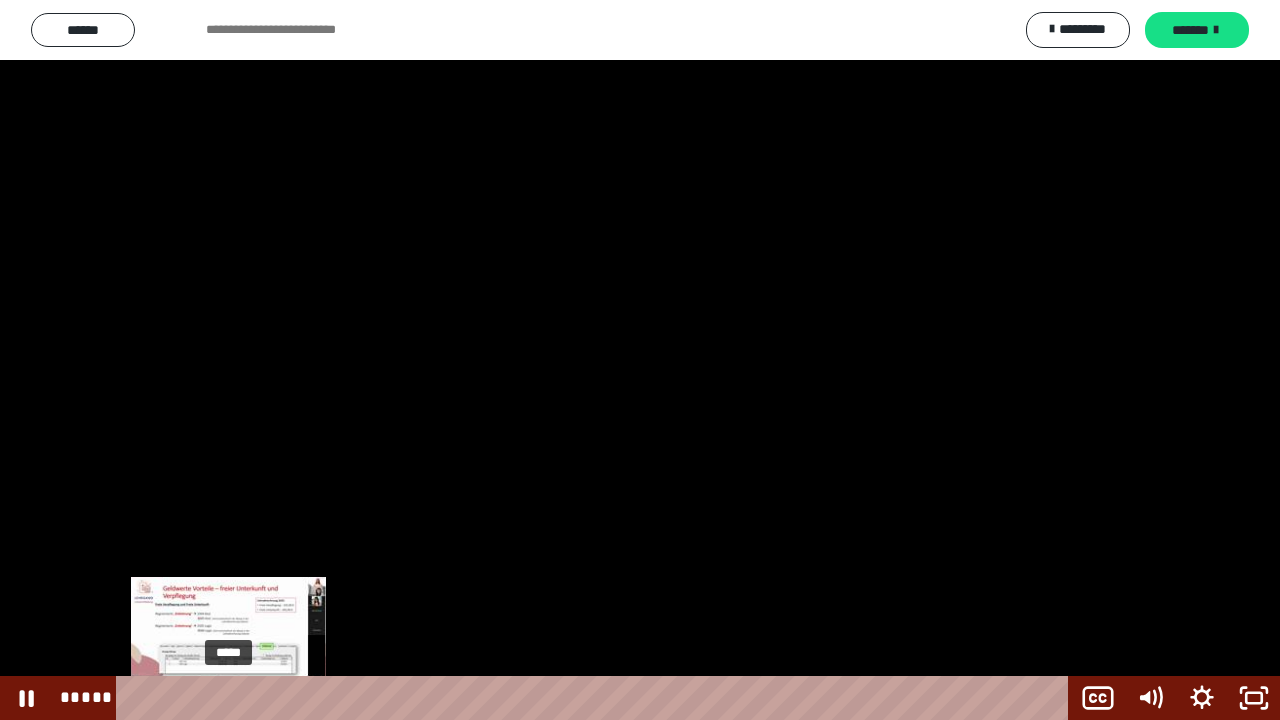 click on "*****" at bounding box center [596, 698] 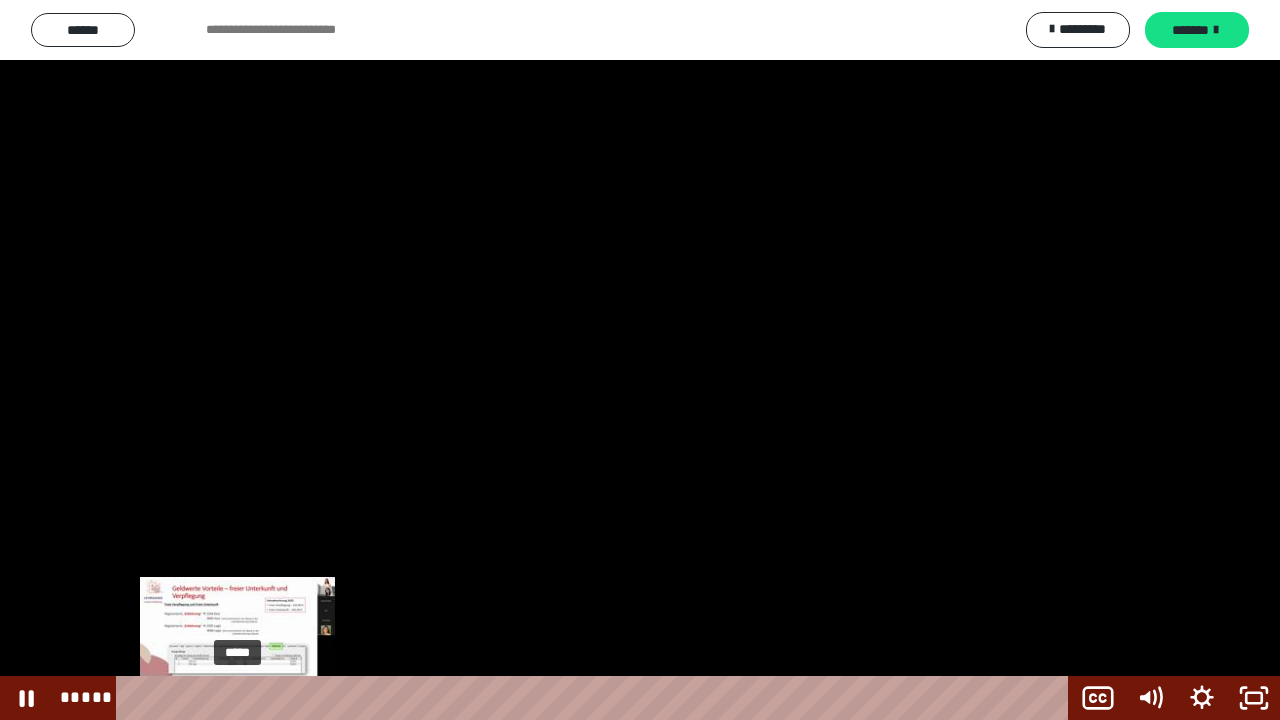 click on "*****" at bounding box center (596, 698) 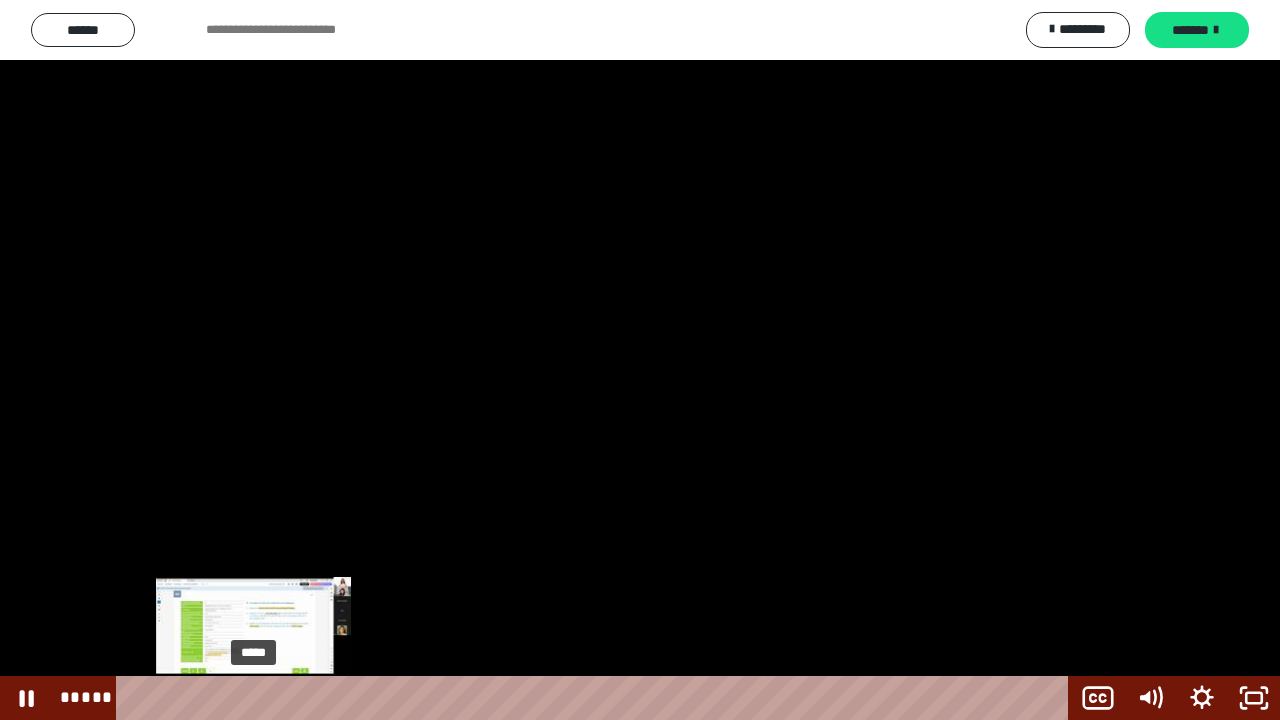 click on "*****" at bounding box center [596, 698] 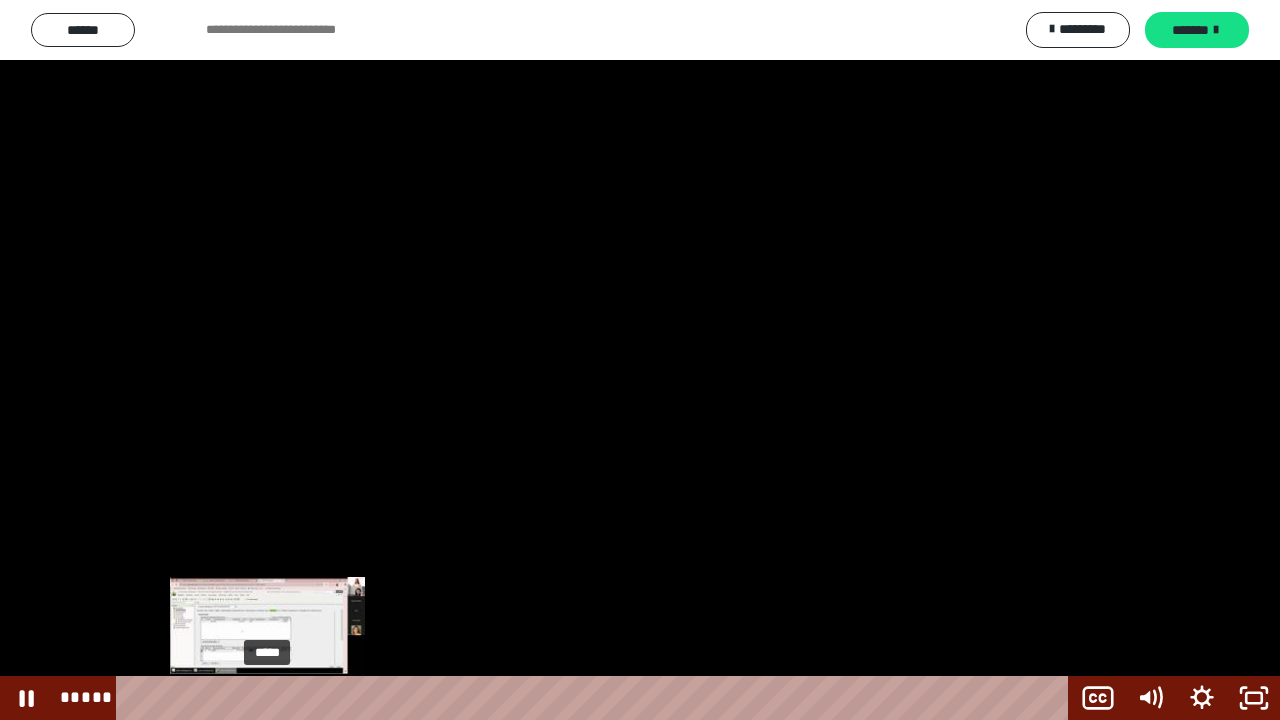 click on "*****" at bounding box center (596, 698) 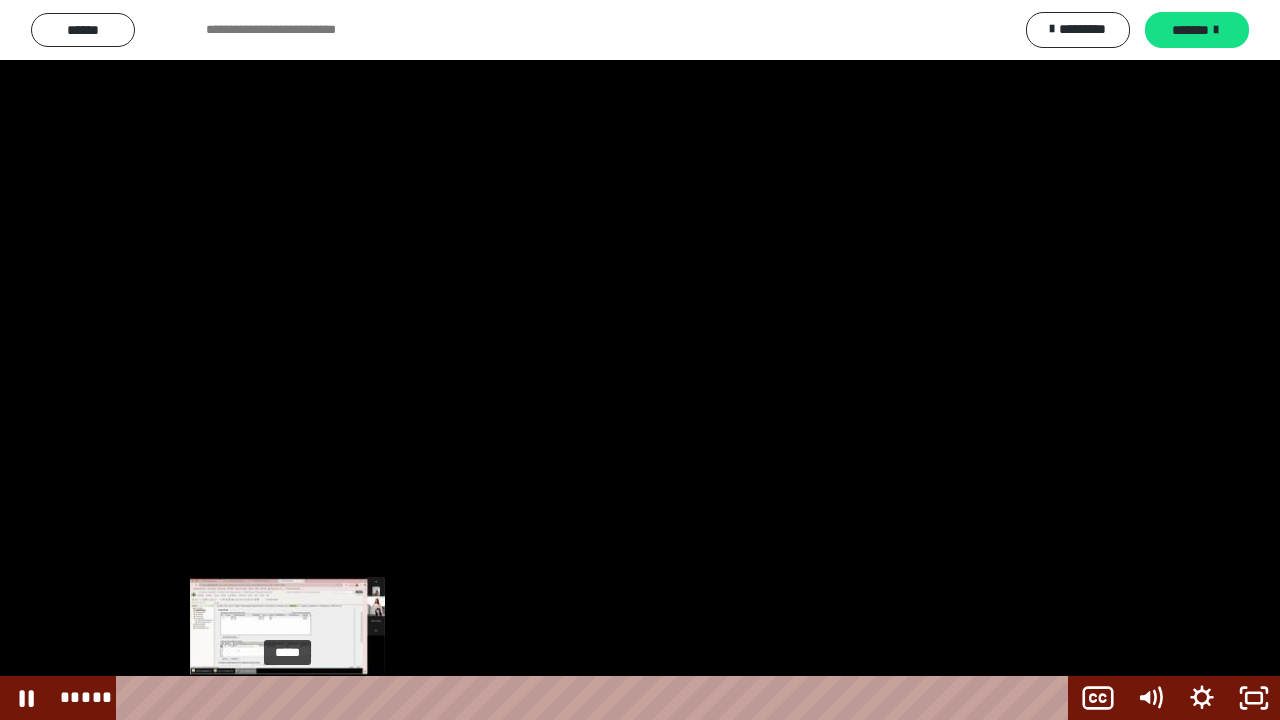 click on "*****" at bounding box center (596, 698) 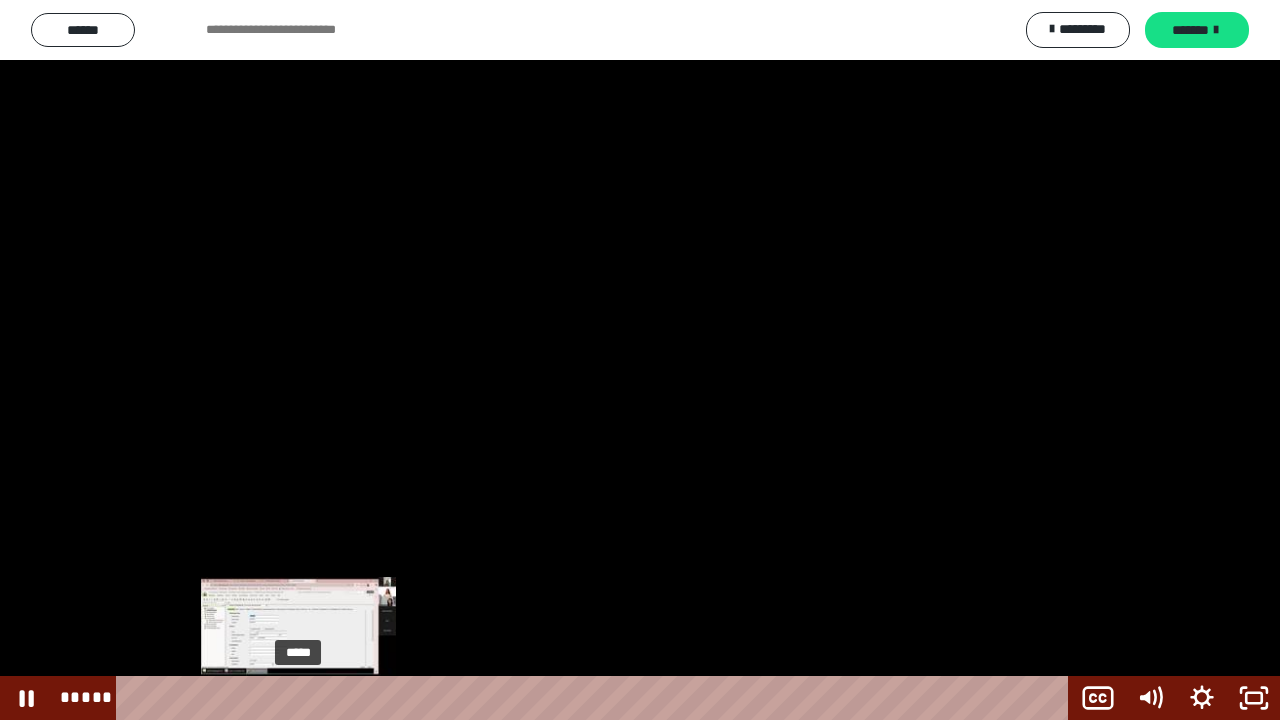 click on "*****" at bounding box center [596, 698] 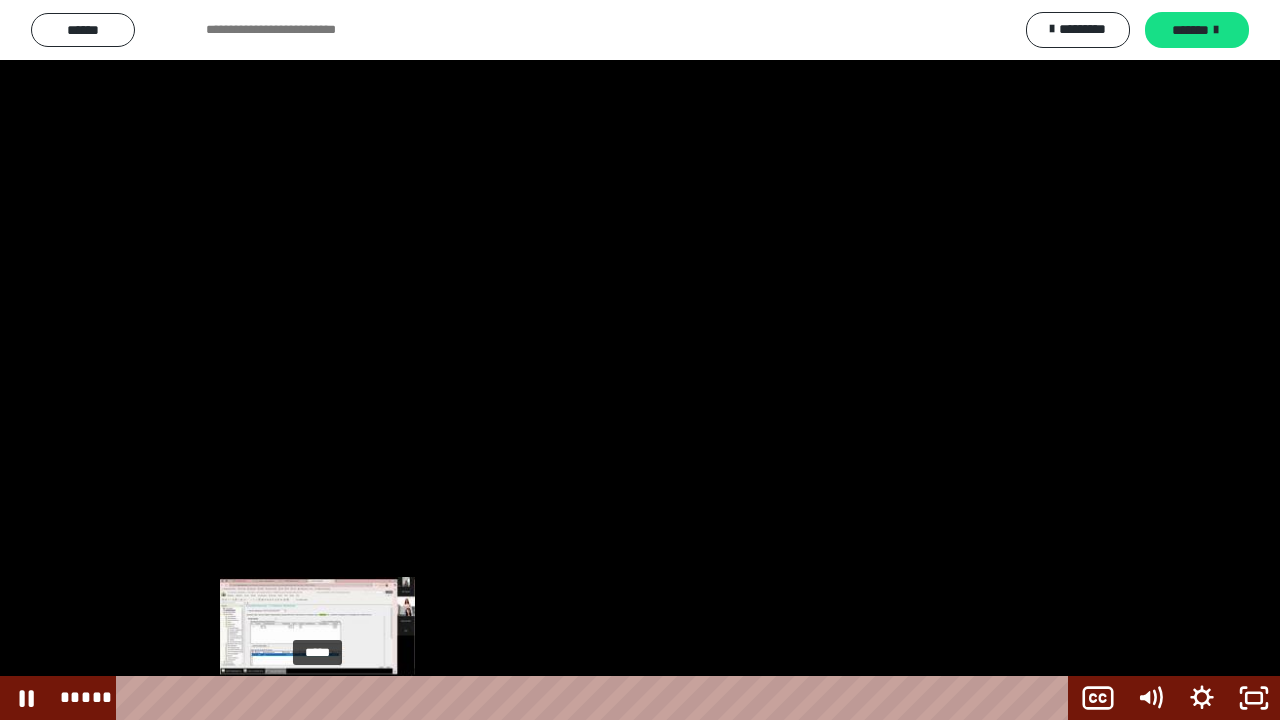 click on "*****" at bounding box center [596, 698] 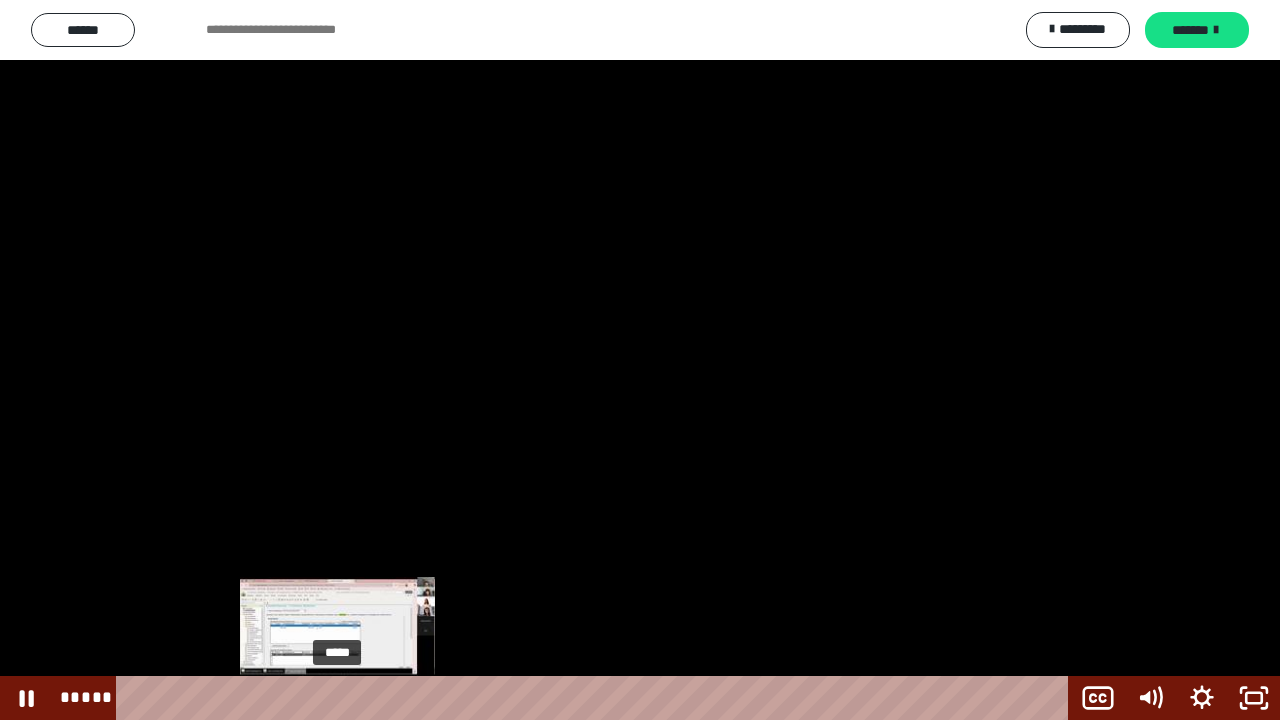 click on "*****" at bounding box center (596, 698) 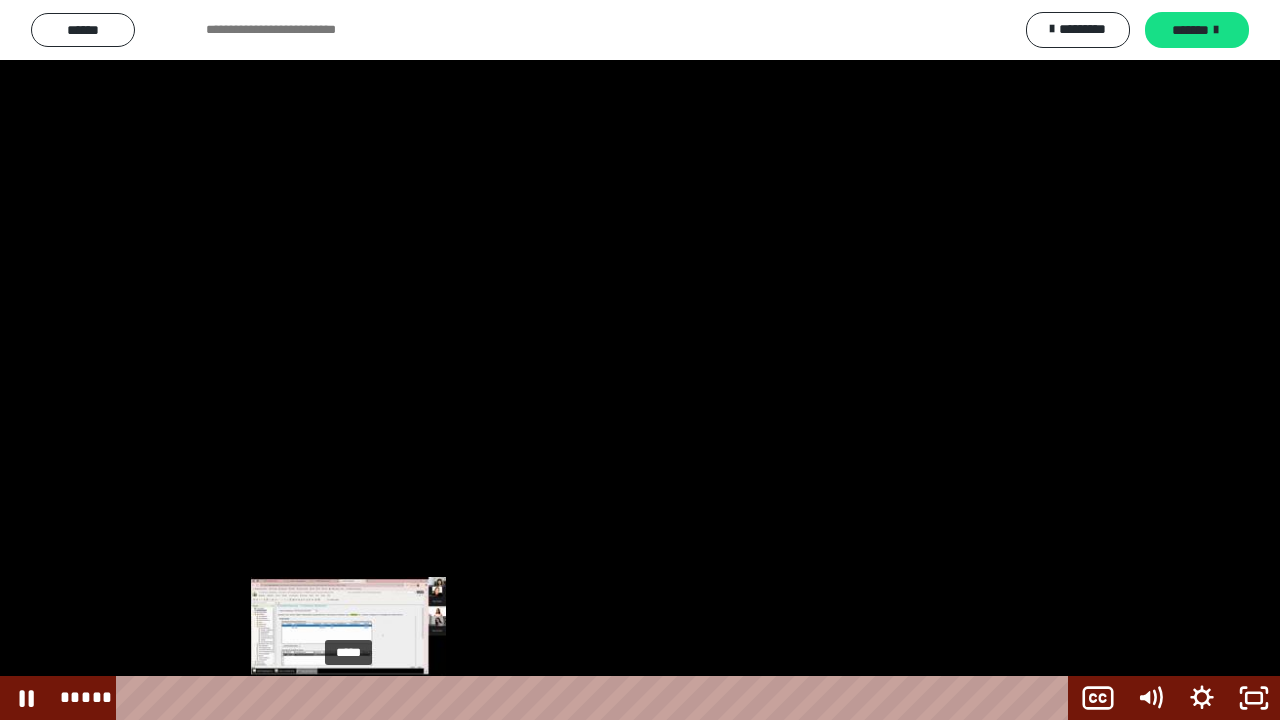 click on "*****" at bounding box center [596, 698] 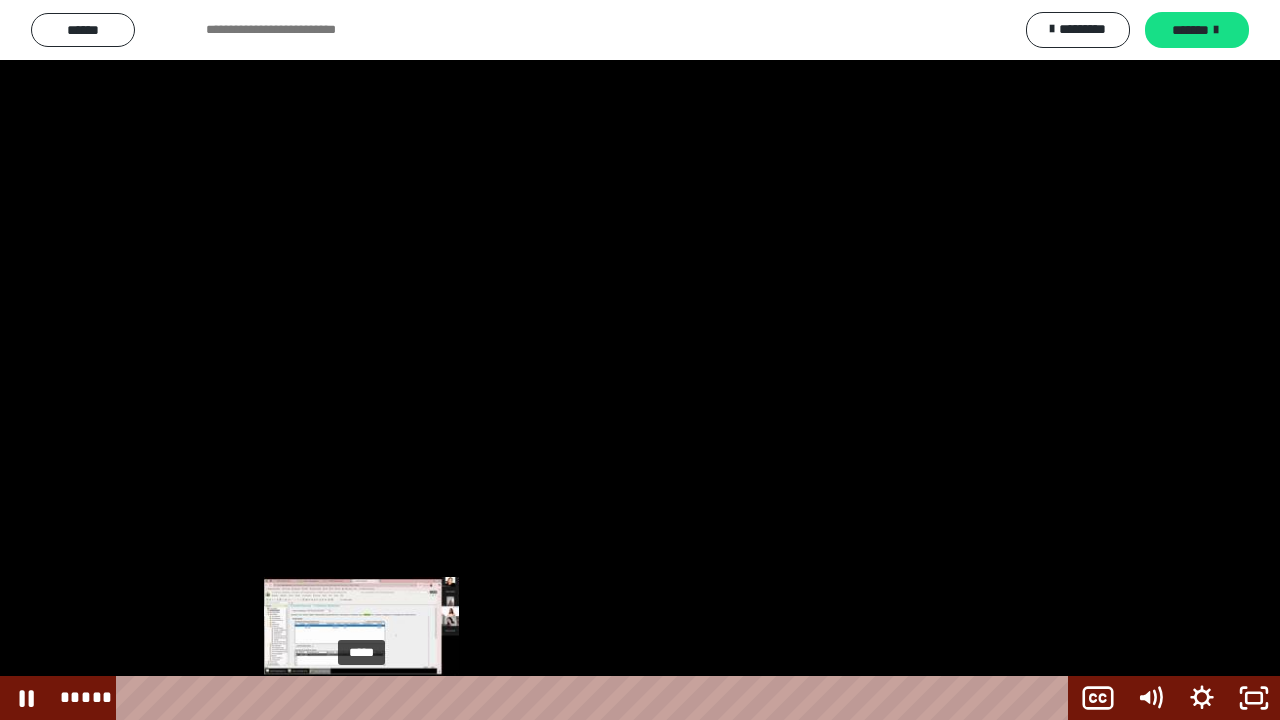click on "*****" at bounding box center (596, 698) 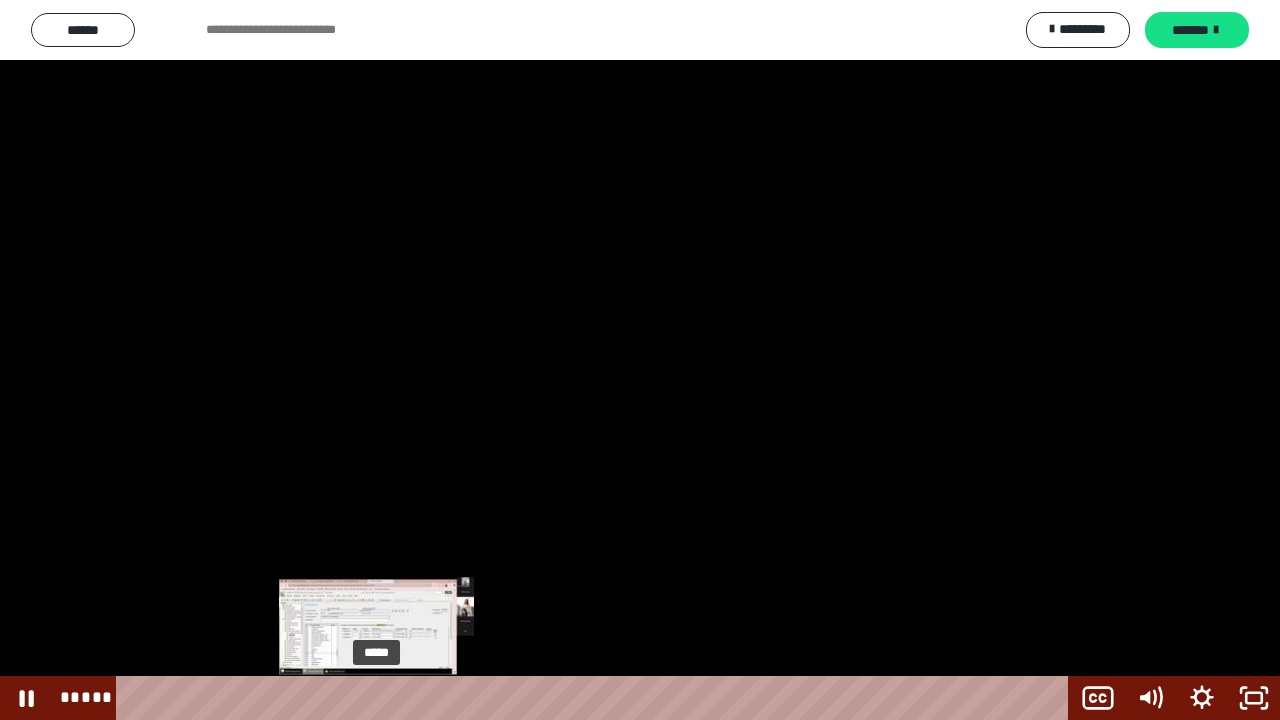 click on "*****" at bounding box center [596, 698] 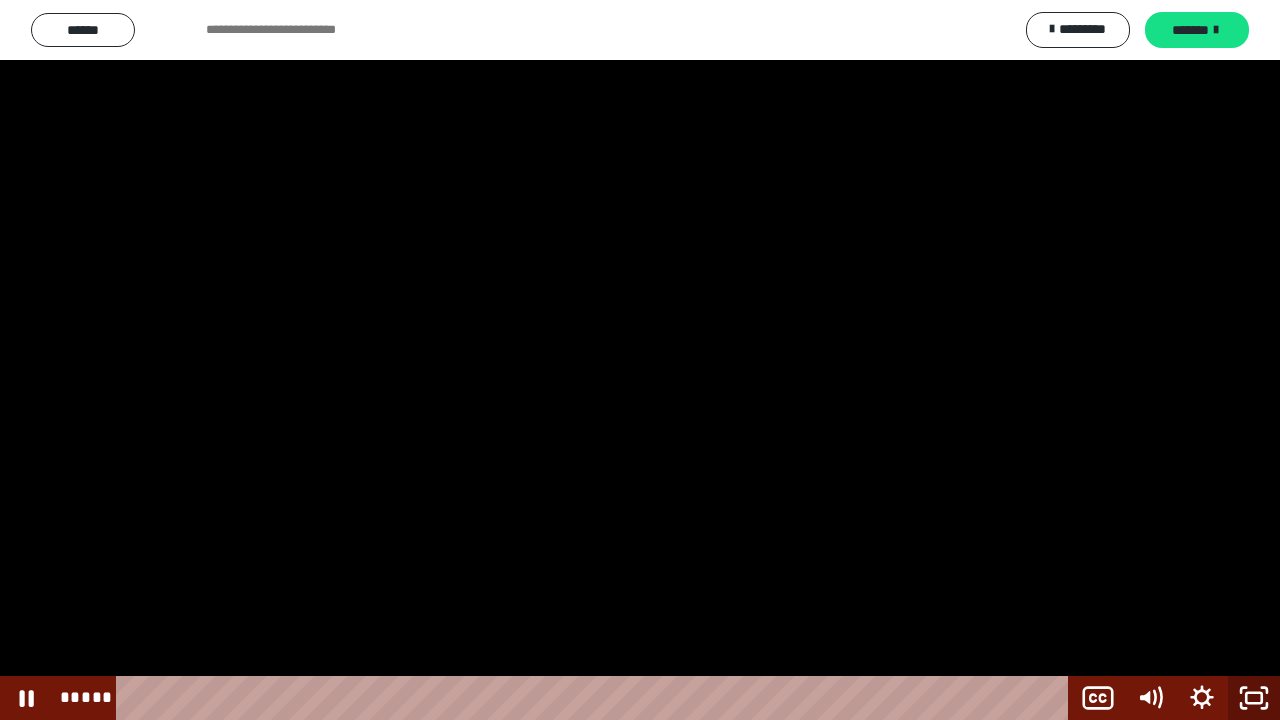 click 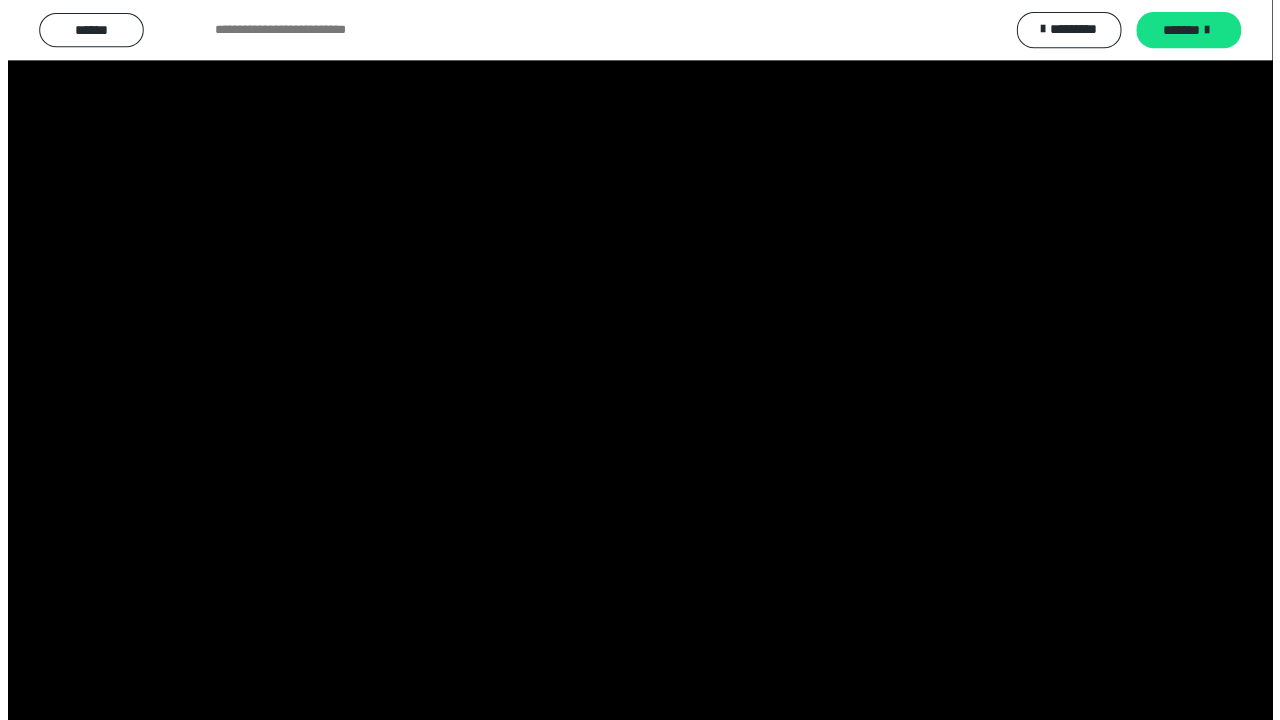 scroll, scrollTop: 2689, scrollLeft: 0, axis: vertical 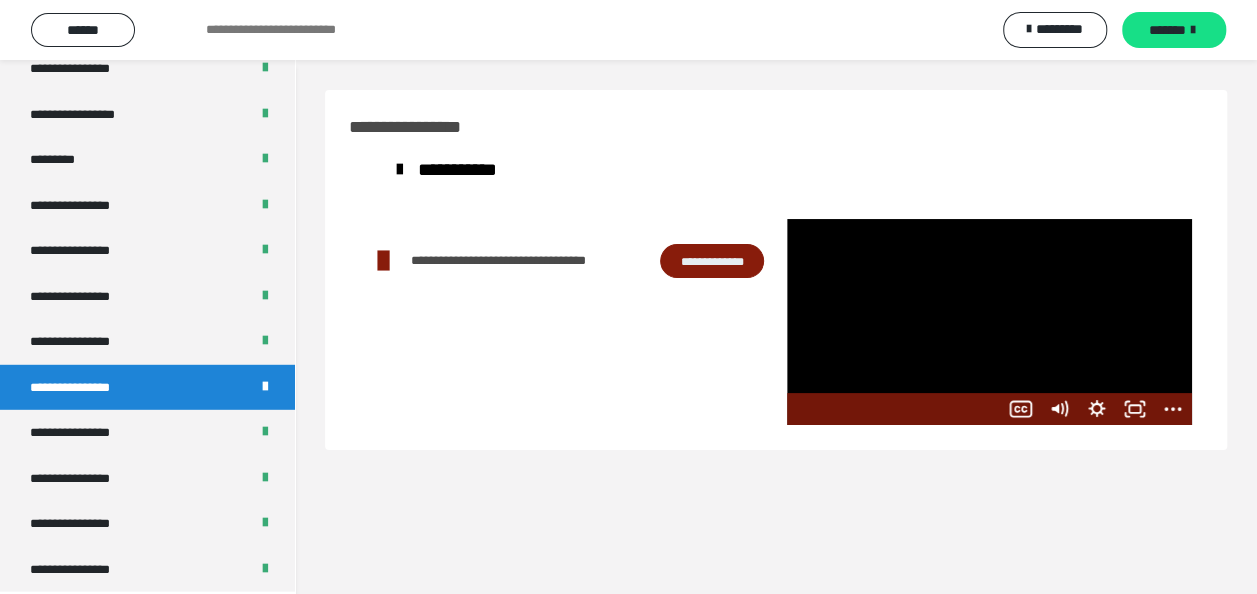 click at bounding box center [989, 322] 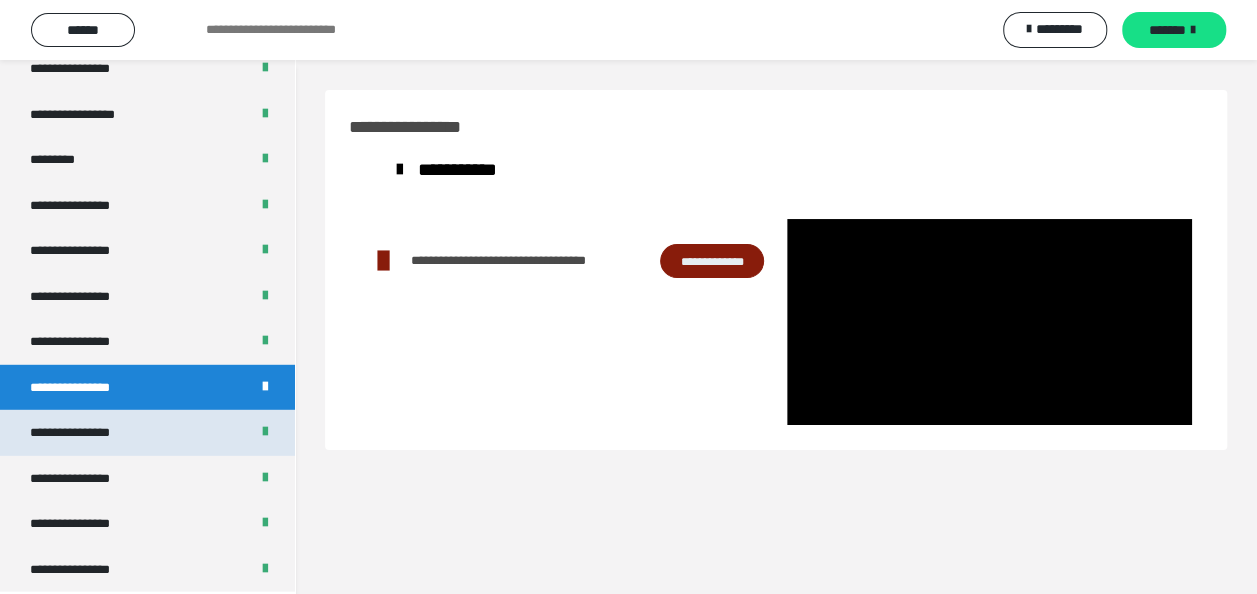 click on "**********" at bounding box center [87, 433] 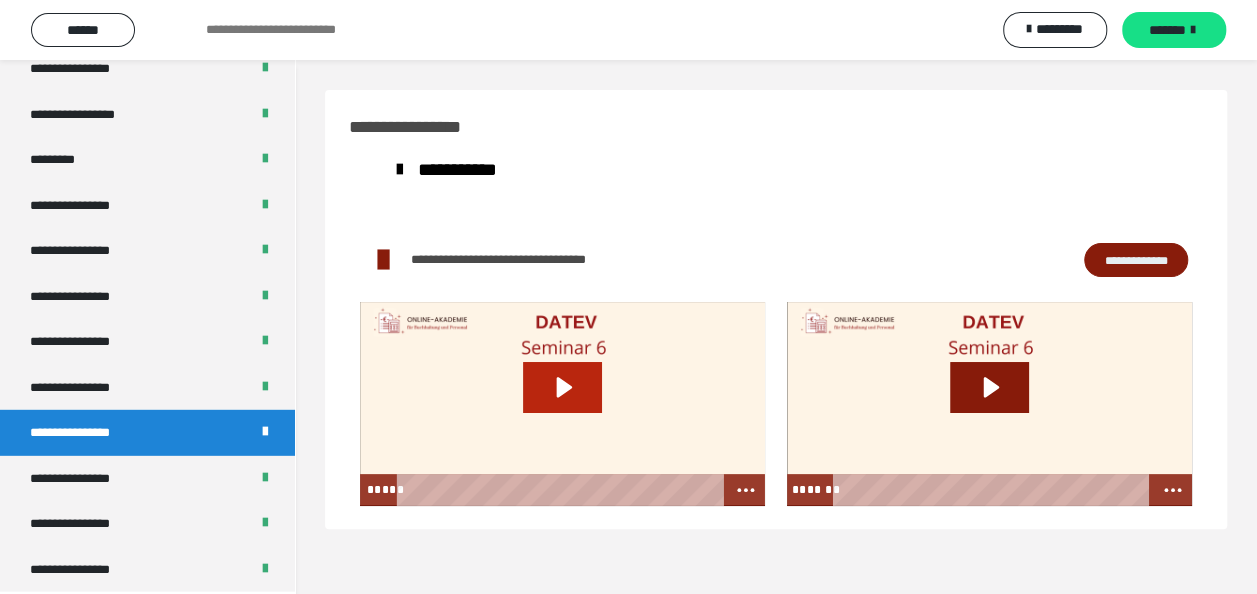 click 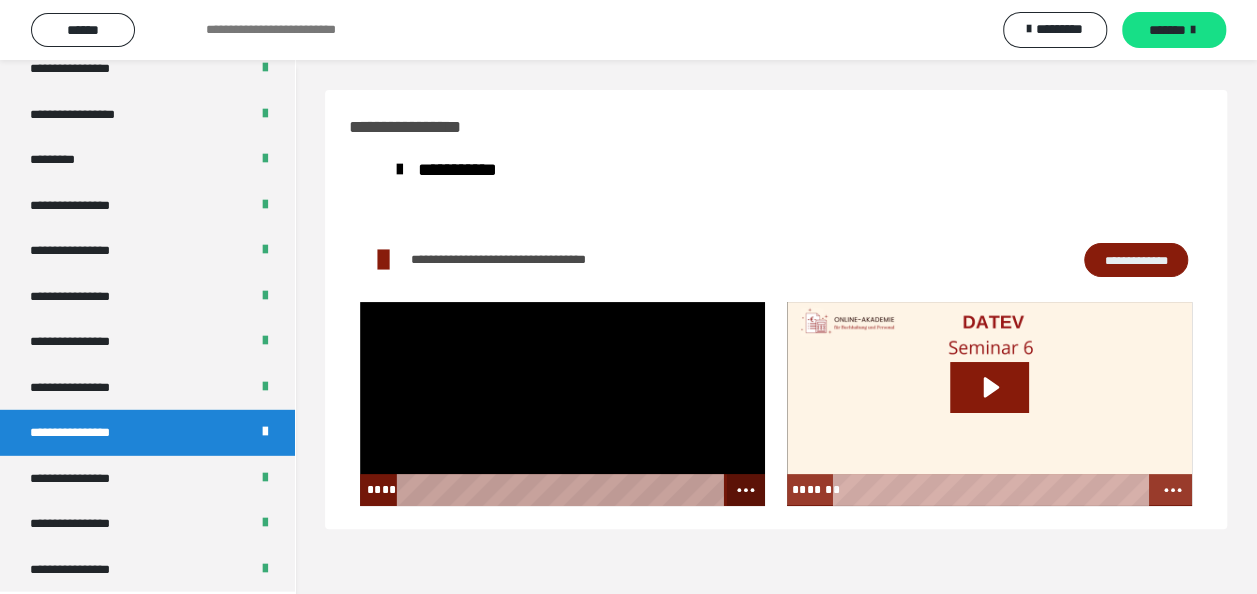 drag, startPoint x: 746, startPoint y: 484, endPoint x: 727, endPoint y: 488, distance: 19.416489 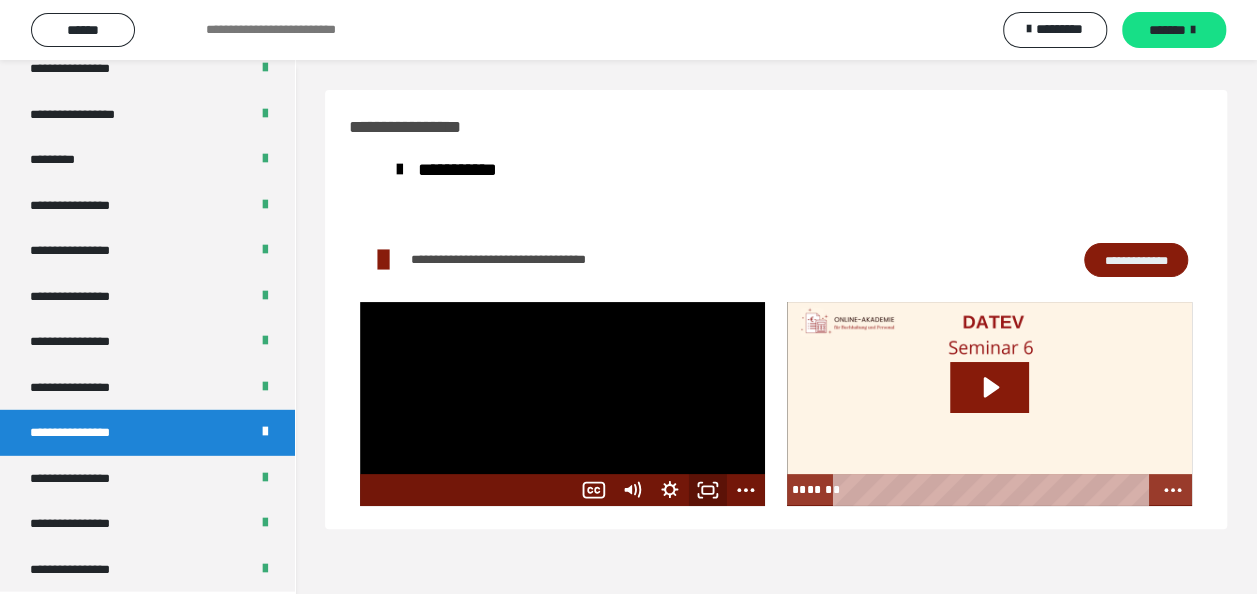 click 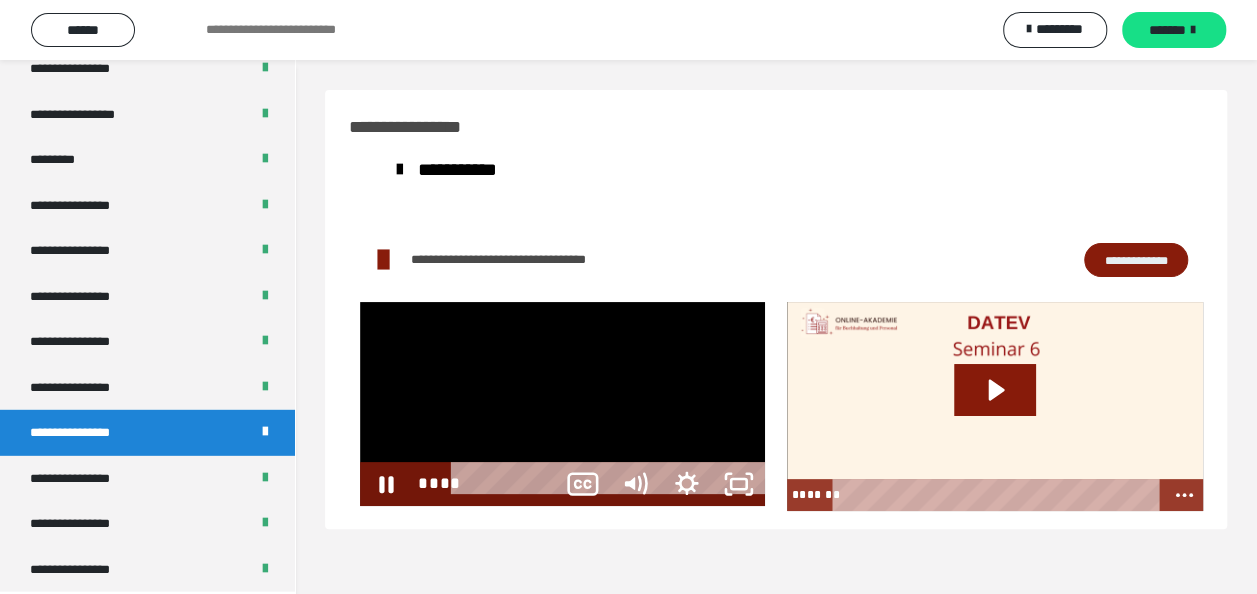 scroll, scrollTop: 2563, scrollLeft: 0, axis: vertical 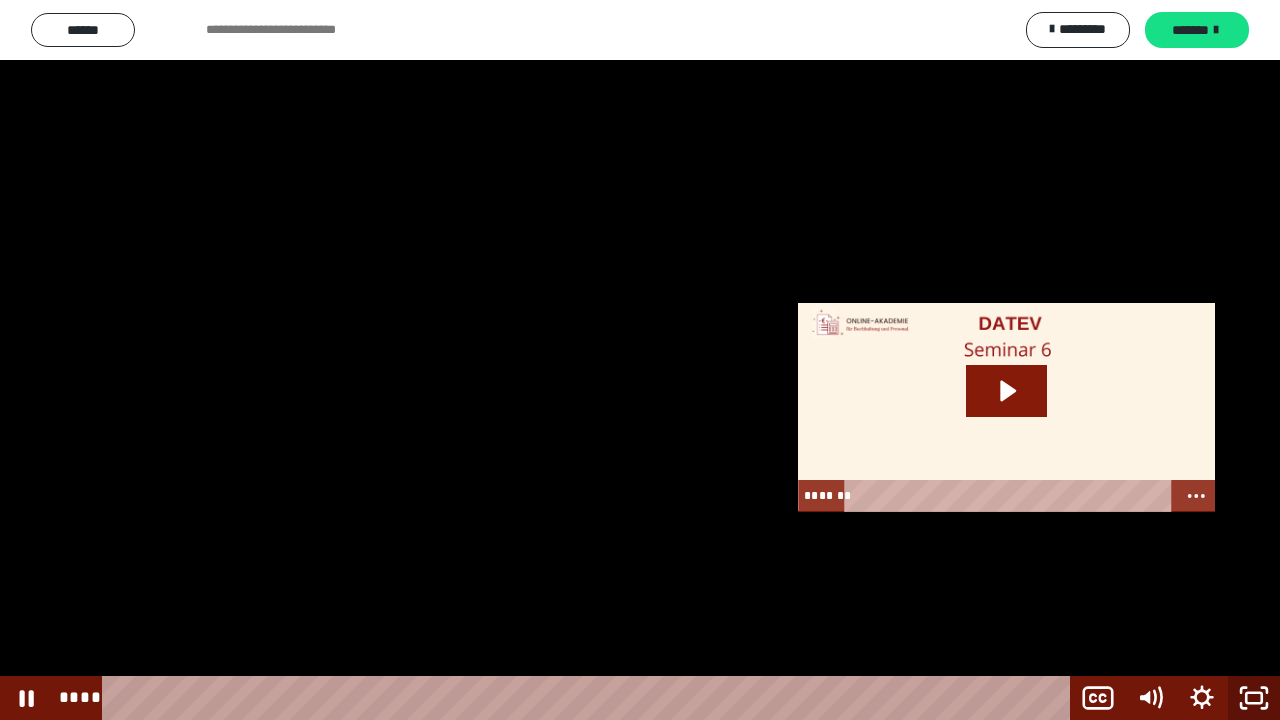 click 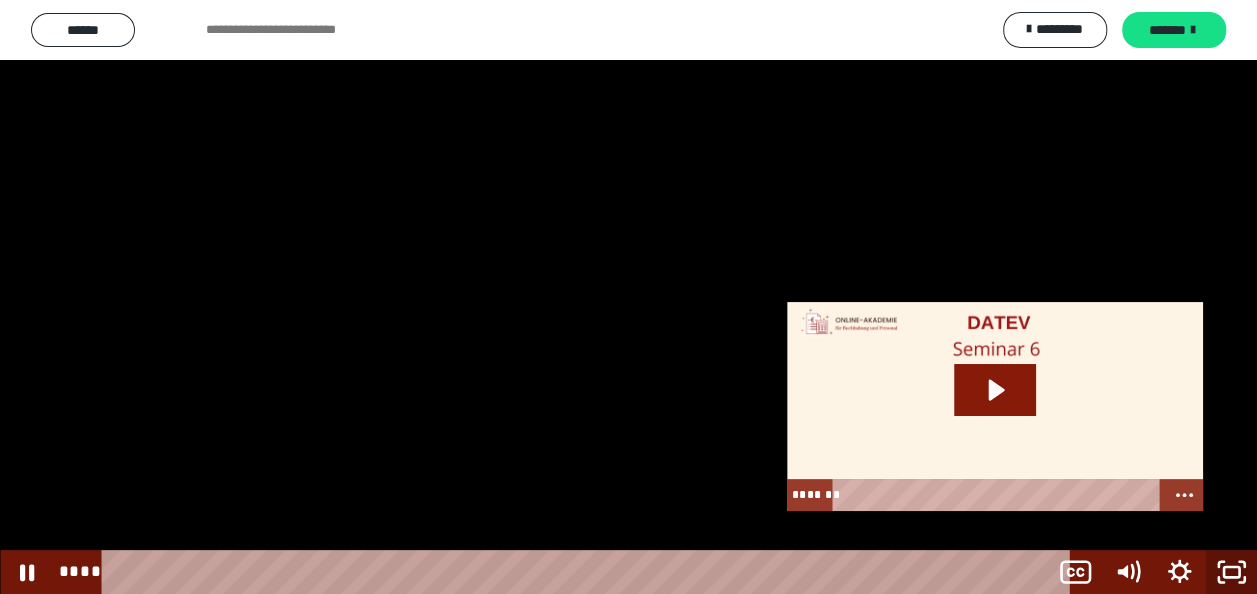scroll, scrollTop: 2689, scrollLeft: 0, axis: vertical 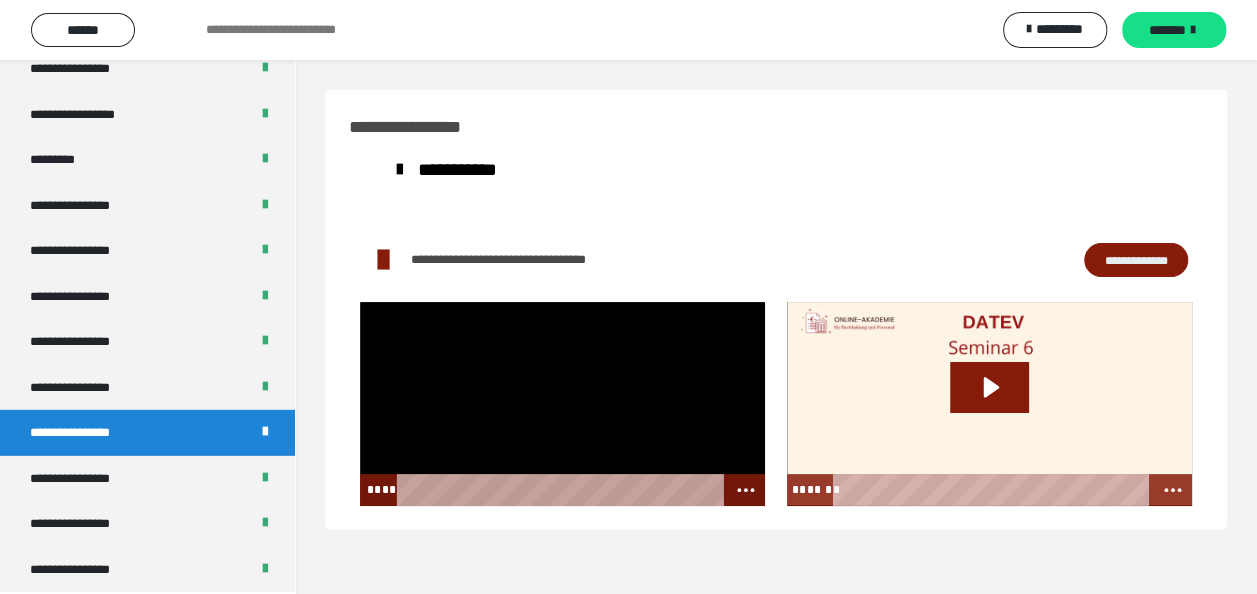 click at bounding box center [562, 404] 